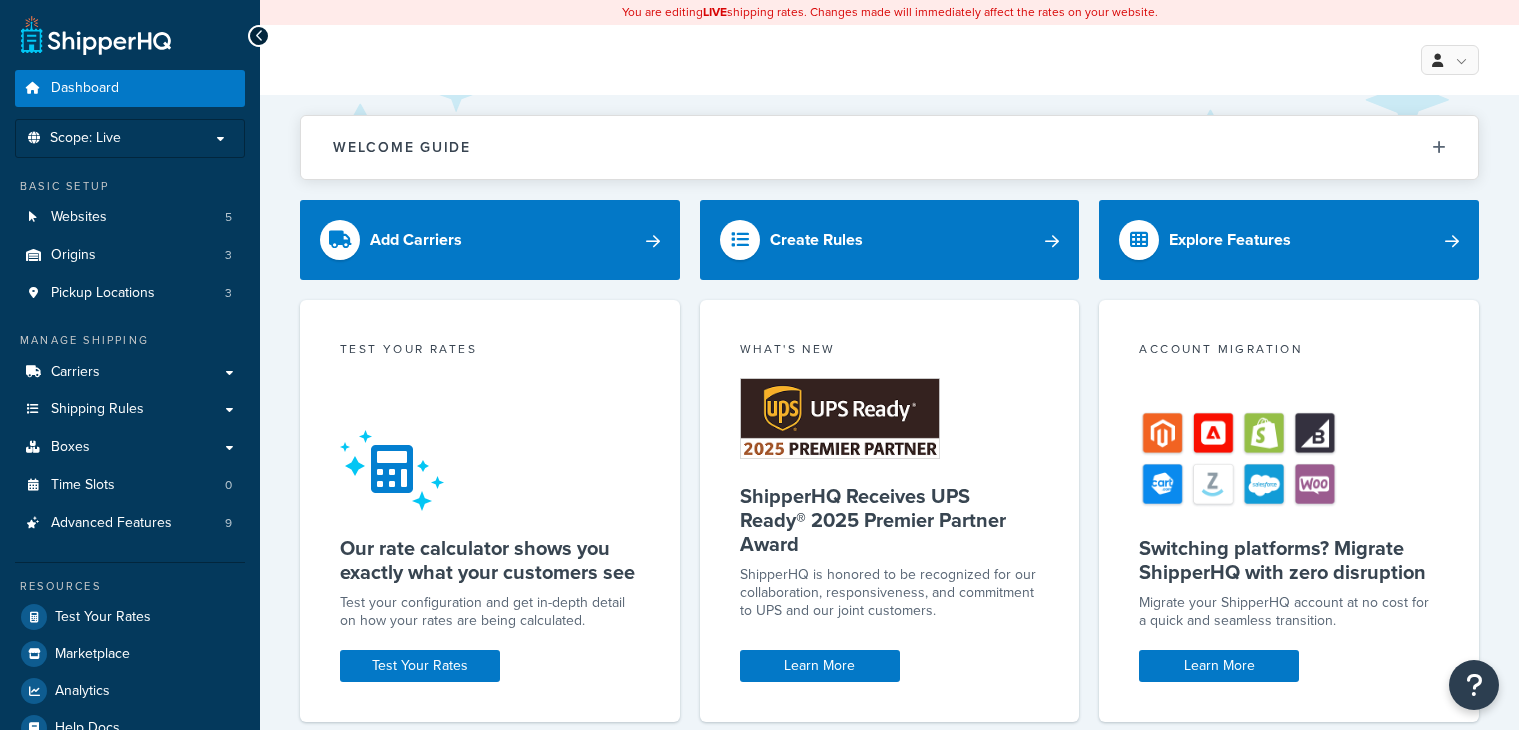 scroll, scrollTop: 0, scrollLeft: 0, axis: both 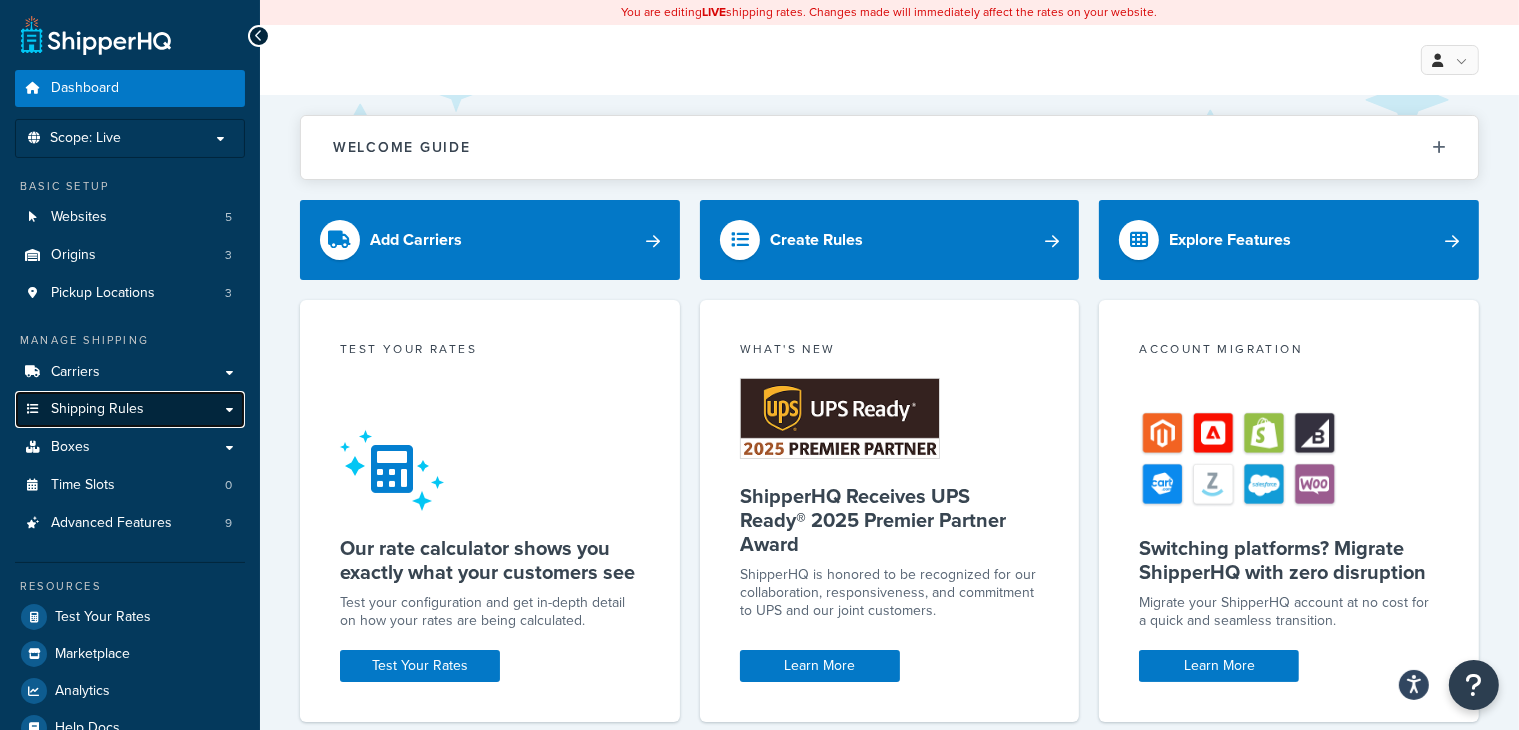 click on "Shipping Rules" at bounding box center (97, 409) 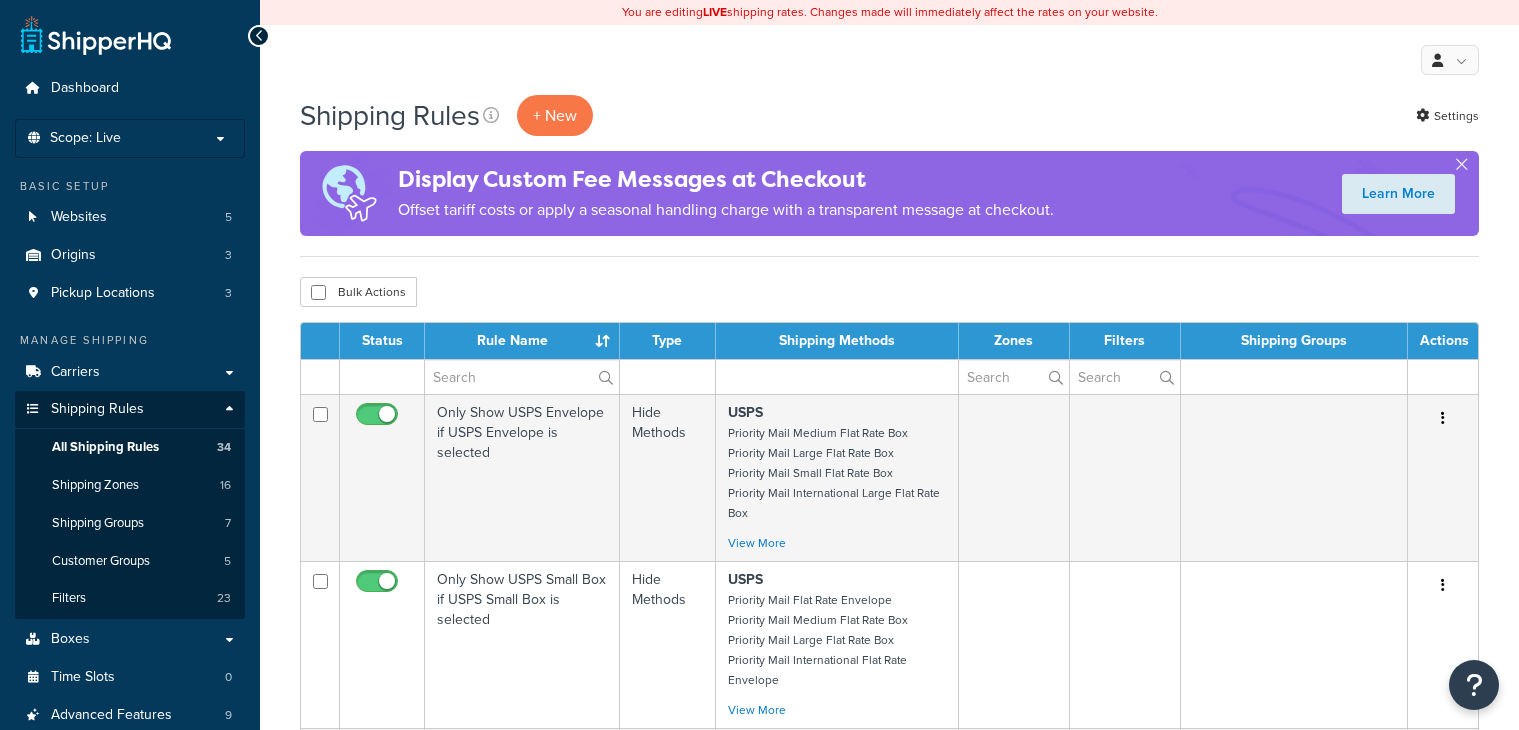 scroll, scrollTop: 0, scrollLeft: 0, axis: both 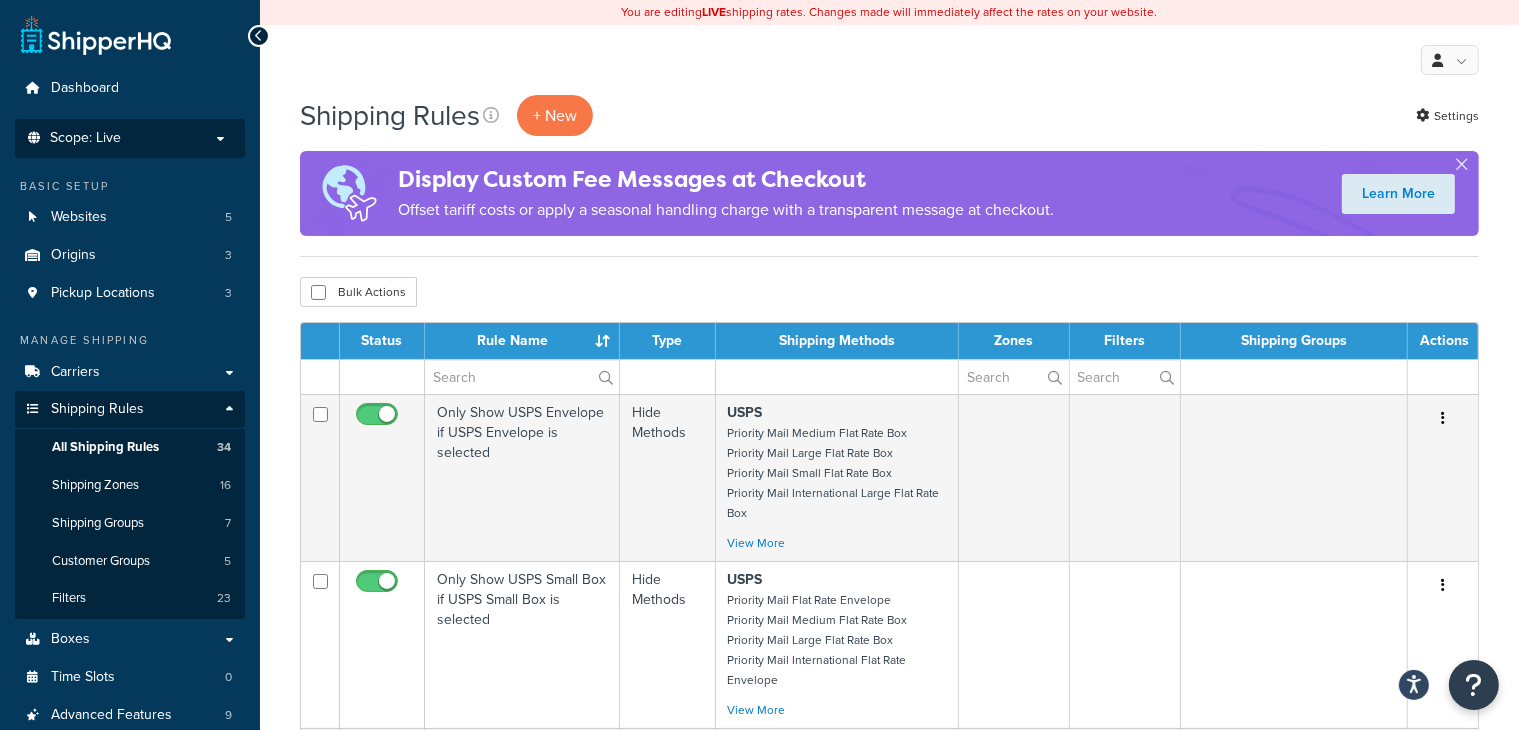 click on "Scope: Live" at bounding box center [130, 138] 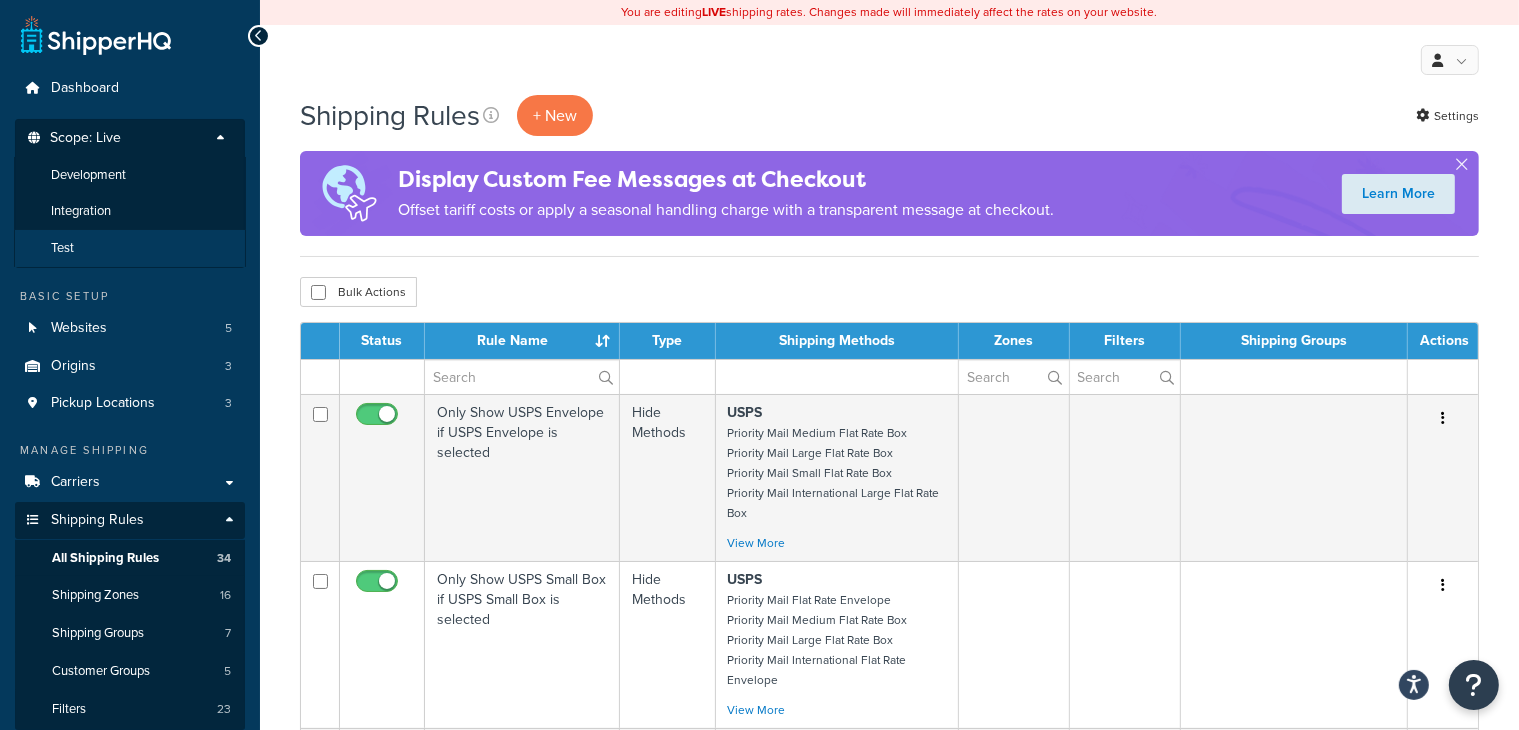 click on "Test" at bounding box center [130, 248] 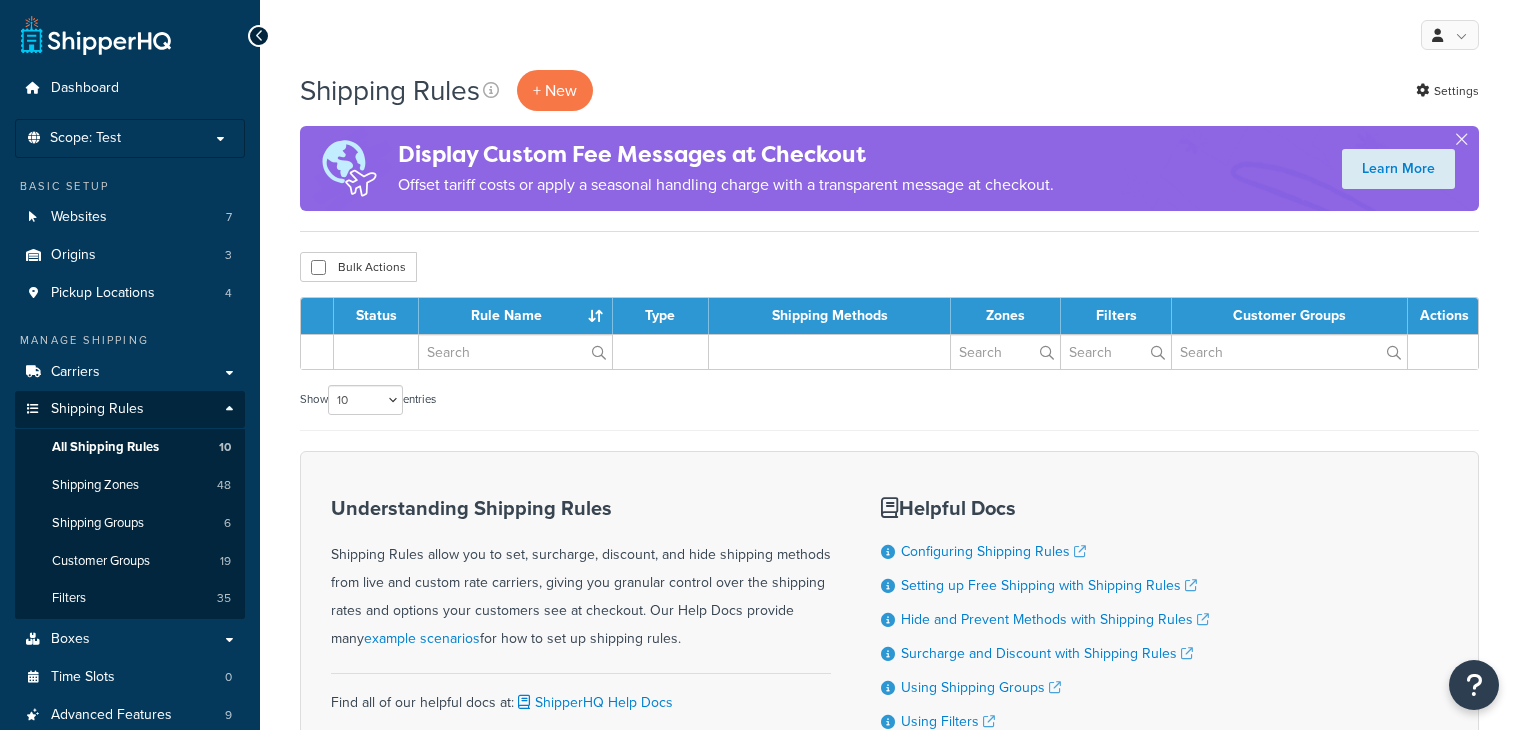 scroll, scrollTop: 0, scrollLeft: 0, axis: both 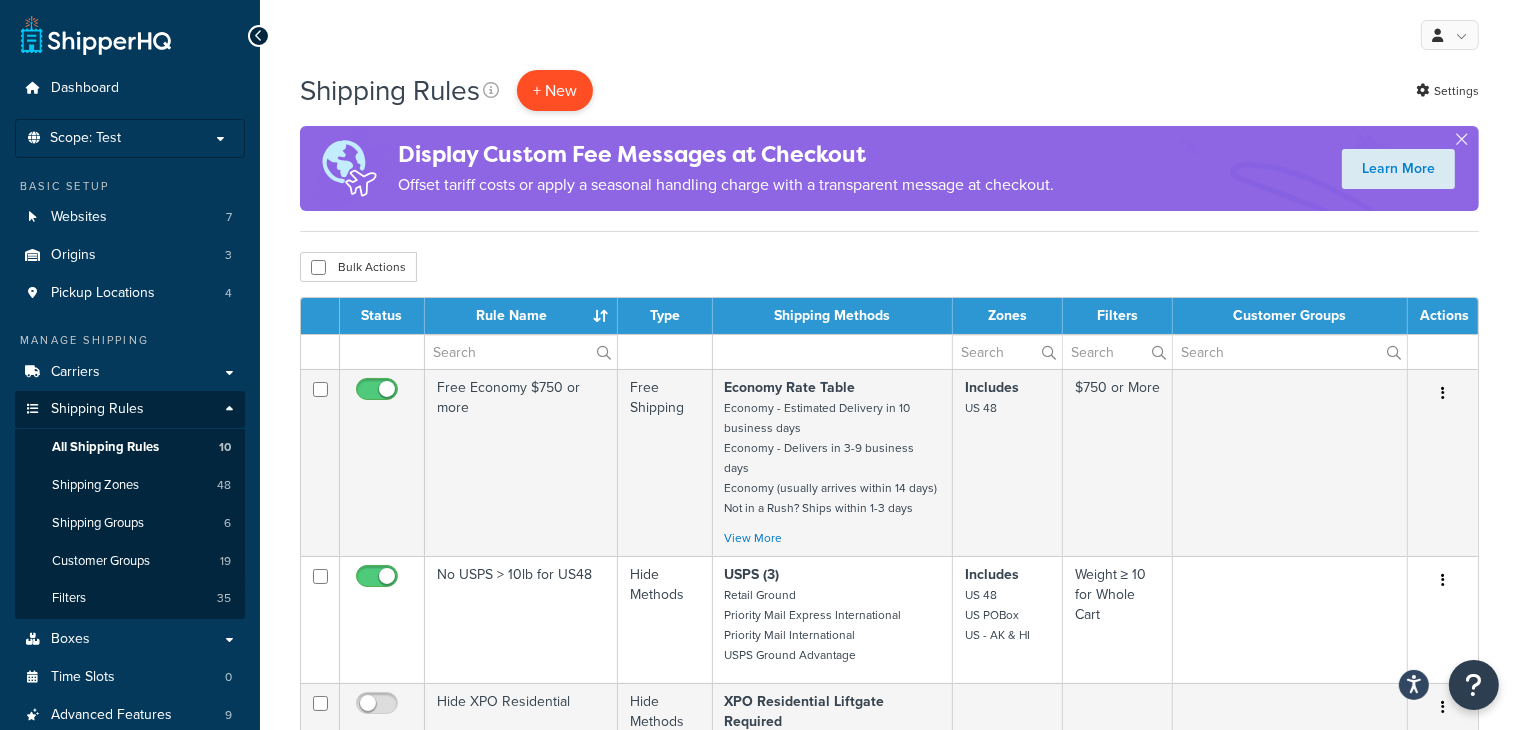 click on "+ New" at bounding box center (555, 90) 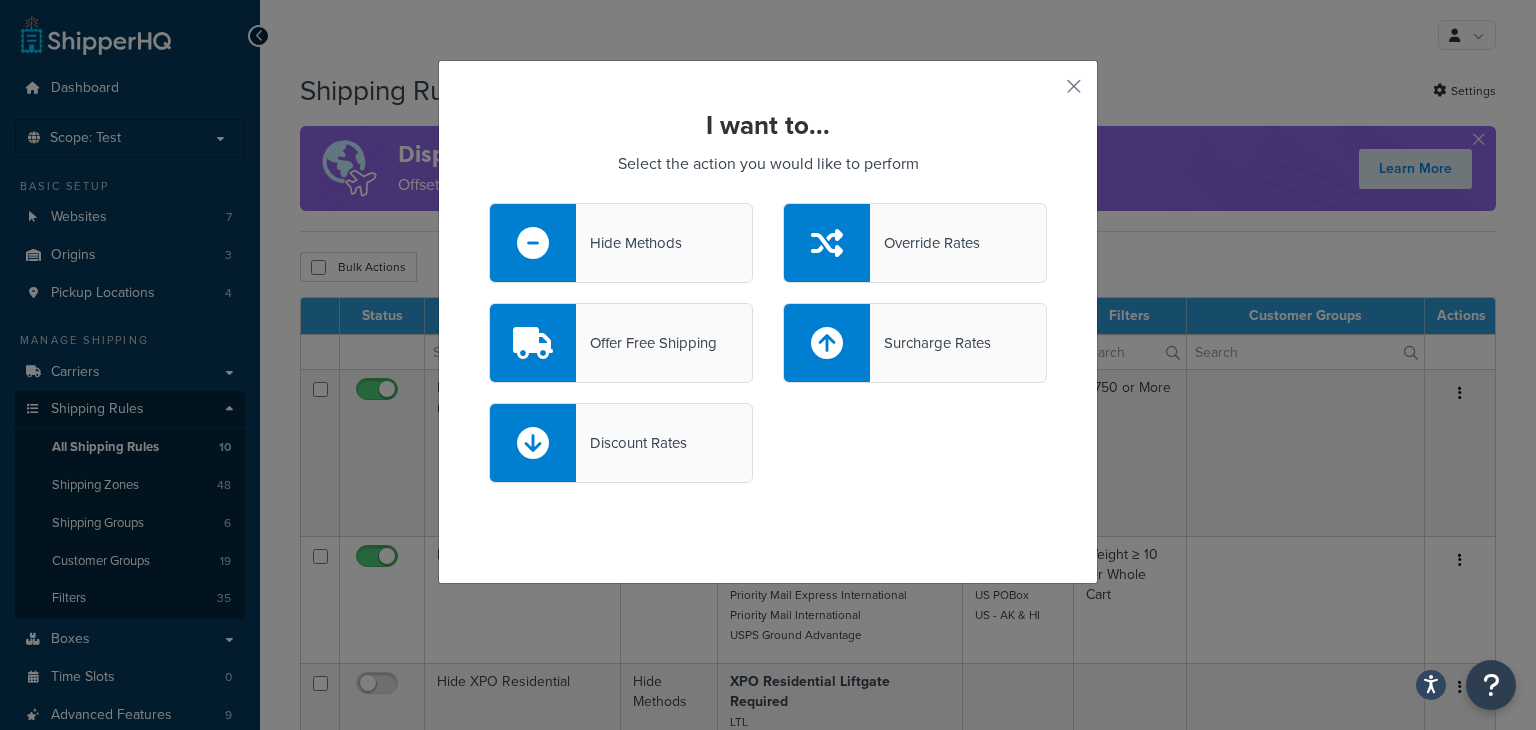 click on "Hide Methods" at bounding box center (629, 243) 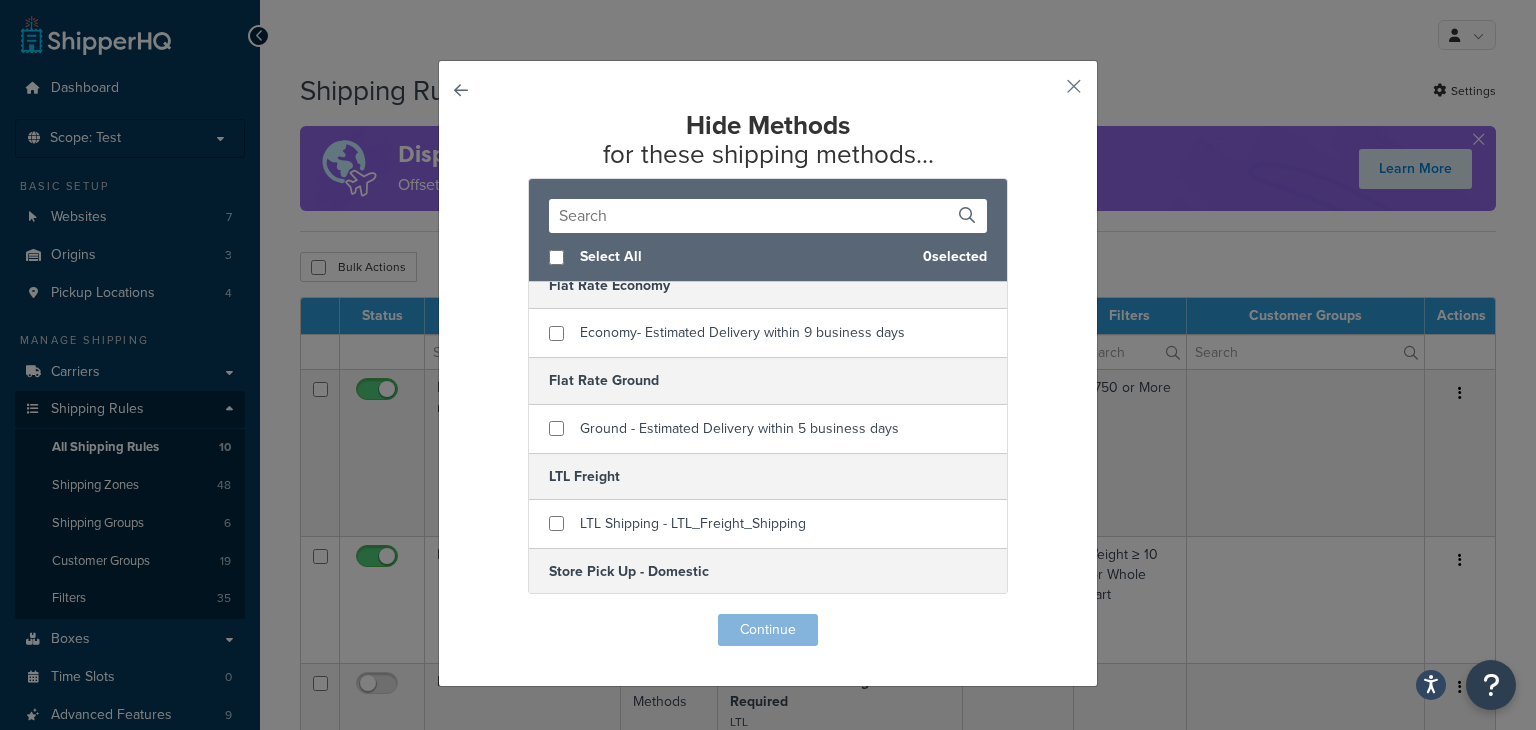 scroll, scrollTop: 979, scrollLeft: 0, axis: vertical 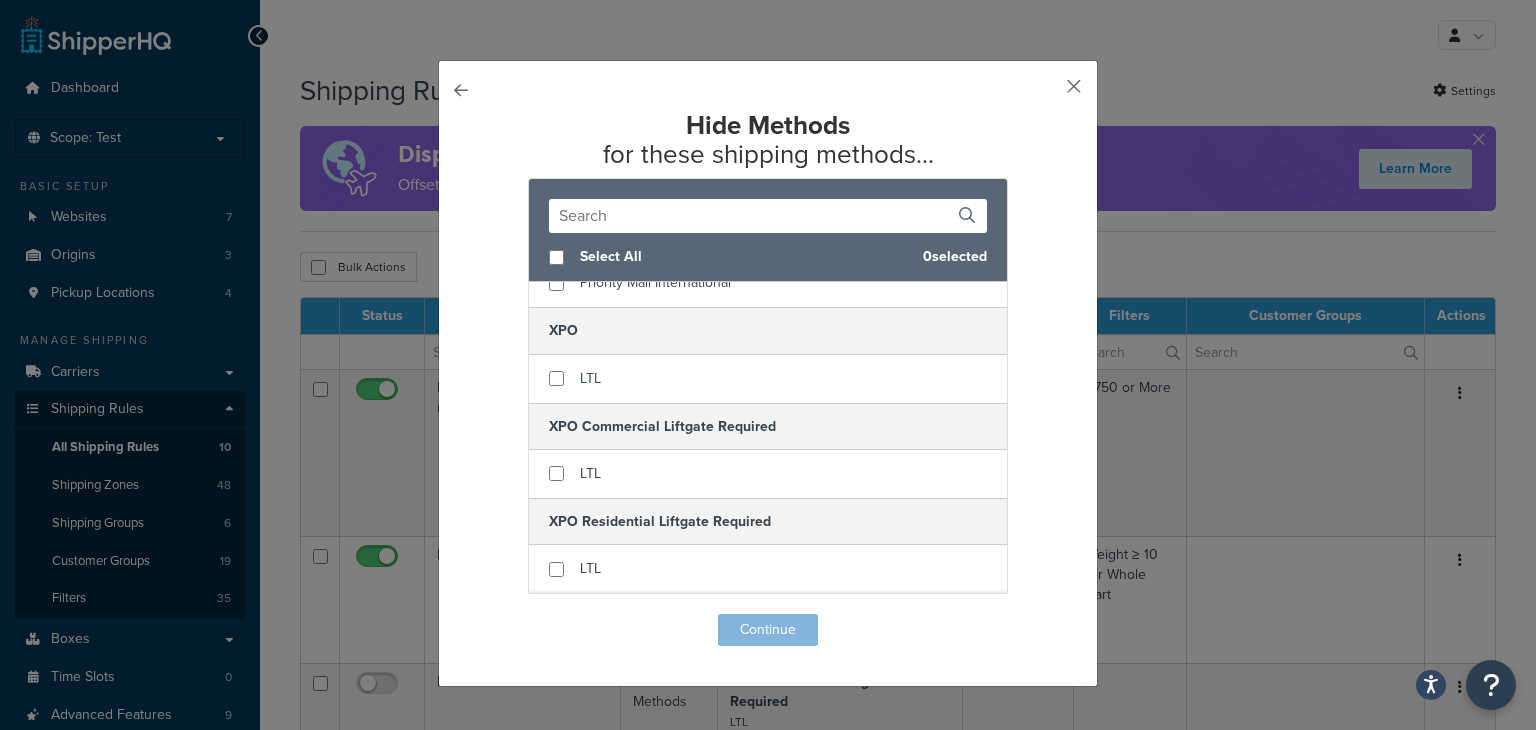 click at bounding box center (1044, 93) 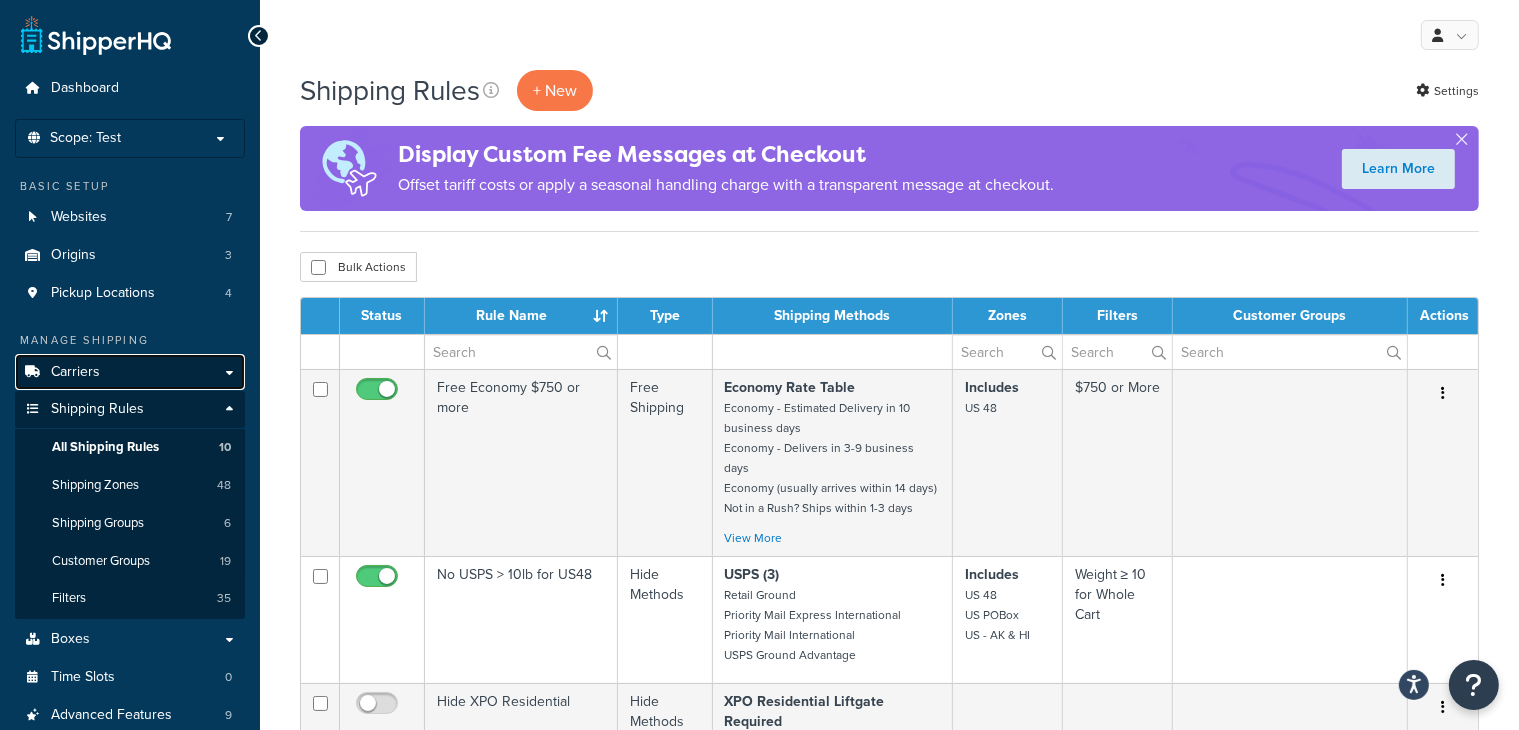 click on "Carriers" at bounding box center (130, 372) 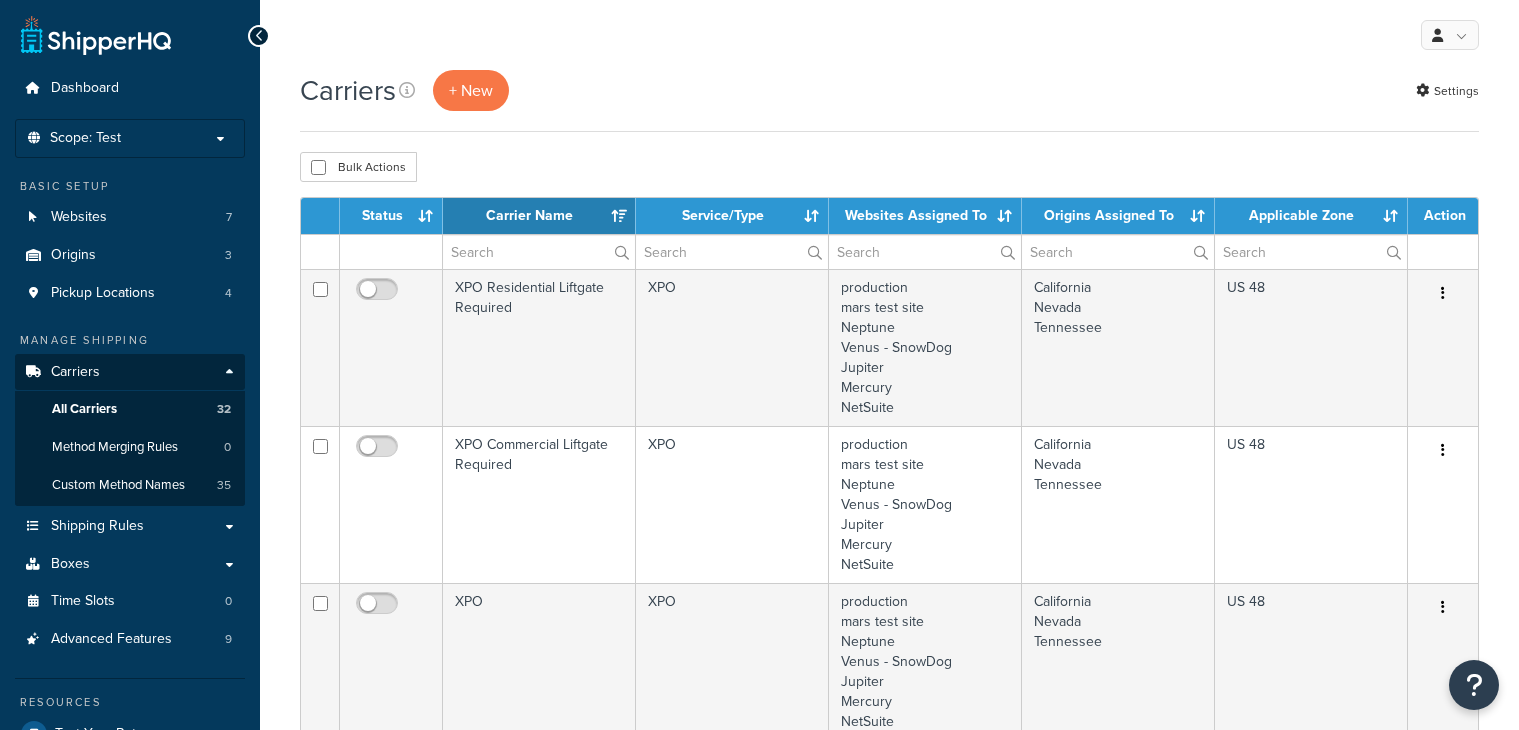 select on "15" 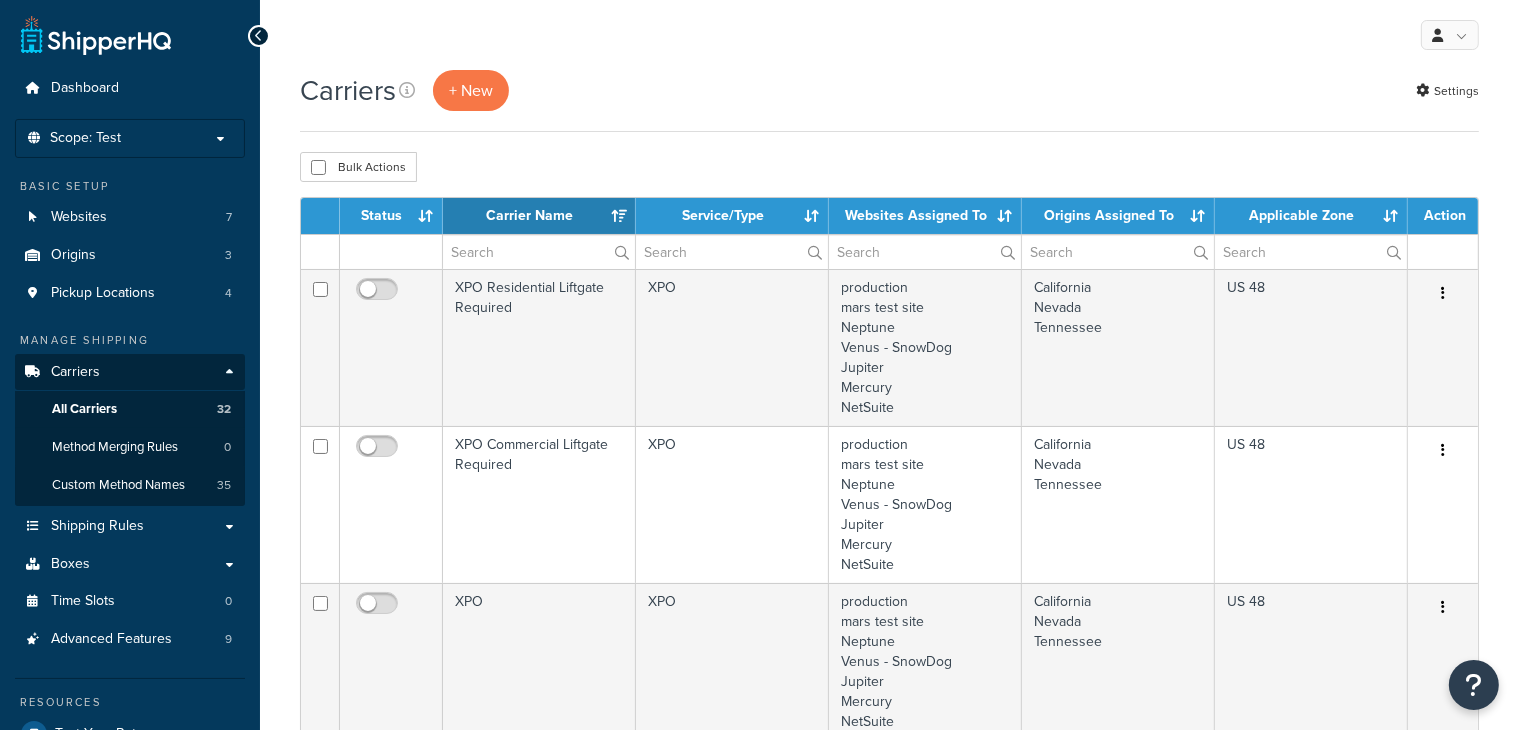 scroll, scrollTop: 0, scrollLeft: 0, axis: both 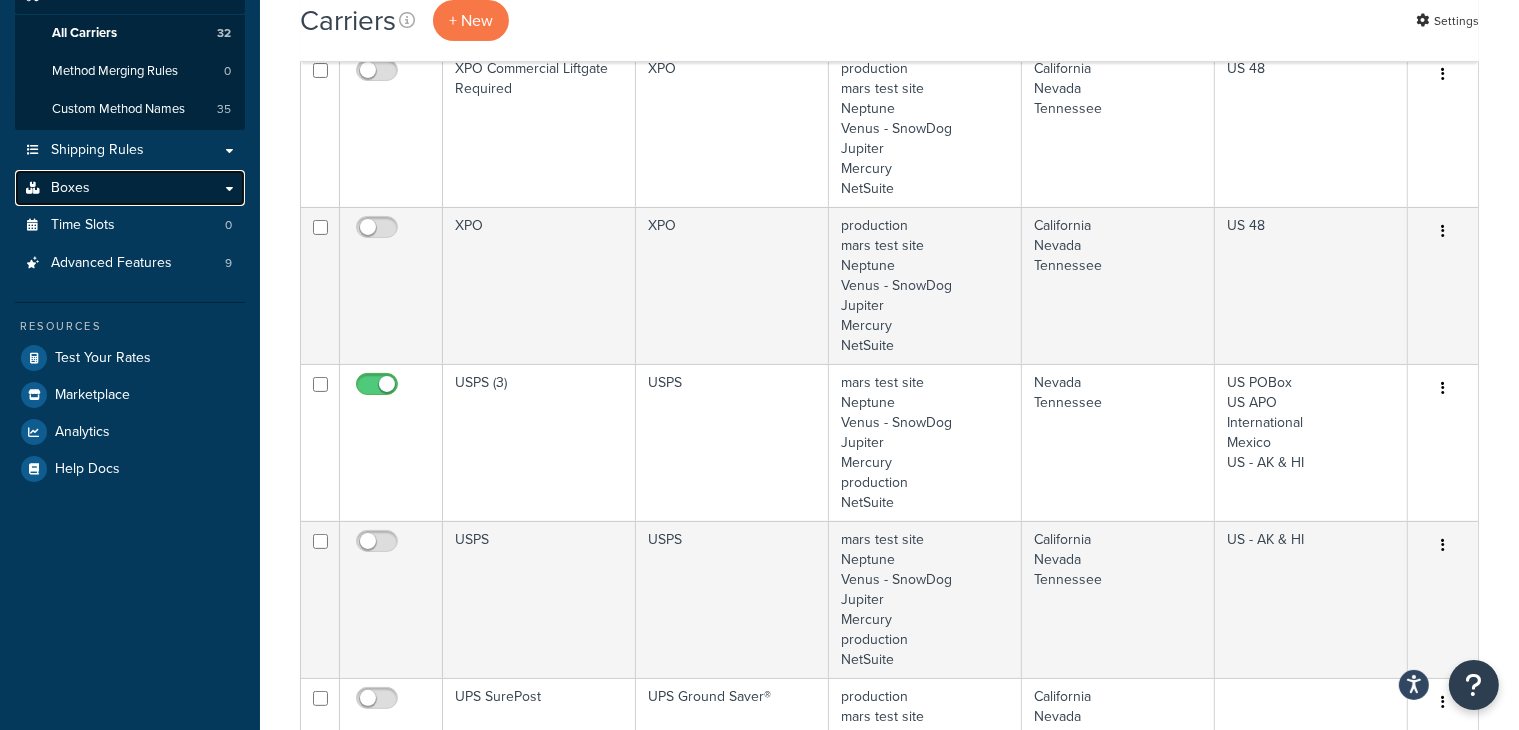 click on "Boxes" at bounding box center [130, 188] 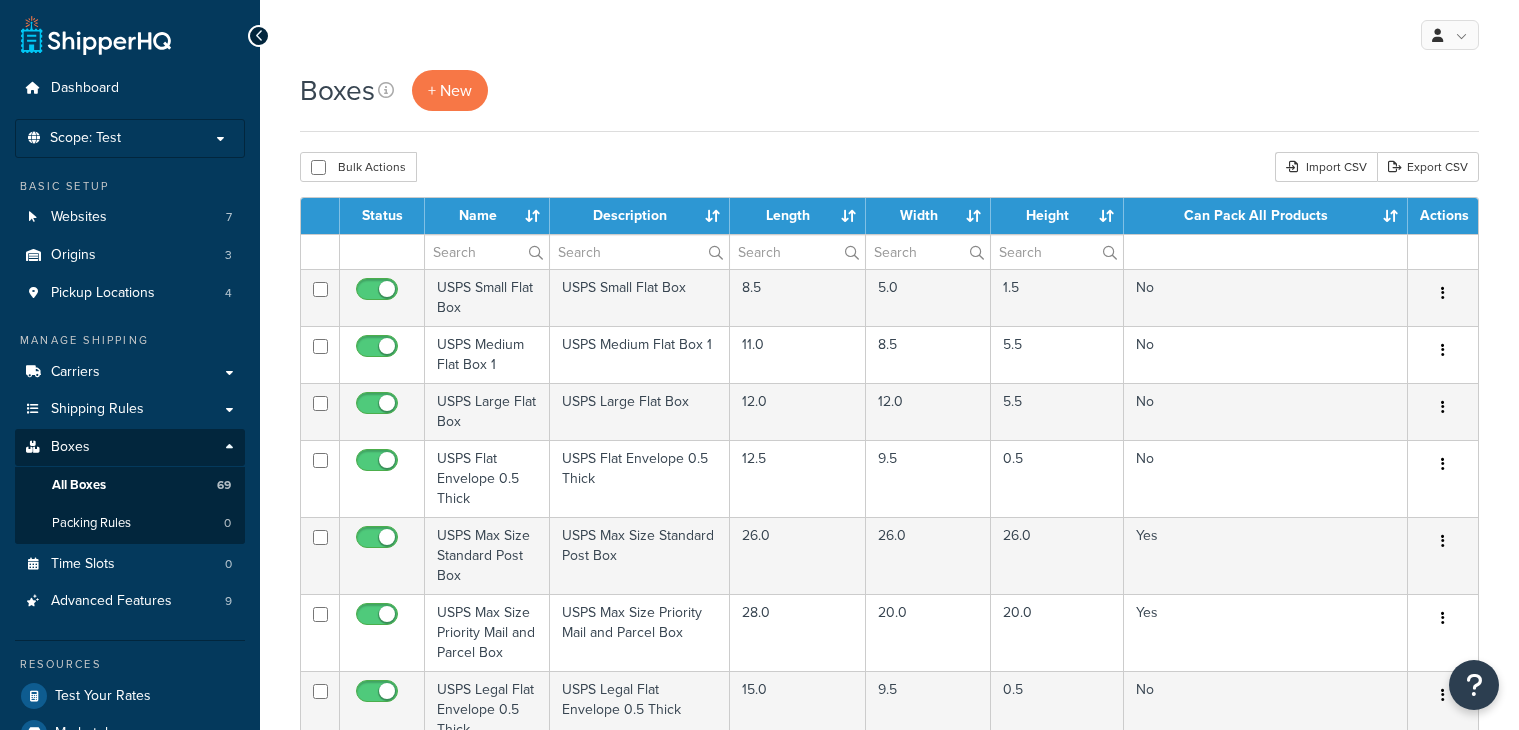 scroll, scrollTop: 0, scrollLeft: 0, axis: both 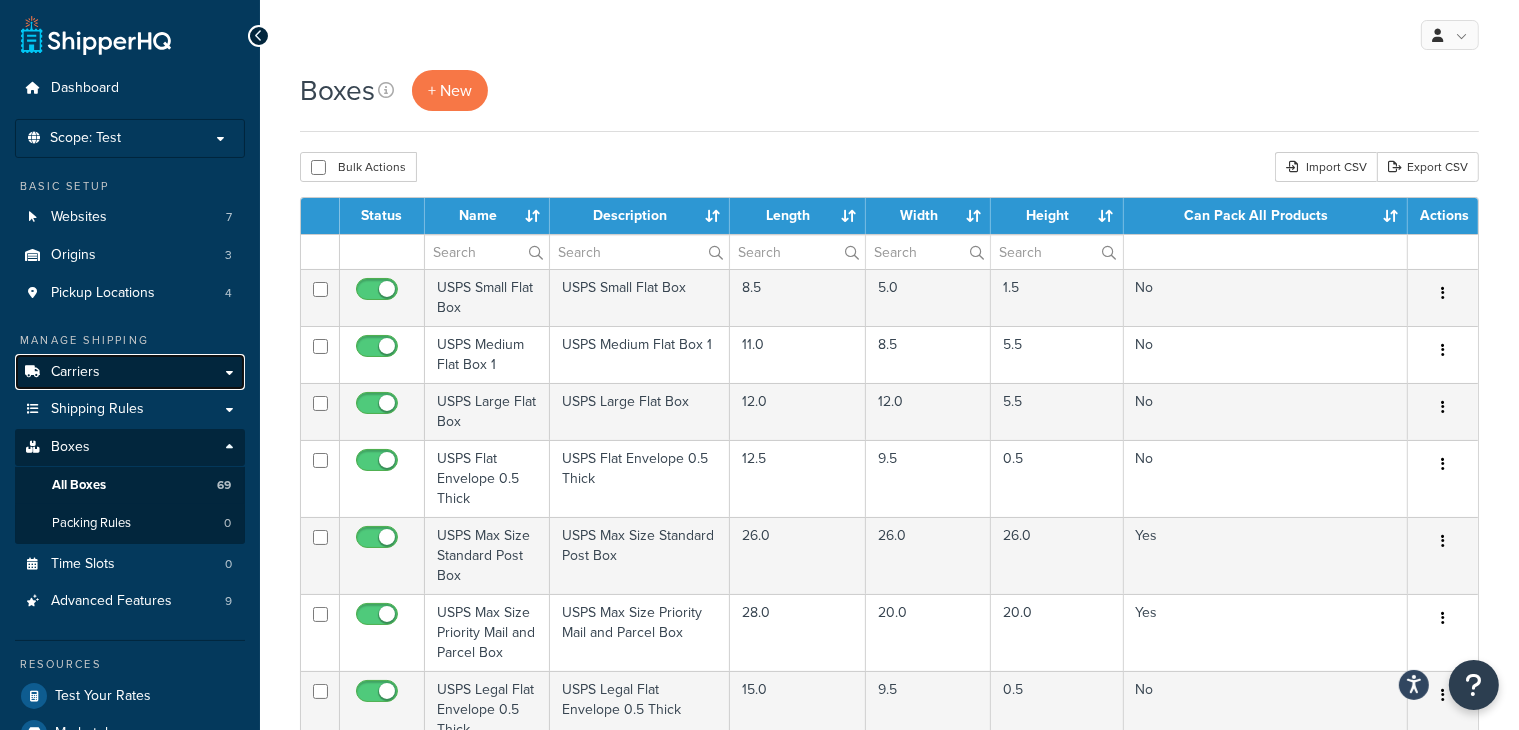 click on "Carriers" at bounding box center (75, 372) 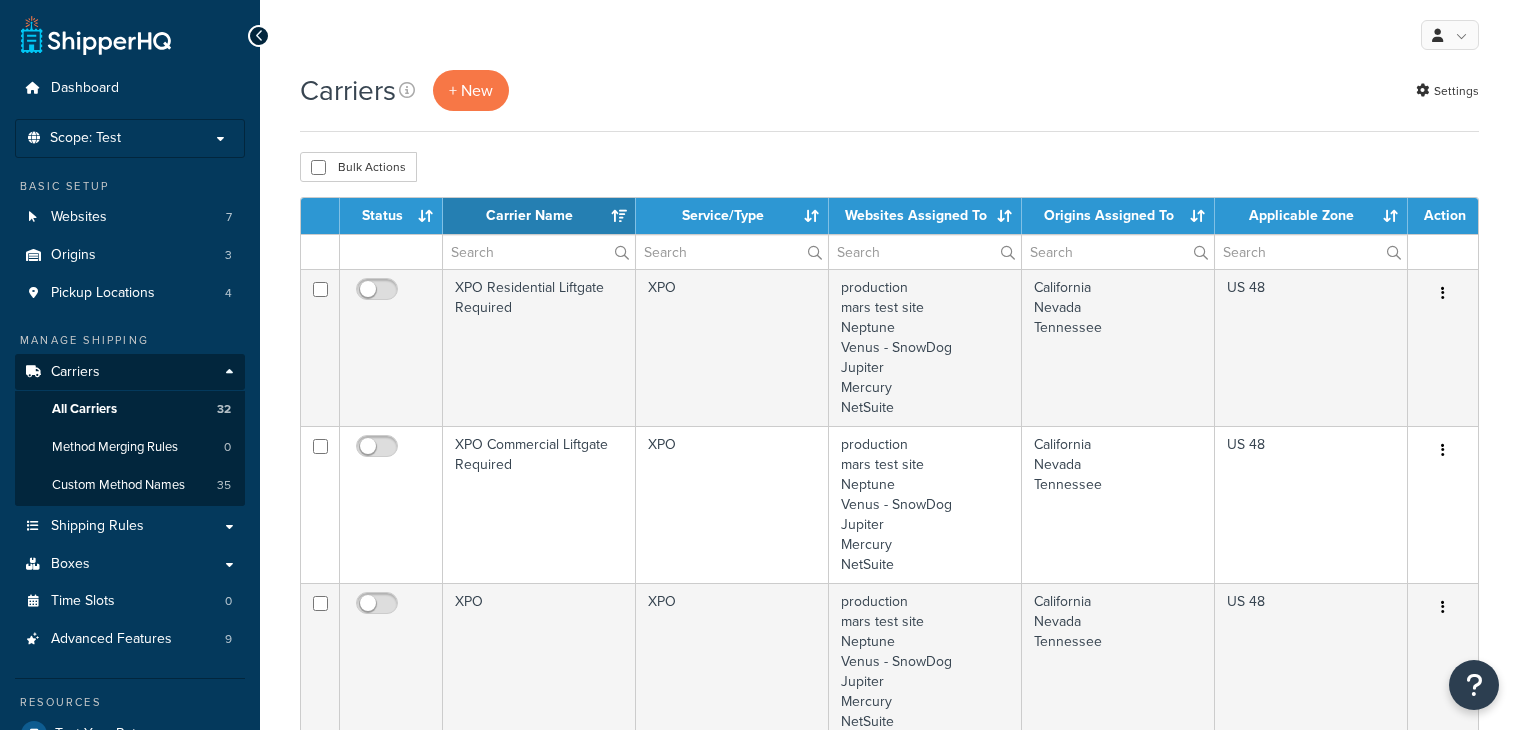 select on "15" 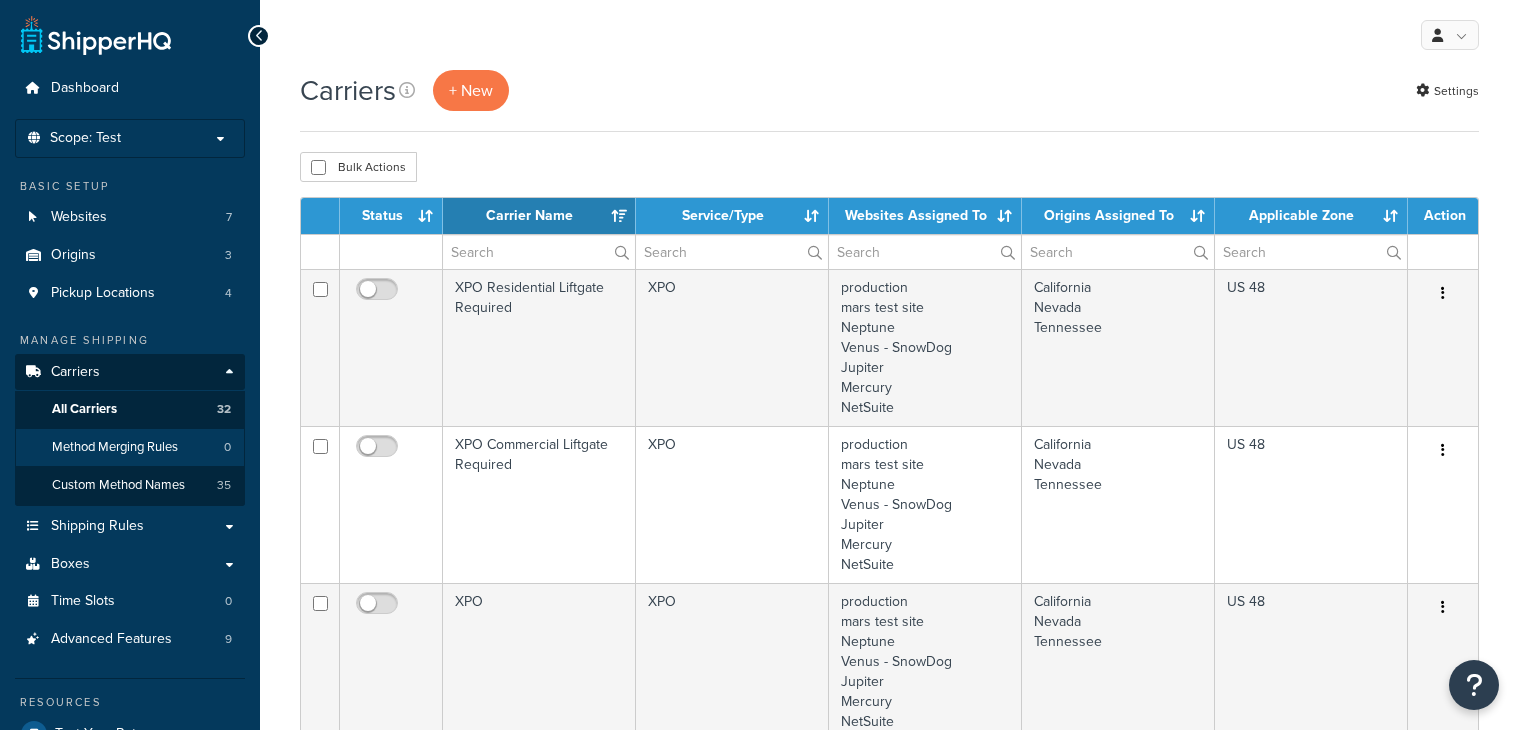 scroll, scrollTop: 0, scrollLeft: 0, axis: both 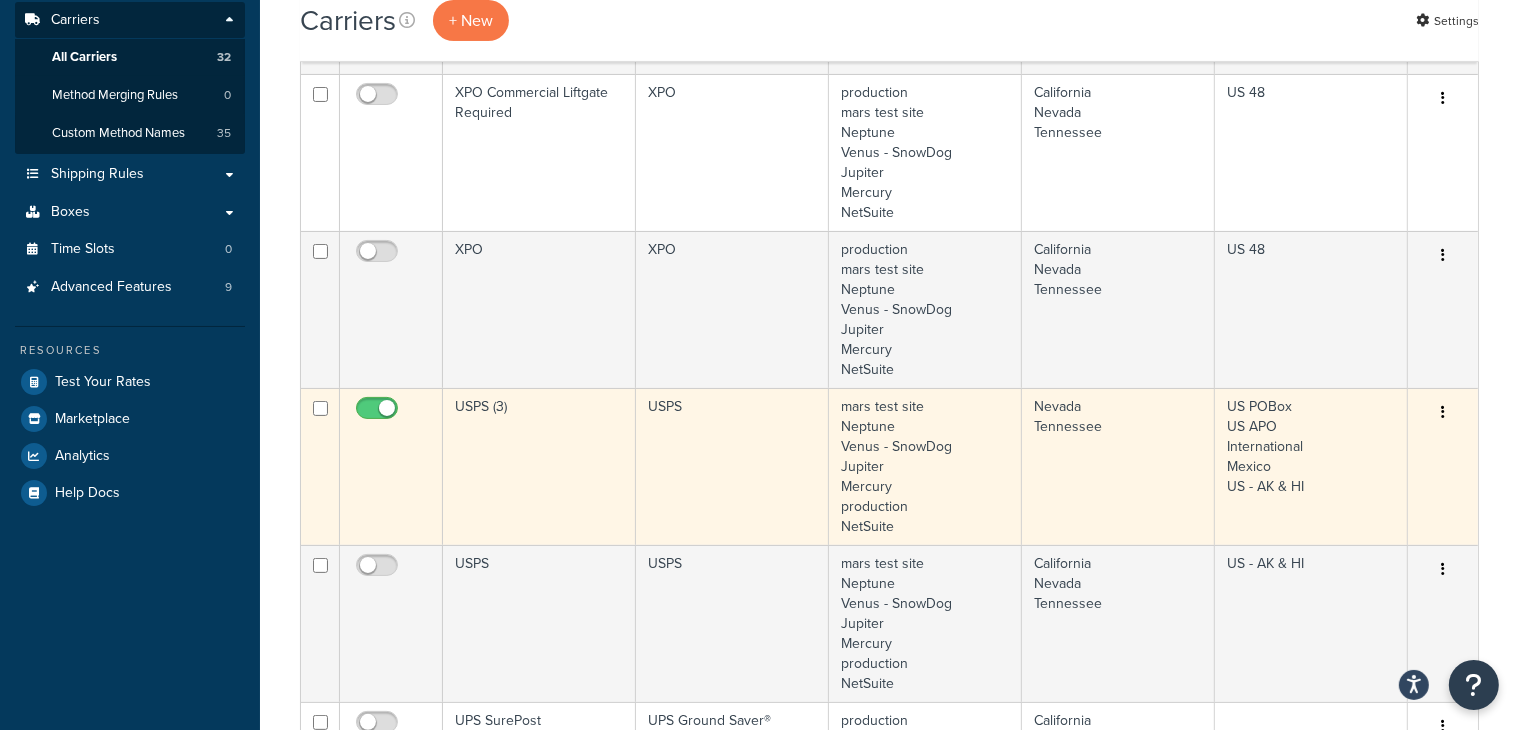 click on "USPS (3)" at bounding box center (539, 466) 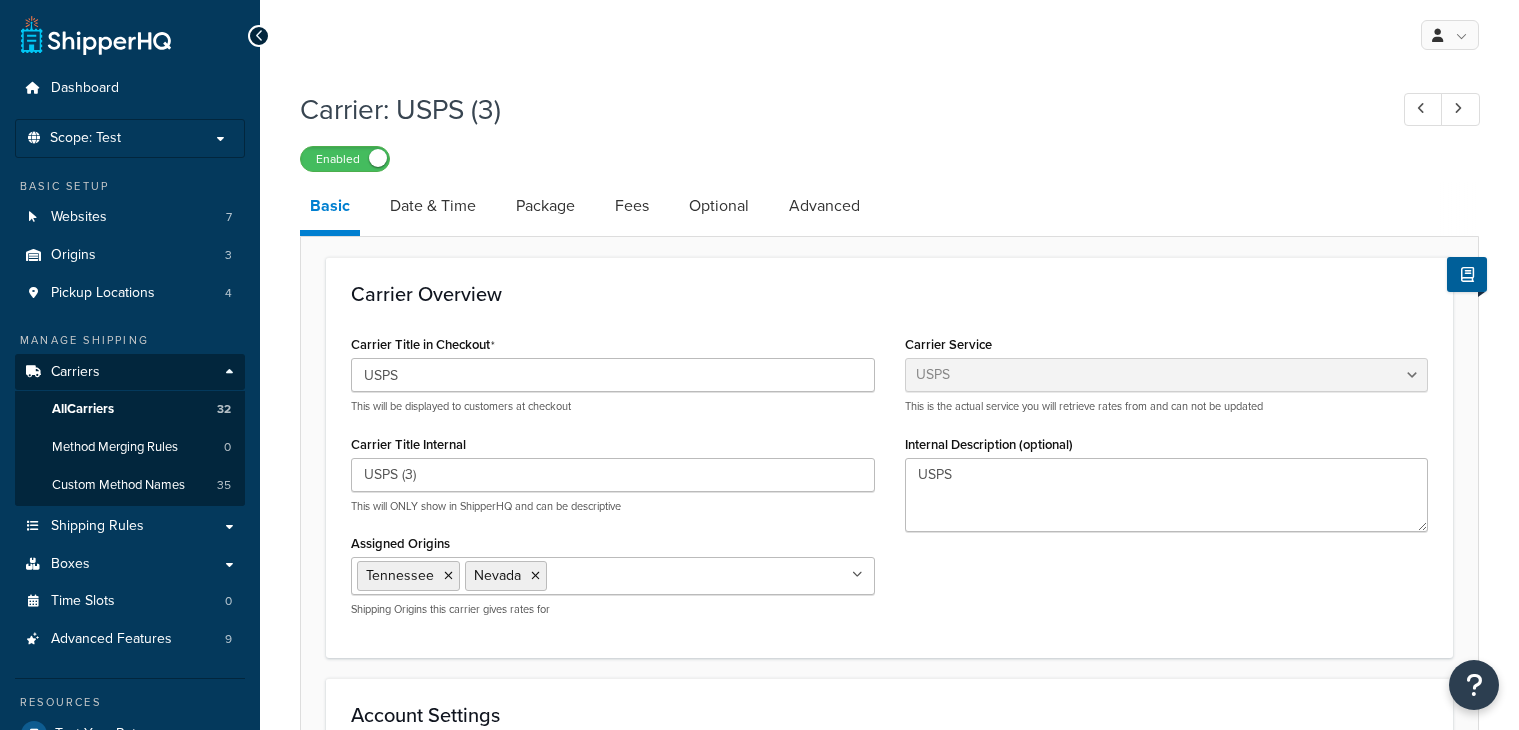 select on "usps" 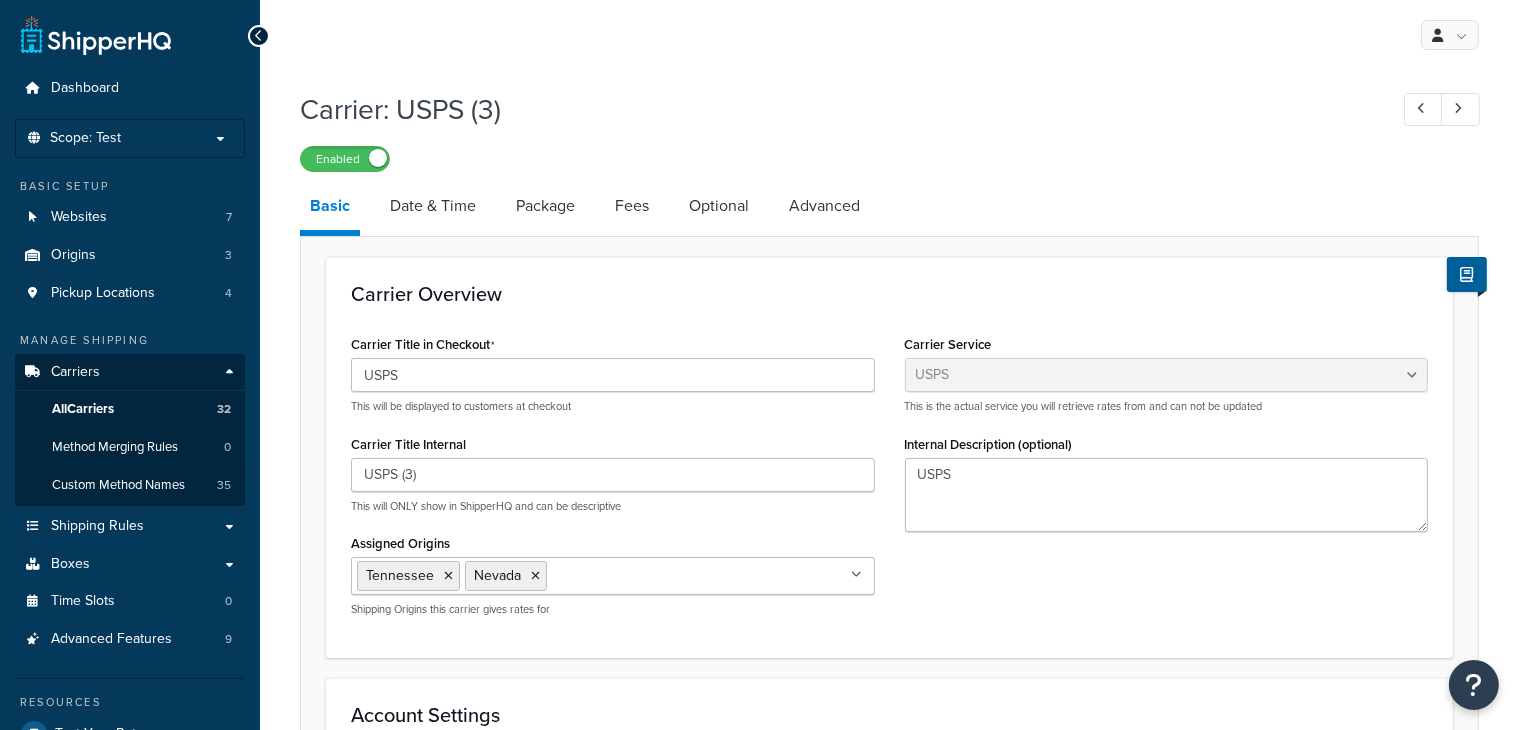 scroll, scrollTop: 0, scrollLeft: 0, axis: both 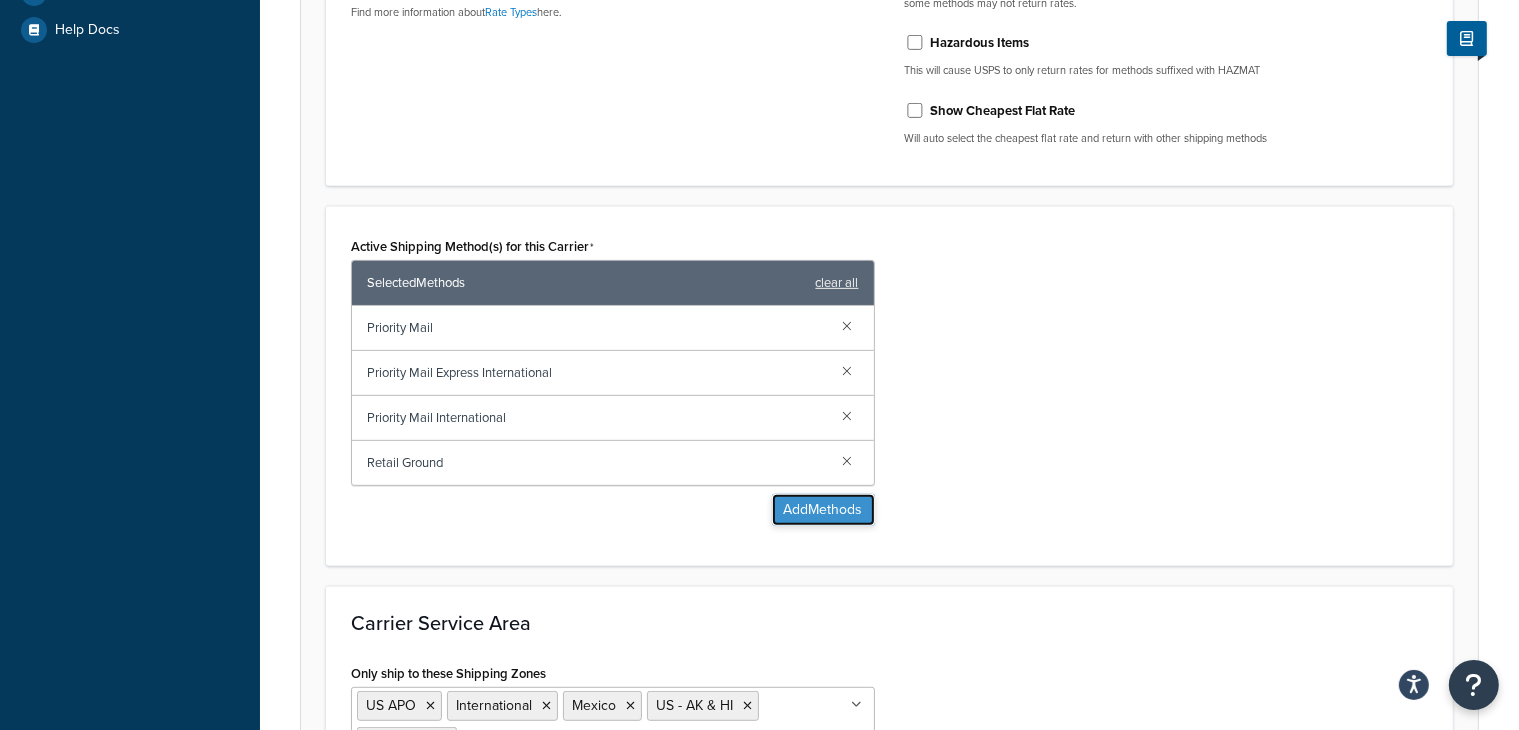 click on "Add  Methods" at bounding box center (823, 510) 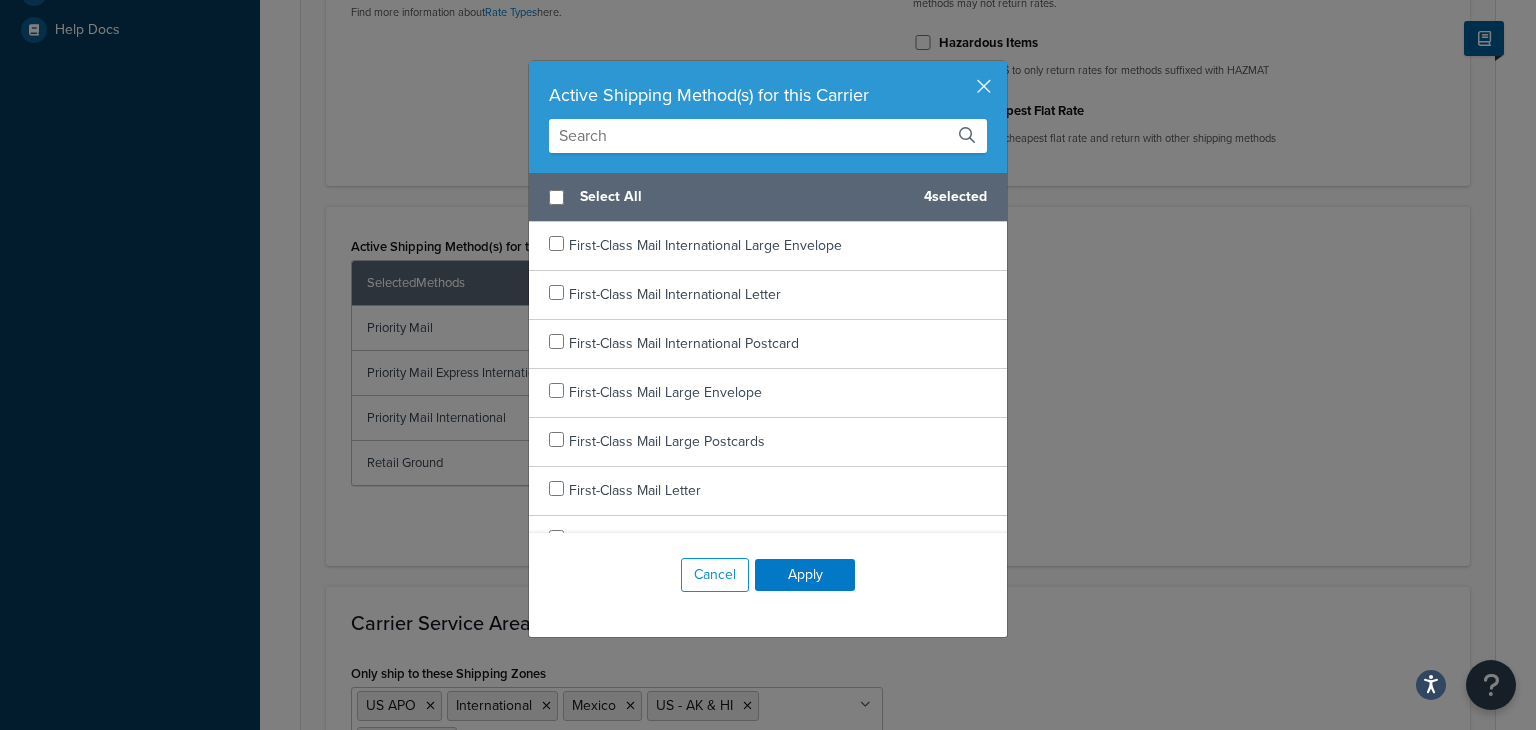 click at bounding box center (768, 136) 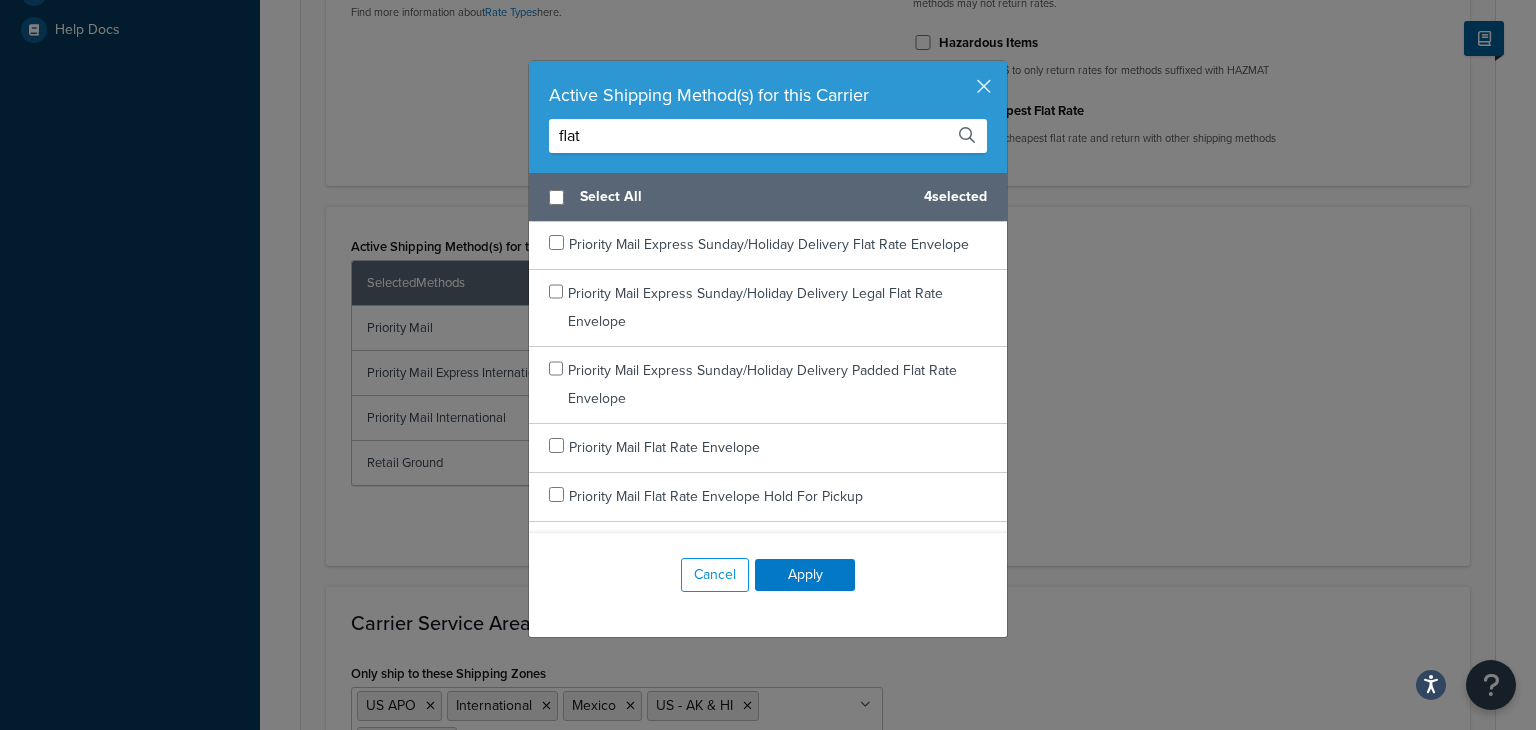 scroll, scrollTop: 736, scrollLeft: 0, axis: vertical 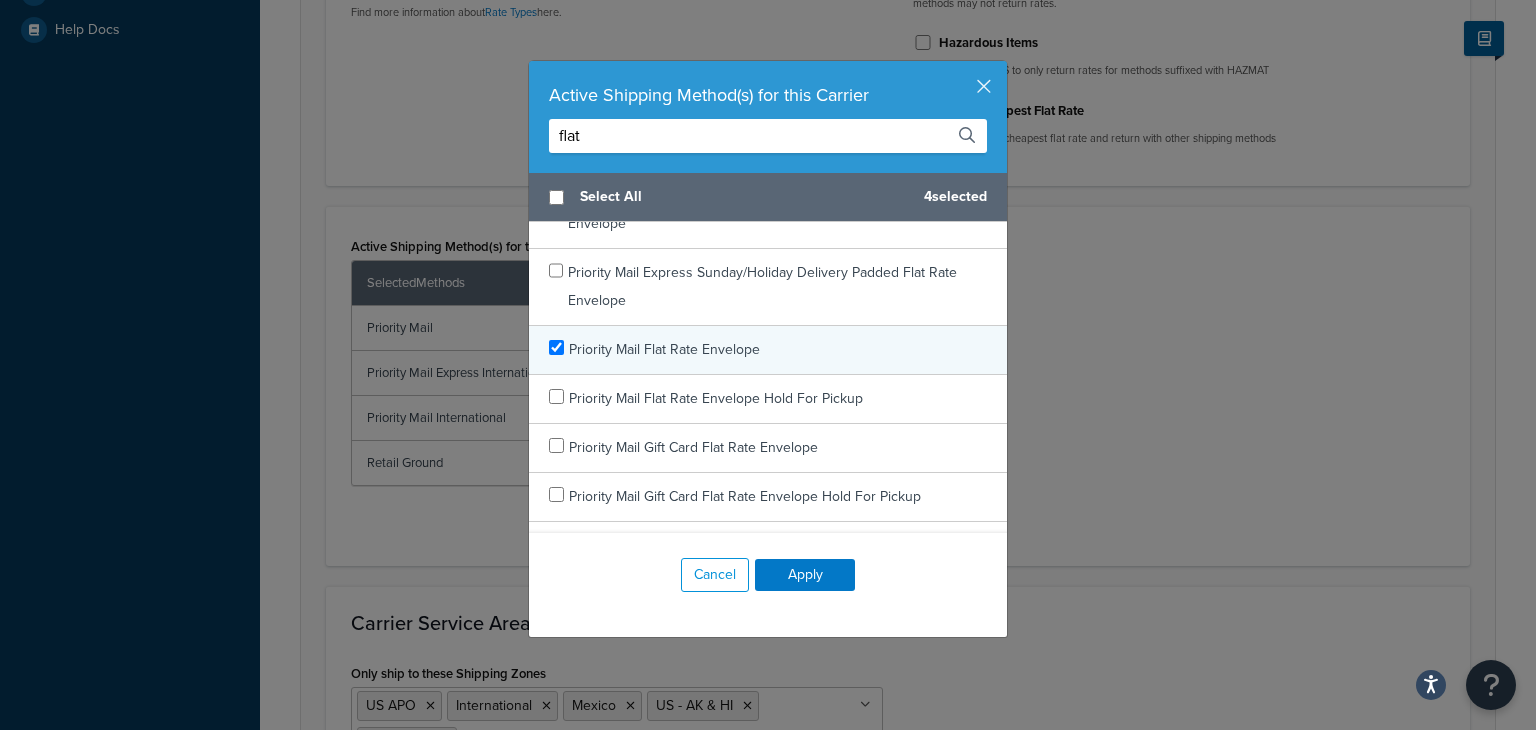 type on "flat" 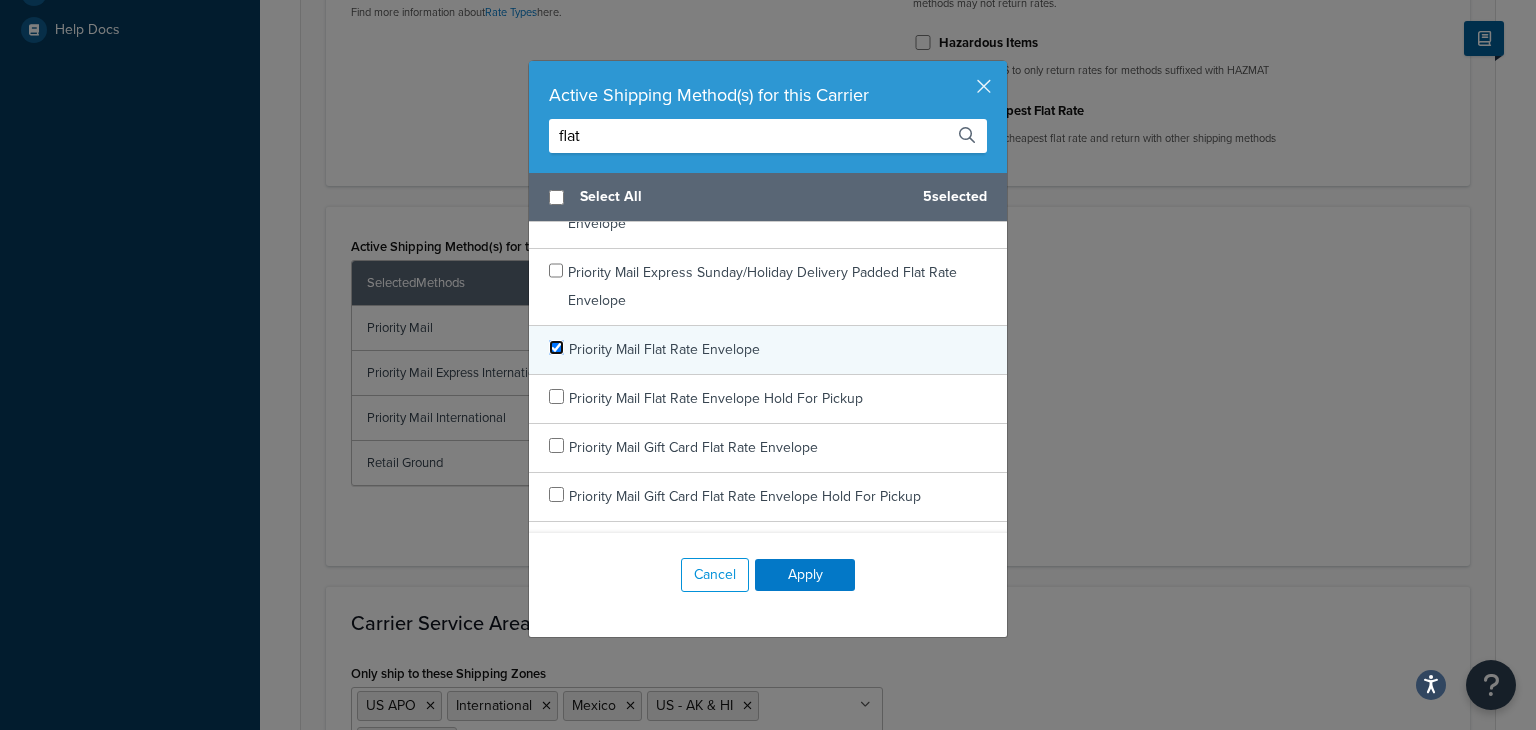 click at bounding box center [556, 347] 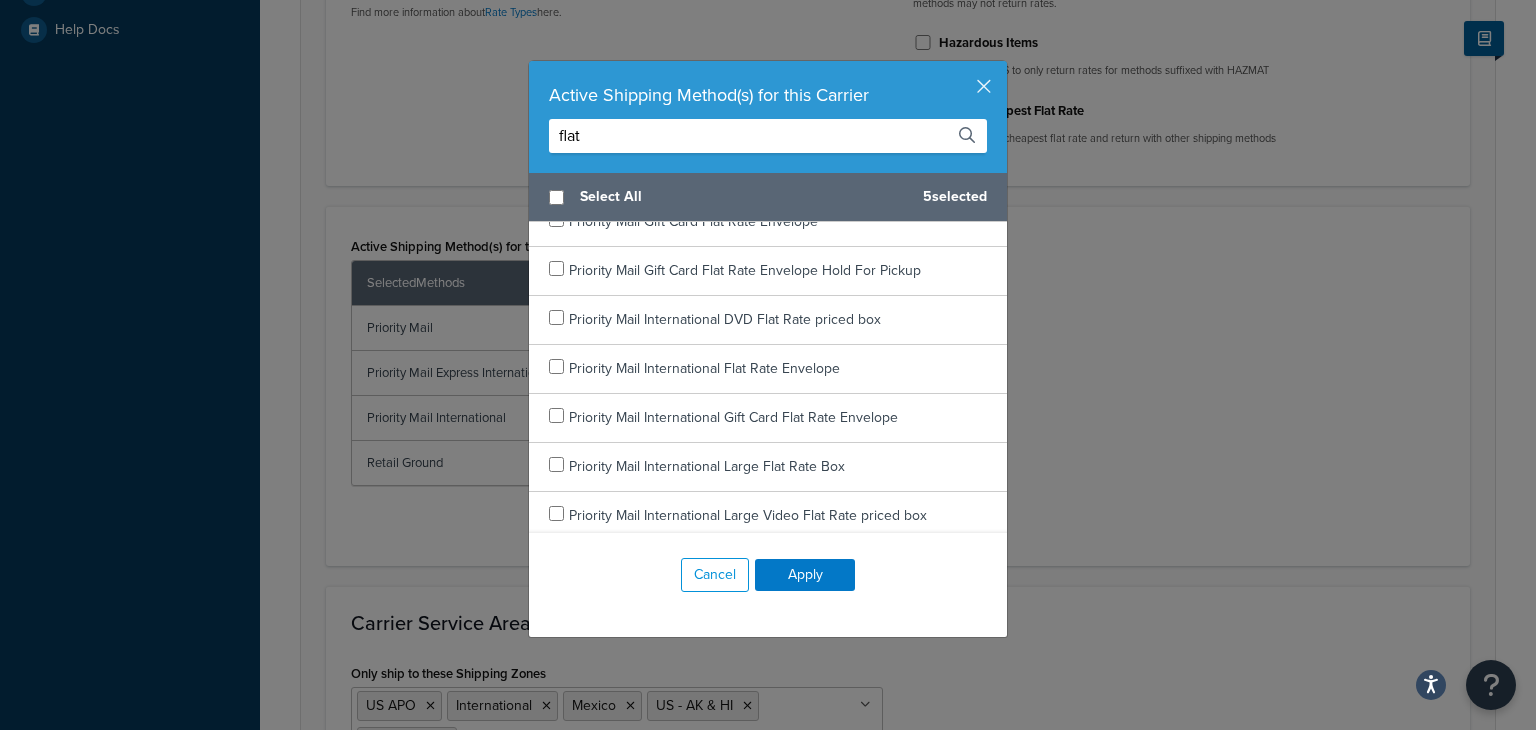 scroll, scrollTop: 960, scrollLeft: 0, axis: vertical 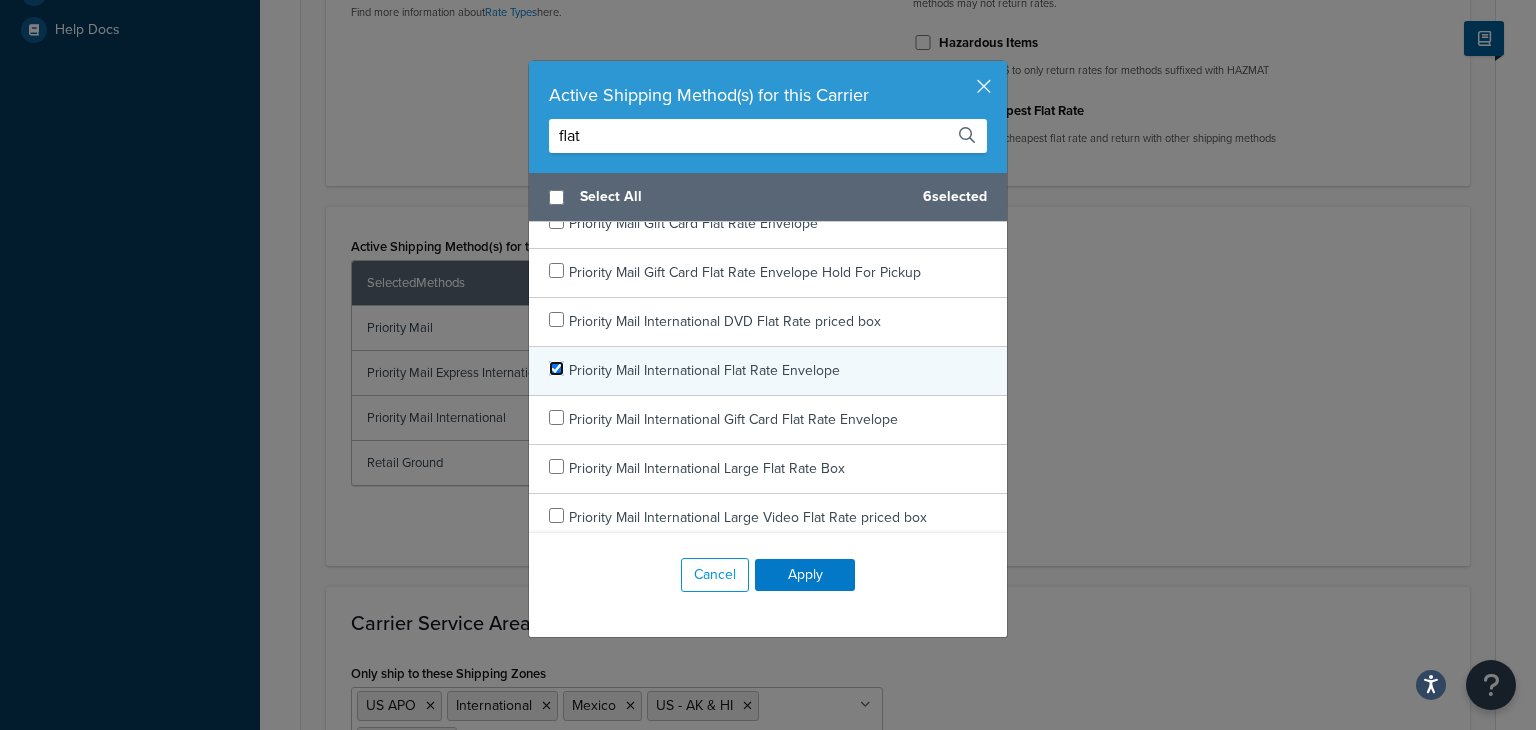 click at bounding box center (556, 368) 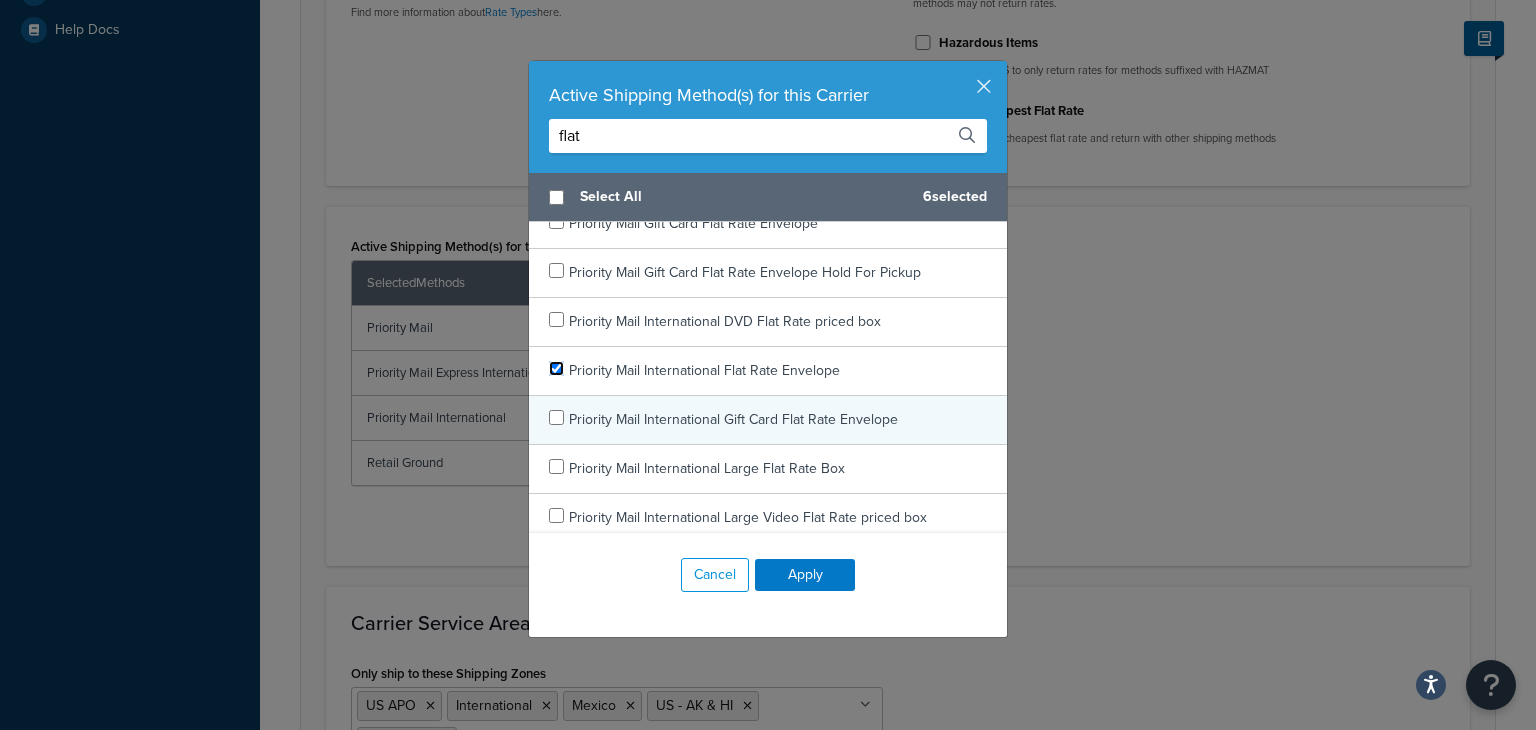 scroll, scrollTop: 1012, scrollLeft: 0, axis: vertical 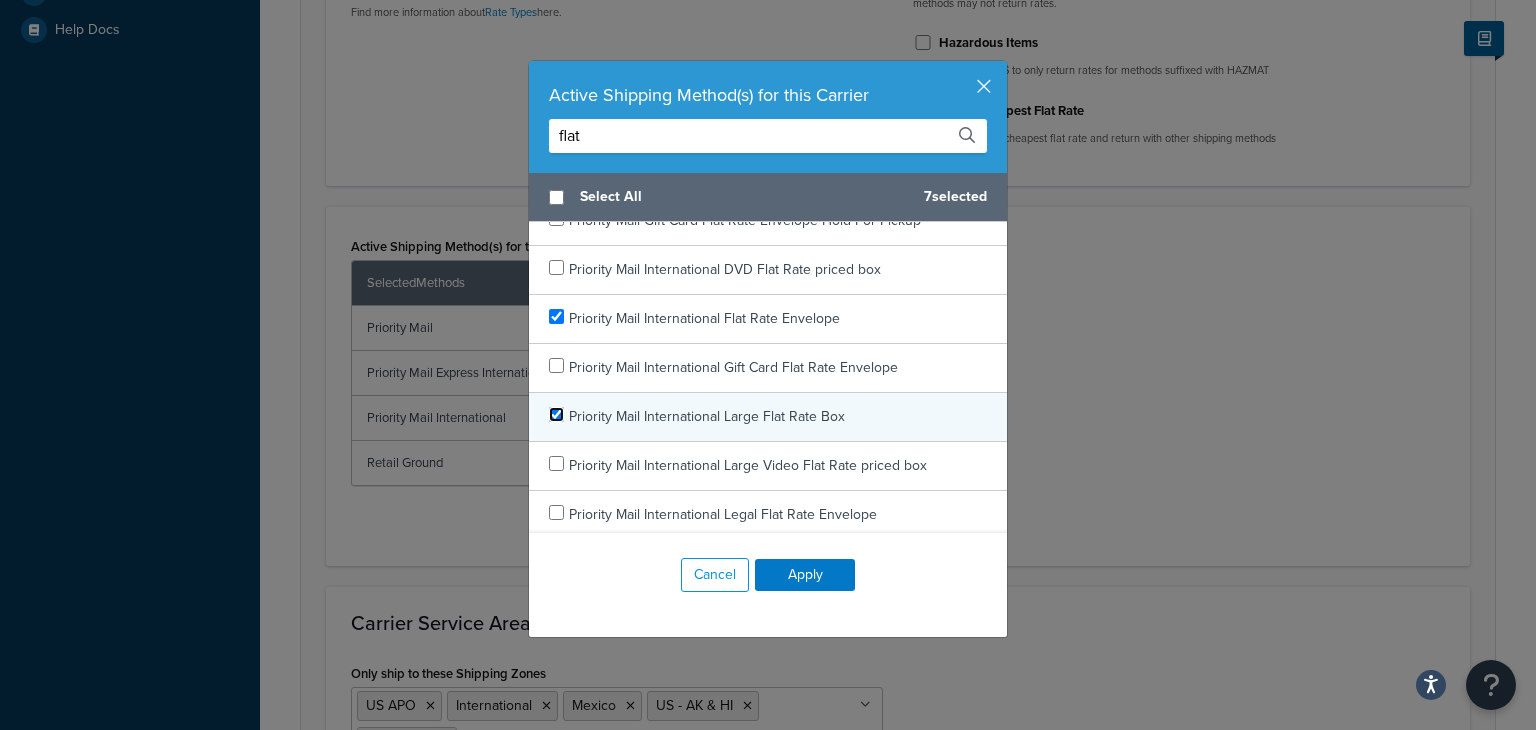 click at bounding box center (556, 414) 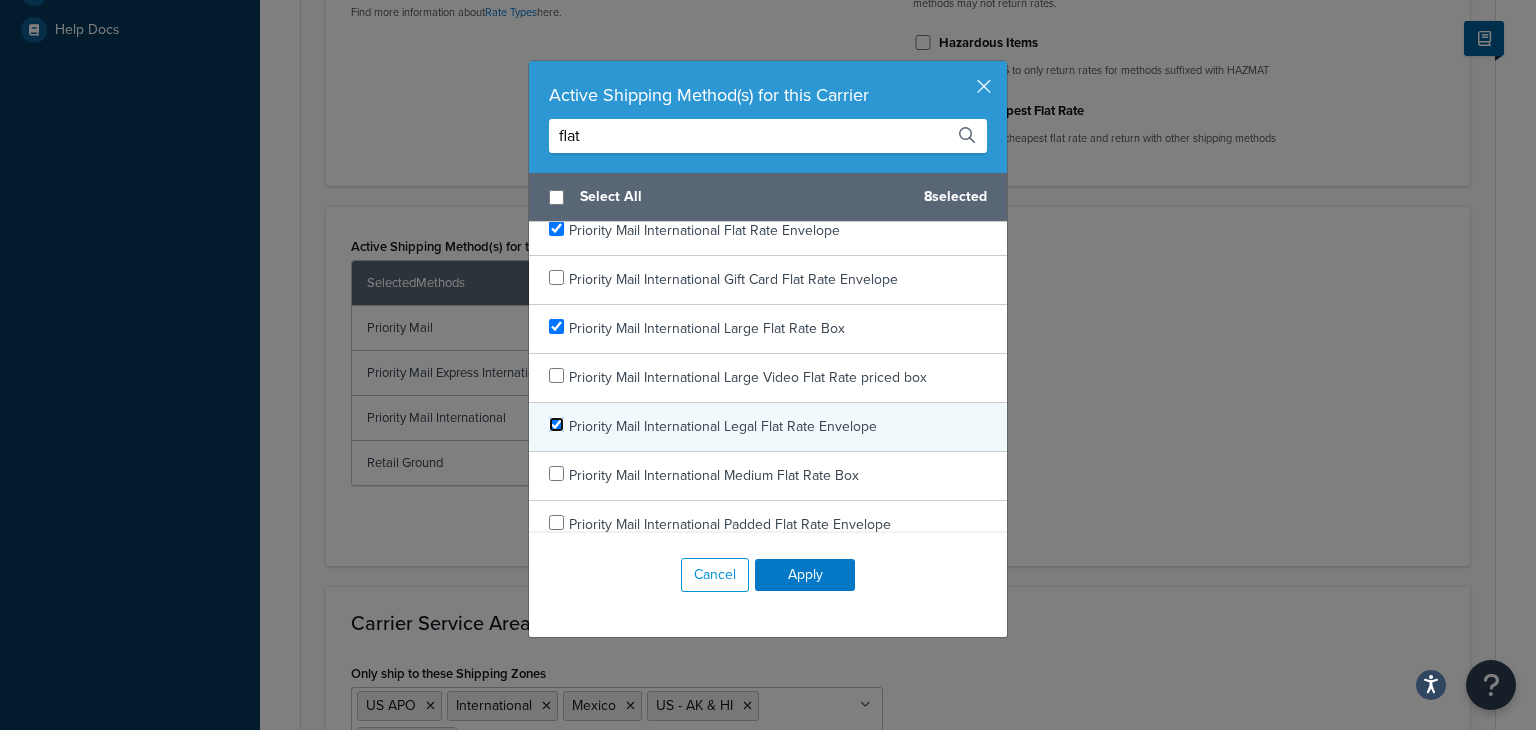 click at bounding box center [556, 424] 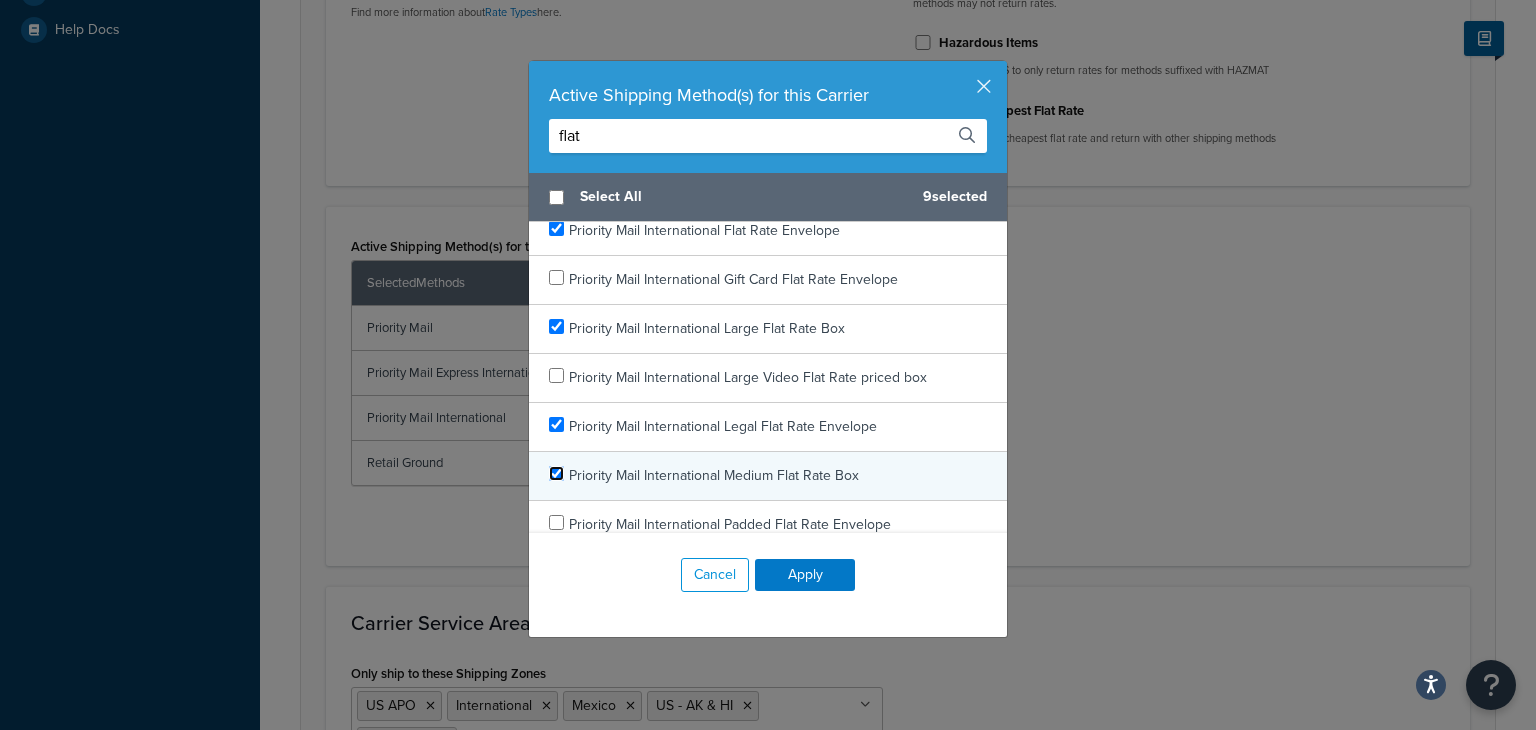 click at bounding box center (556, 473) 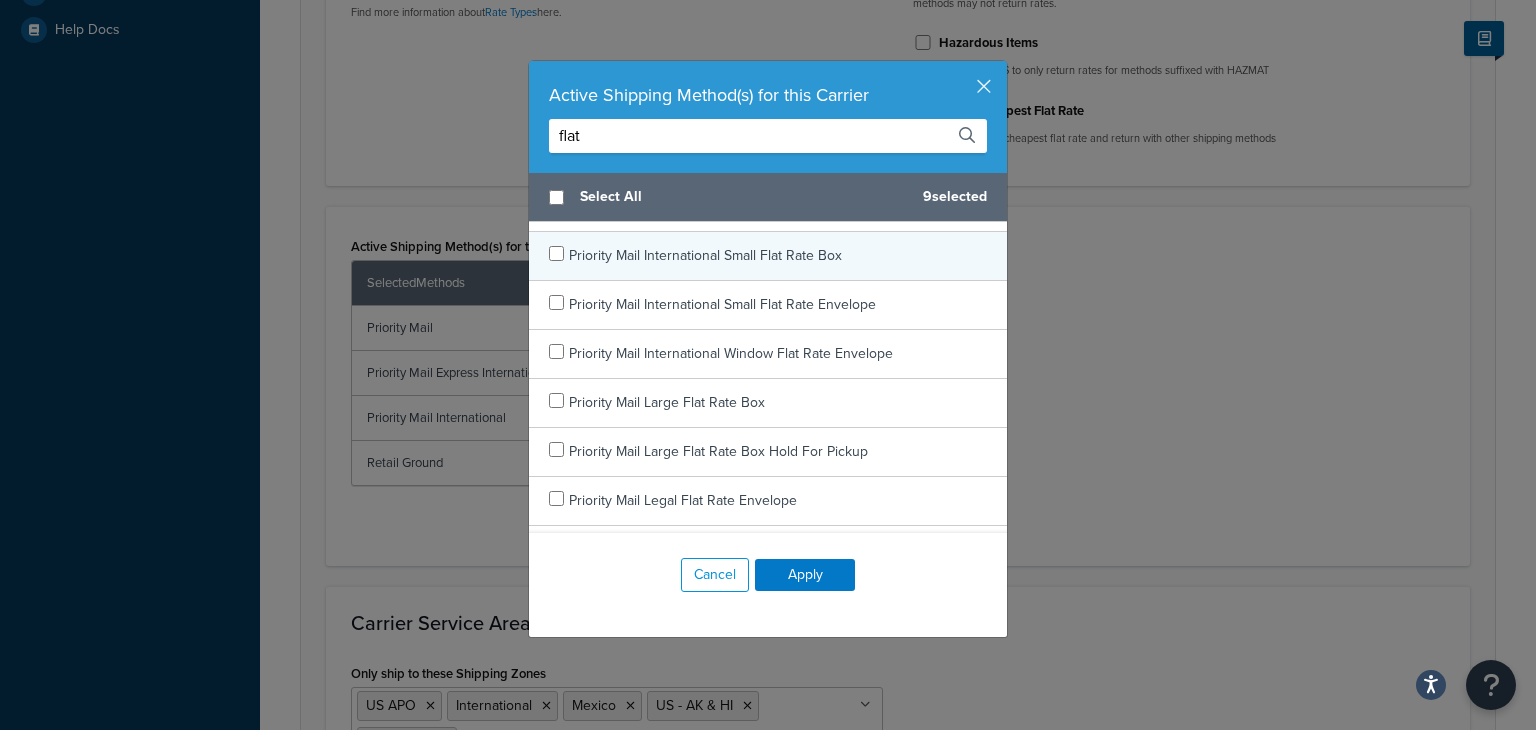 scroll, scrollTop: 1419, scrollLeft: 0, axis: vertical 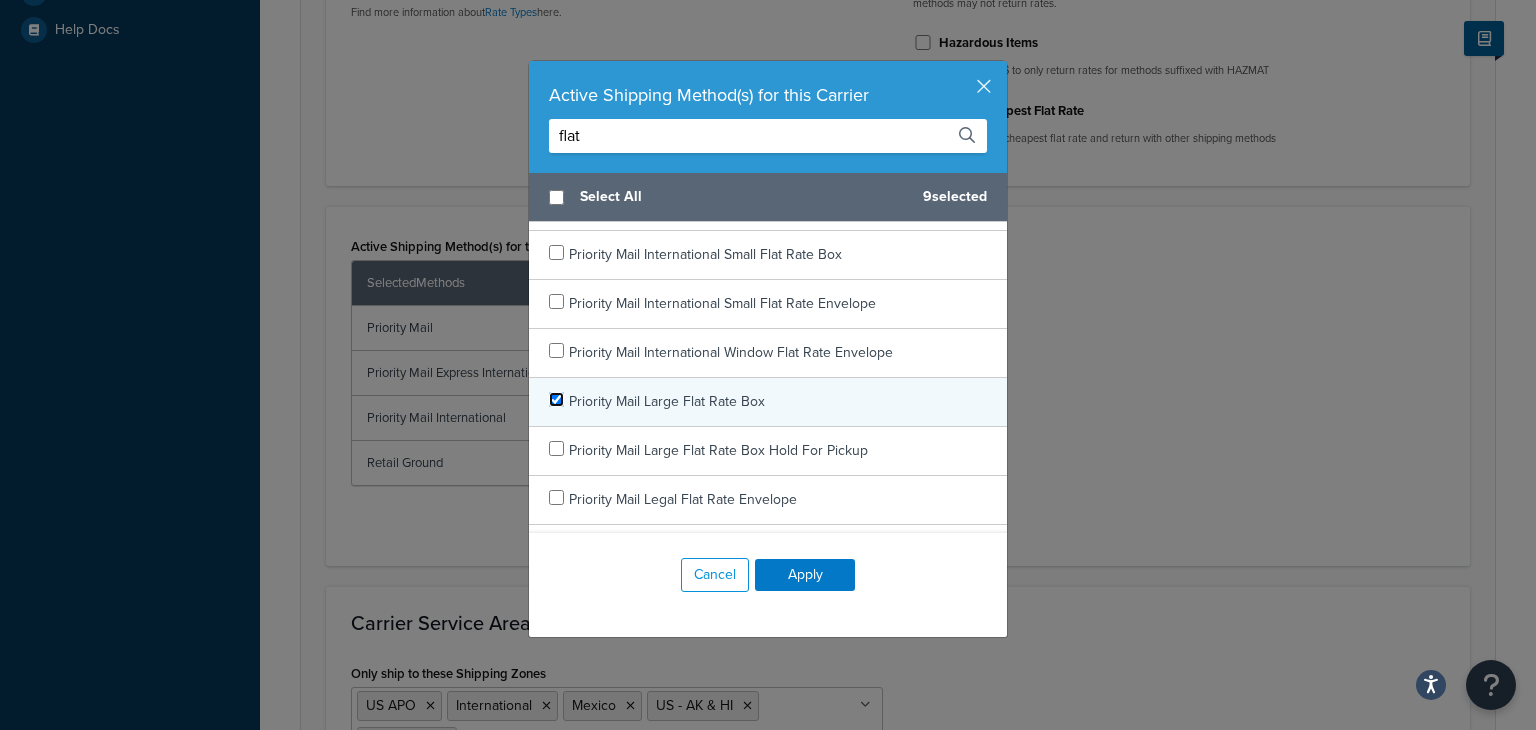 click at bounding box center (556, 399) 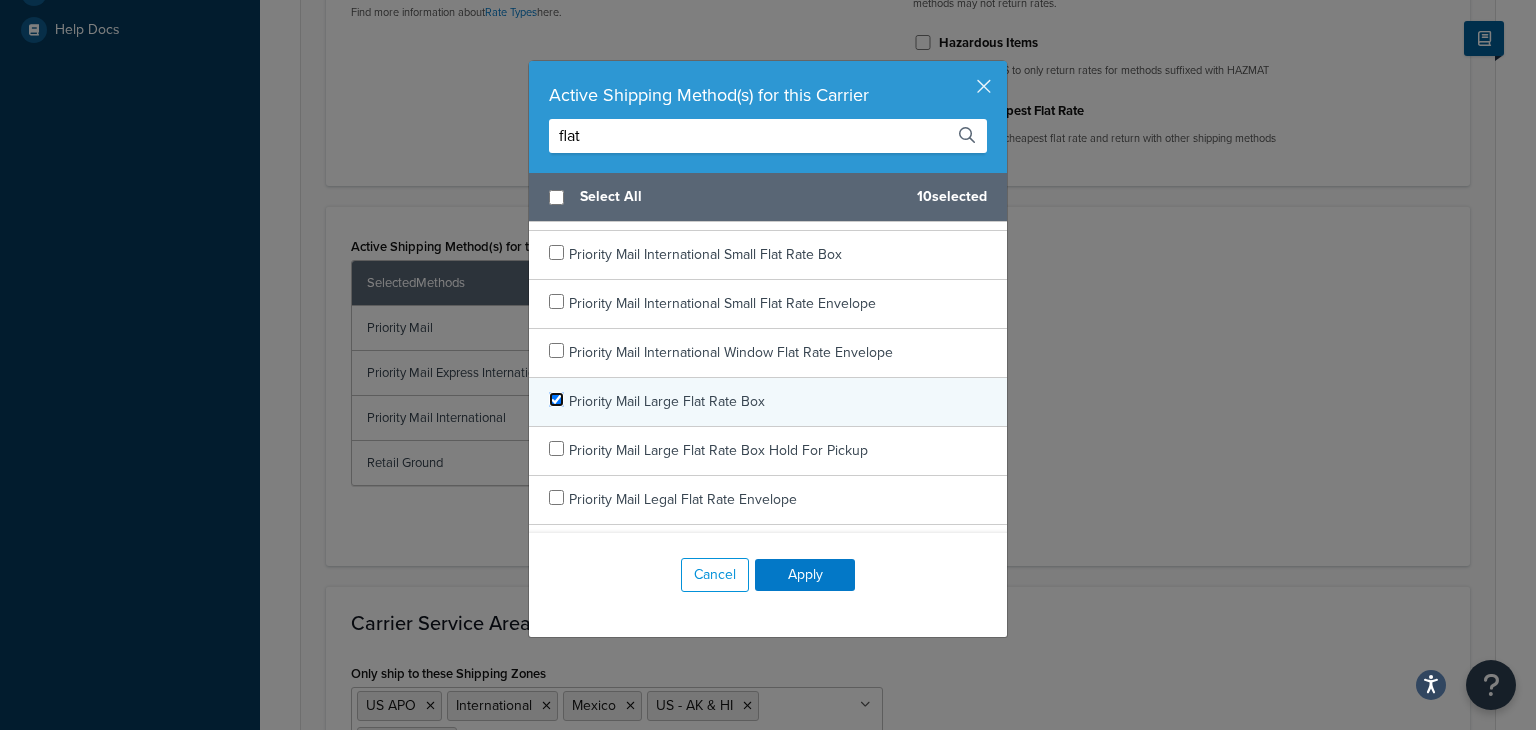 scroll, scrollTop: 1510, scrollLeft: 0, axis: vertical 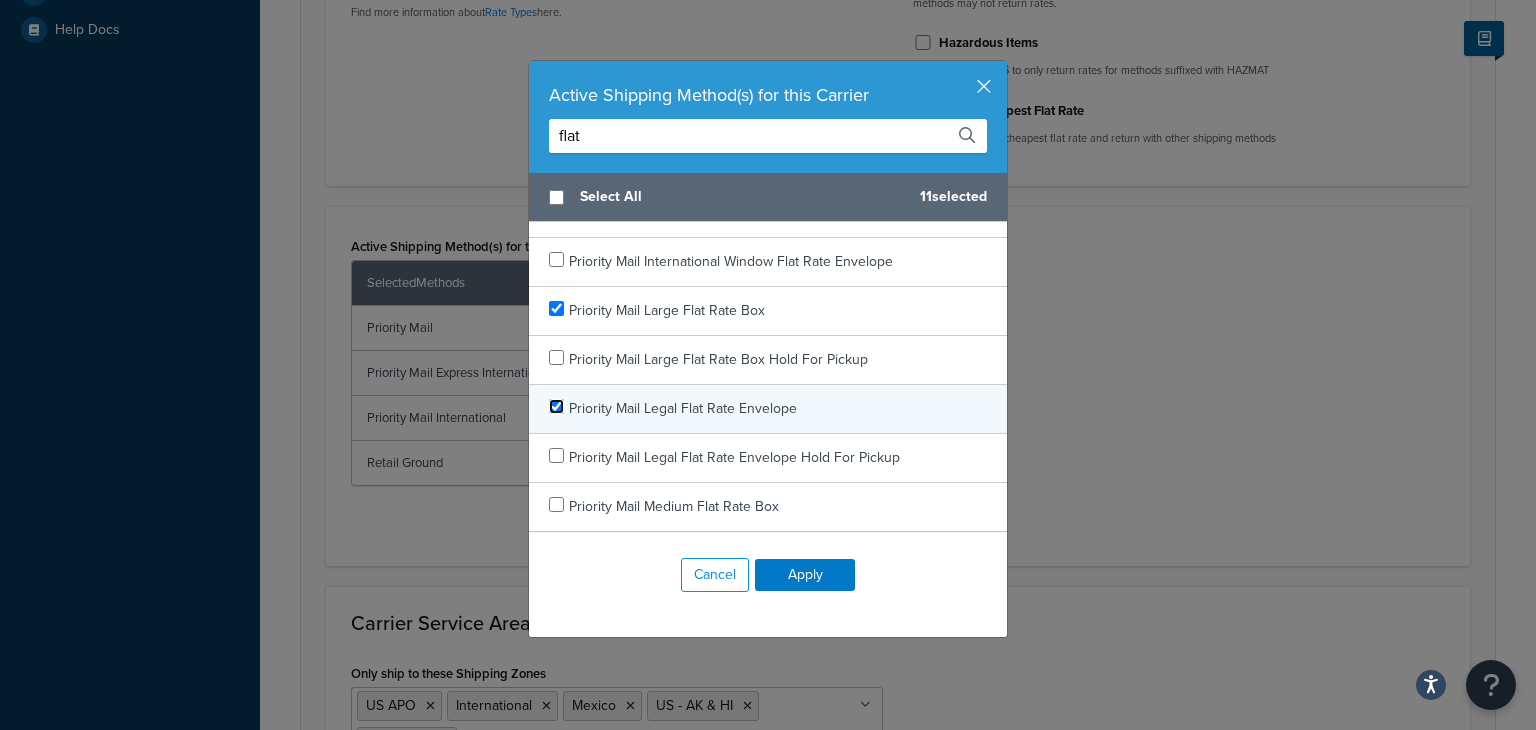 click at bounding box center [556, 406] 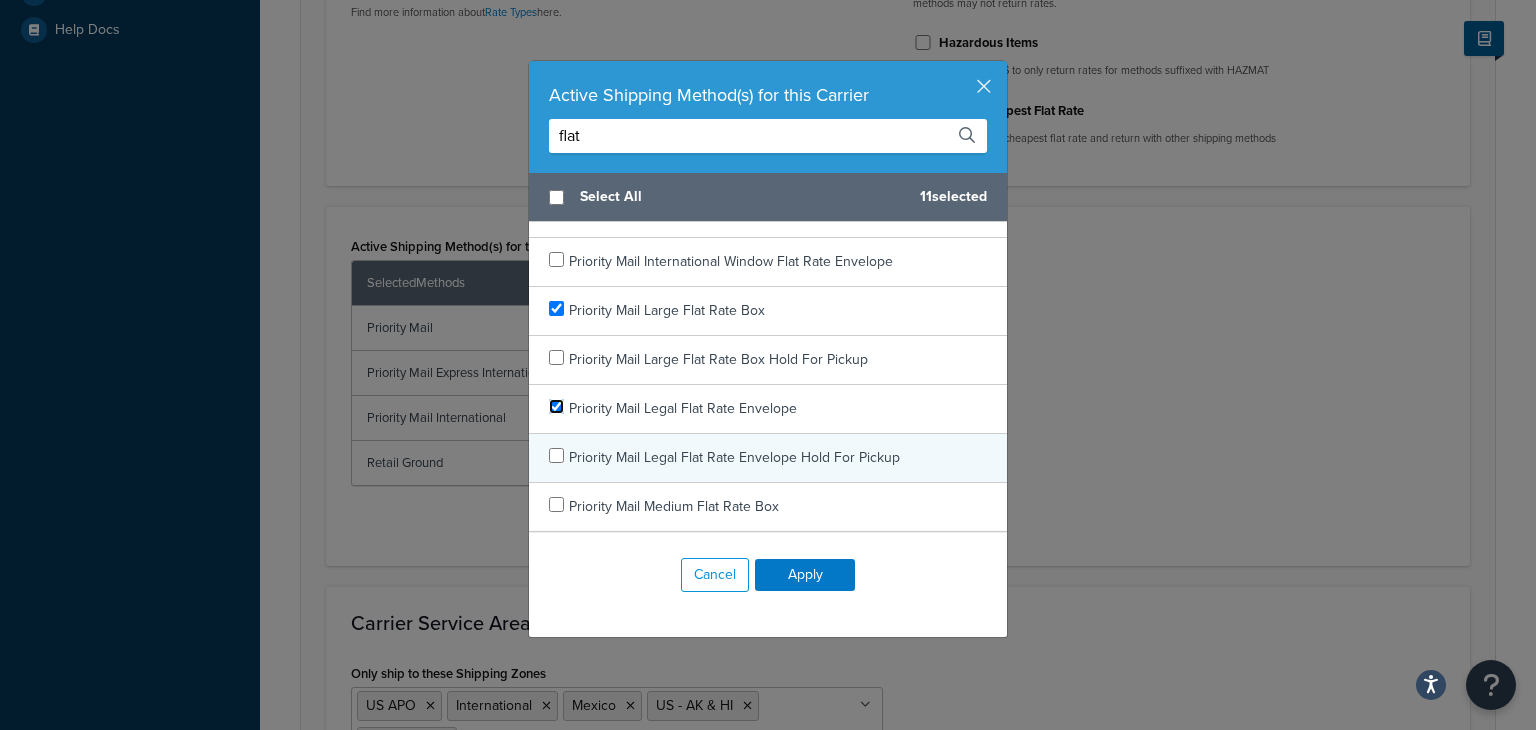 scroll, scrollTop: 1599, scrollLeft: 0, axis: vertical 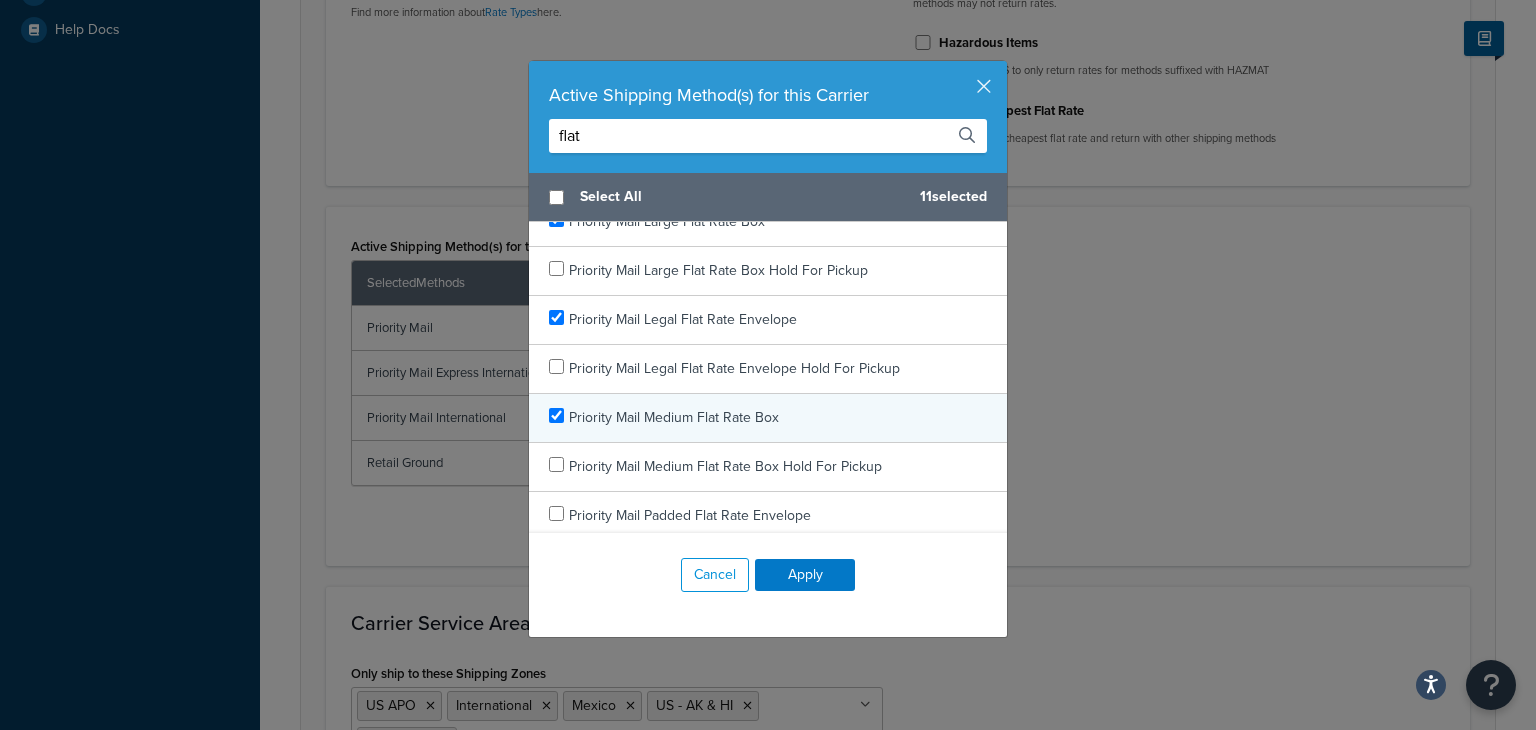 checkbox on "true" 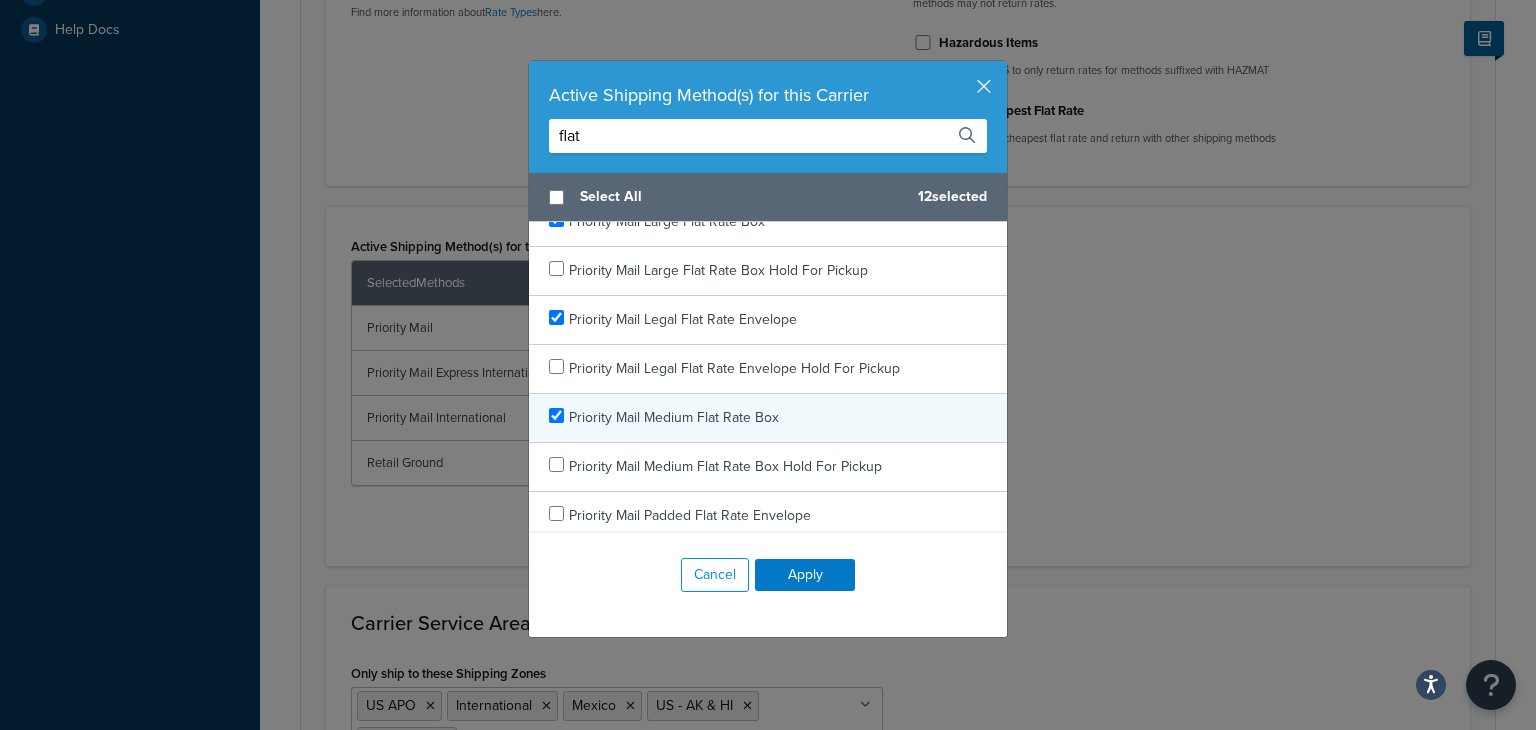click on "Priority Mail Medium Flat Rate Box" at bounding box center [768, 418] 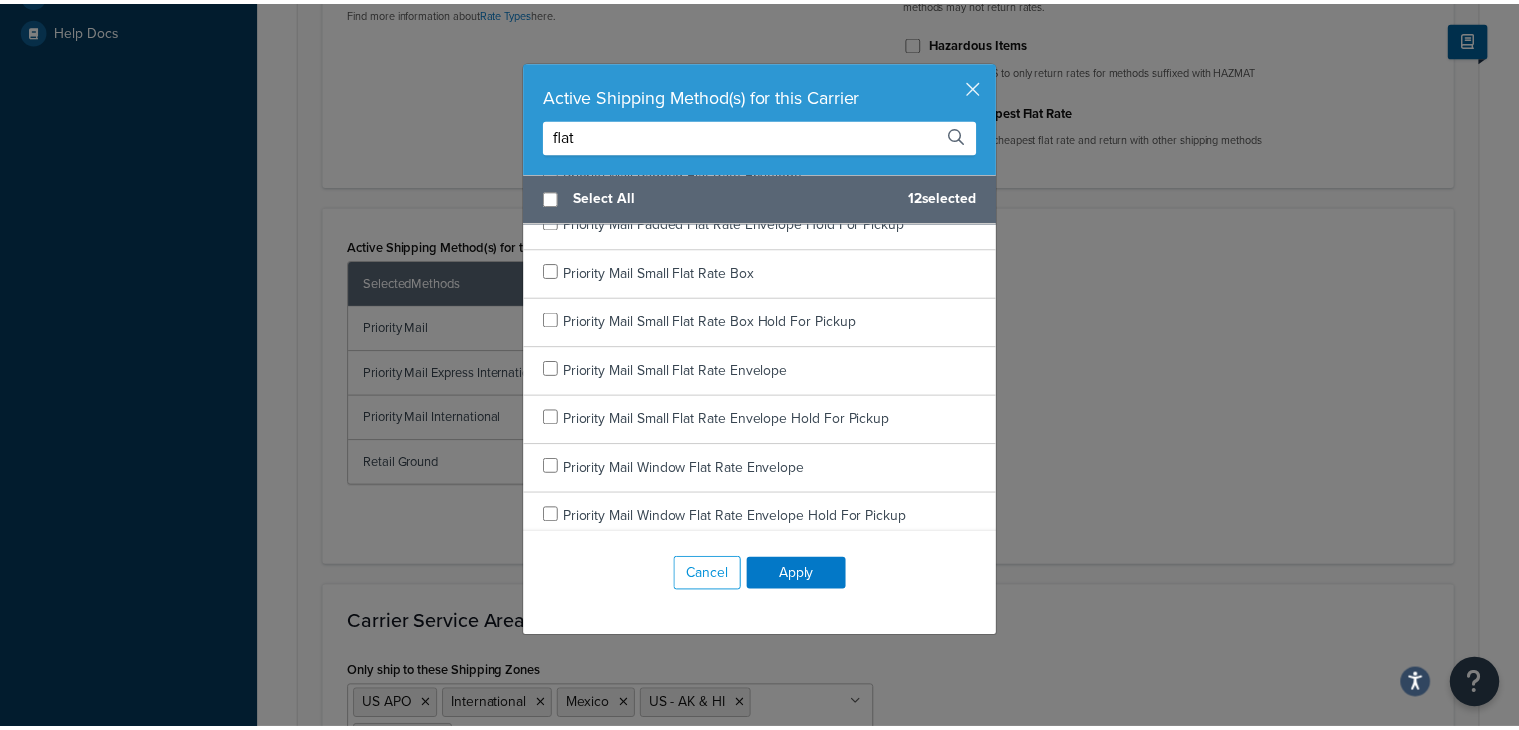 scroll, scrollTop: 1940, scrollLeft: 0, axis: vertical 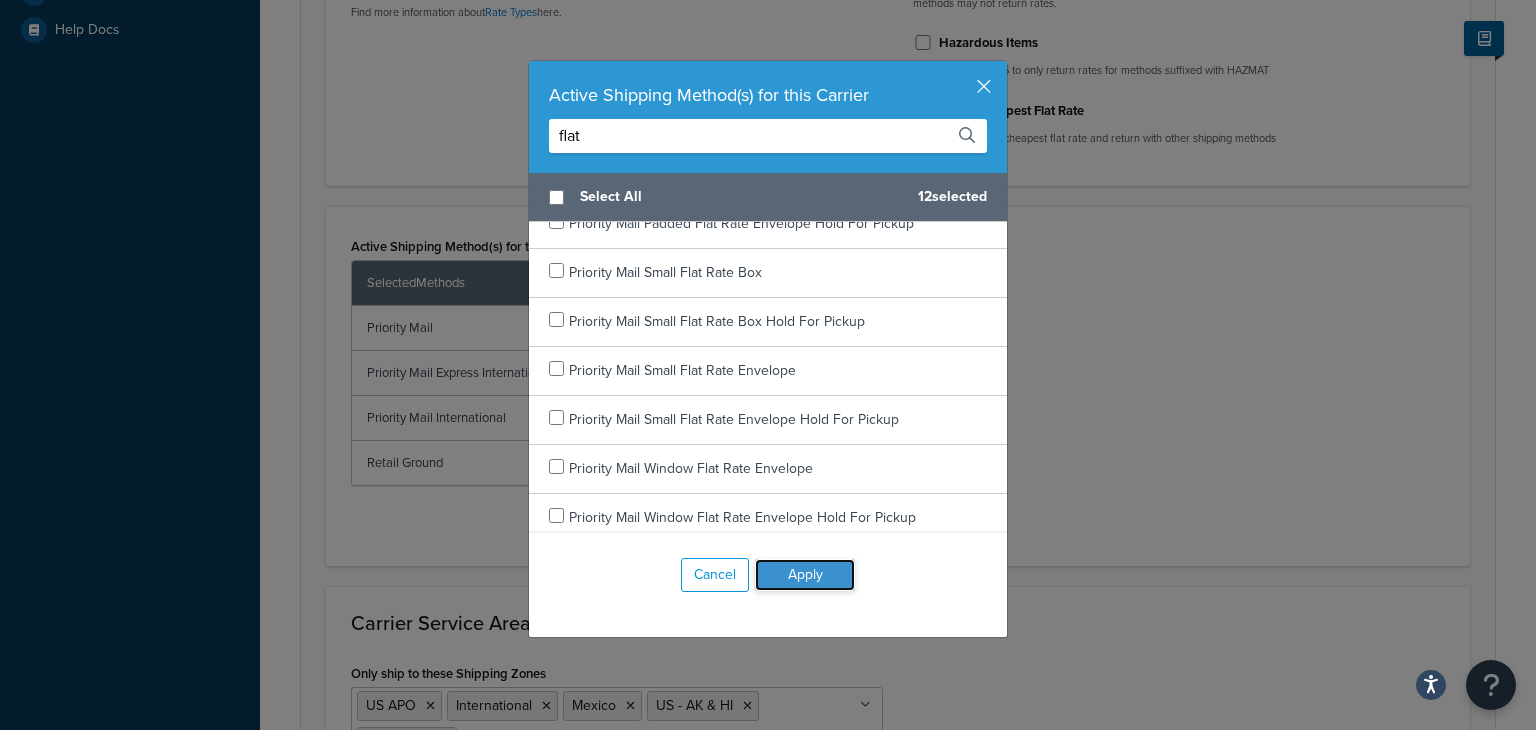 click on "Apply" at bounding box center [805, 575] 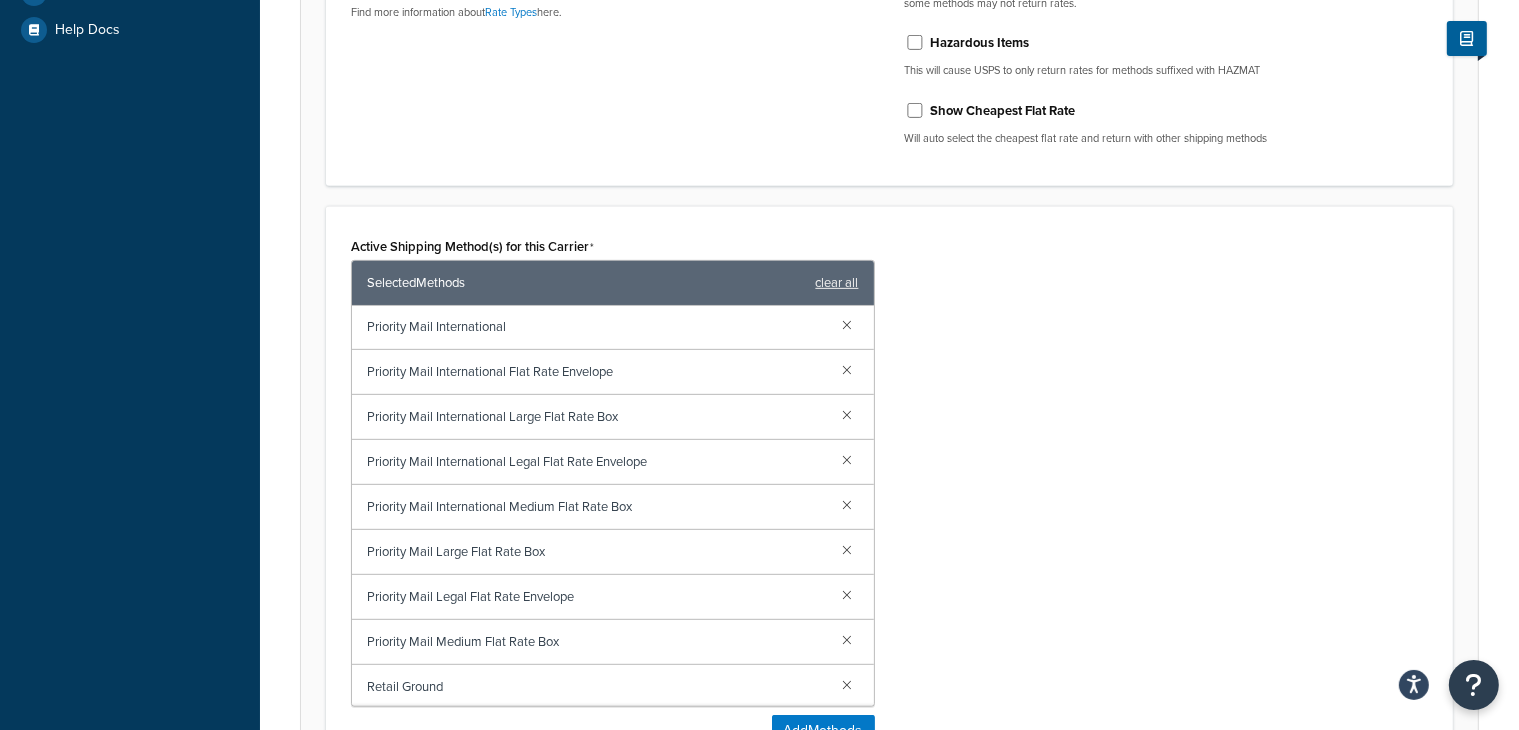 scroll, scrollTop: 0, scrollLeft: 0, axis: both 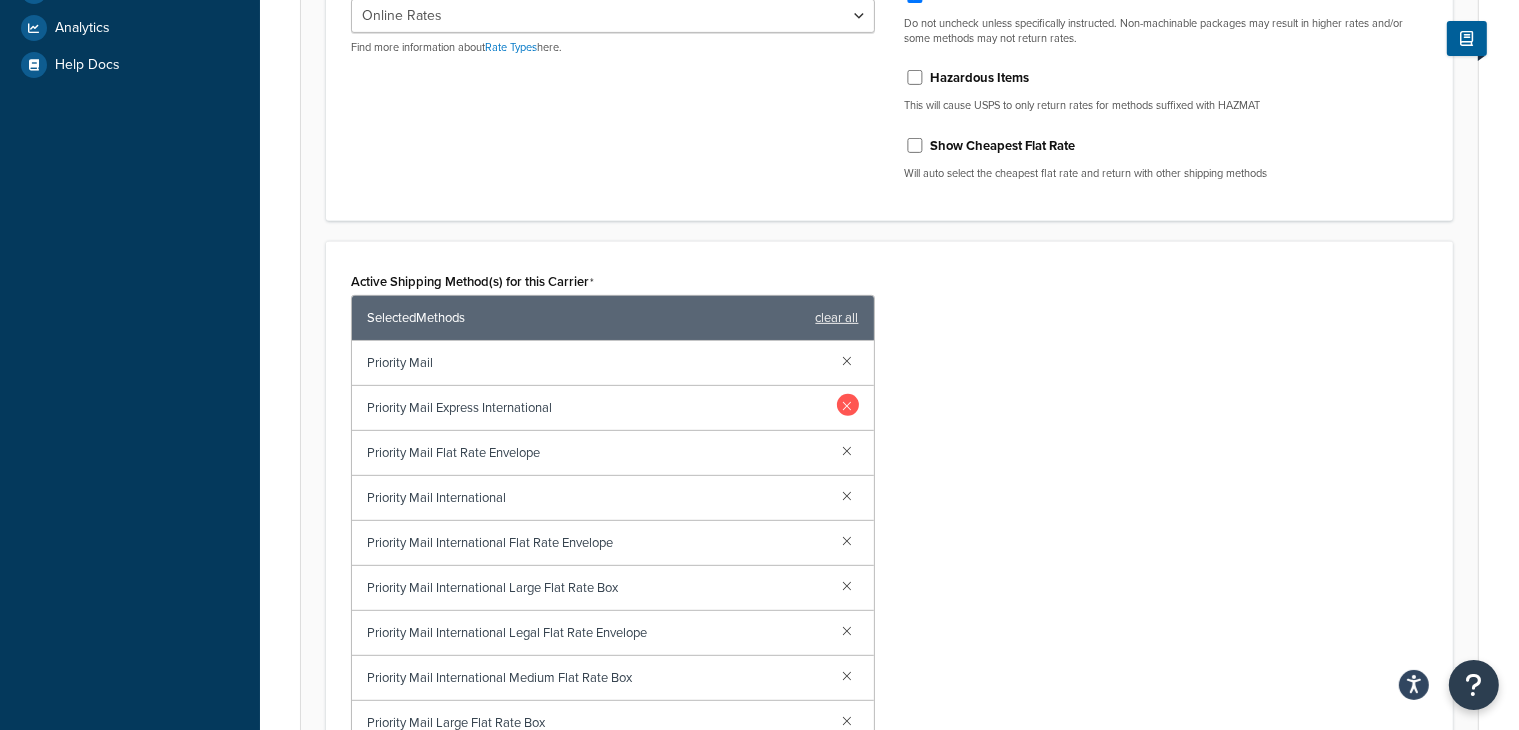 click at bounding box center (848, 405) 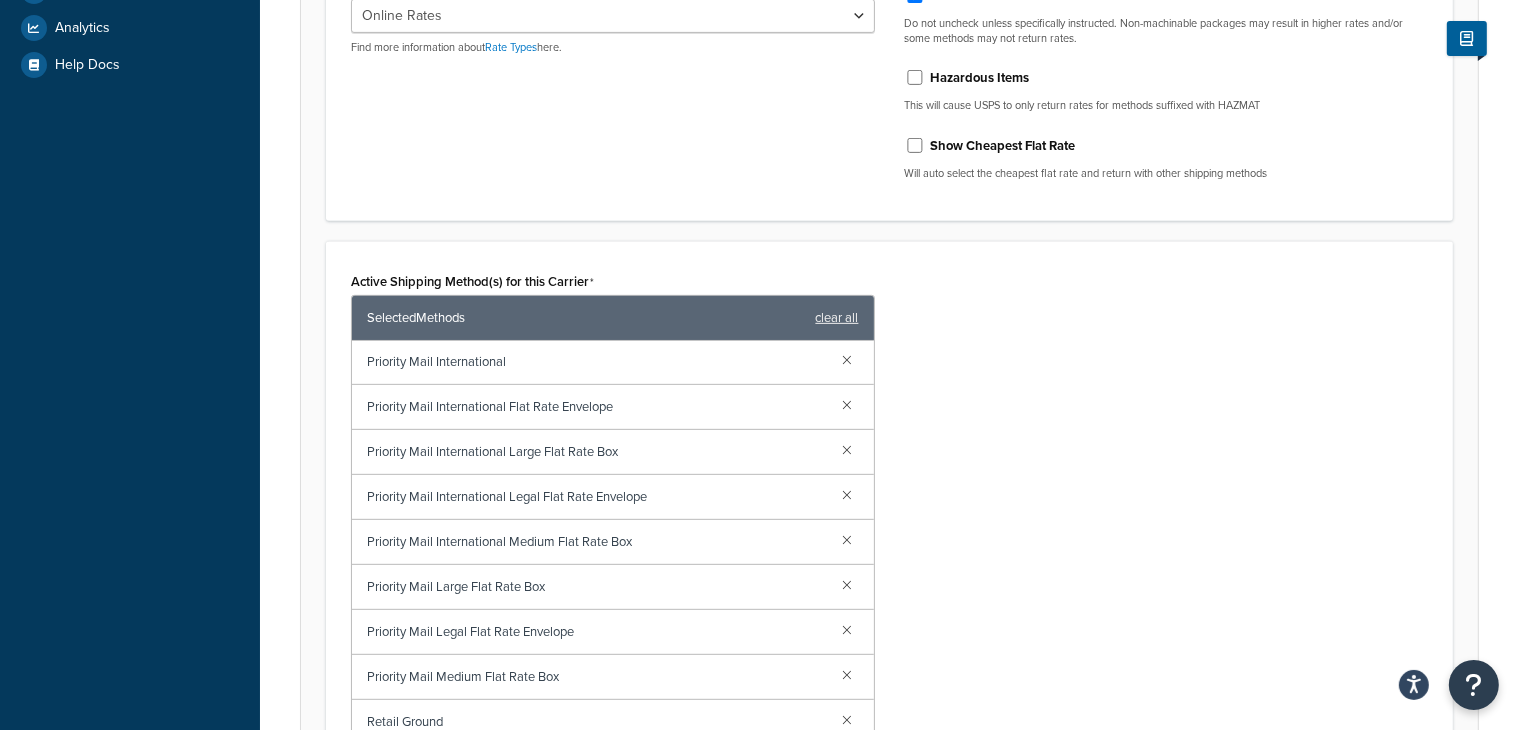 scroll, scrollTop: 92, scrollLeft: 0, axis: vertical 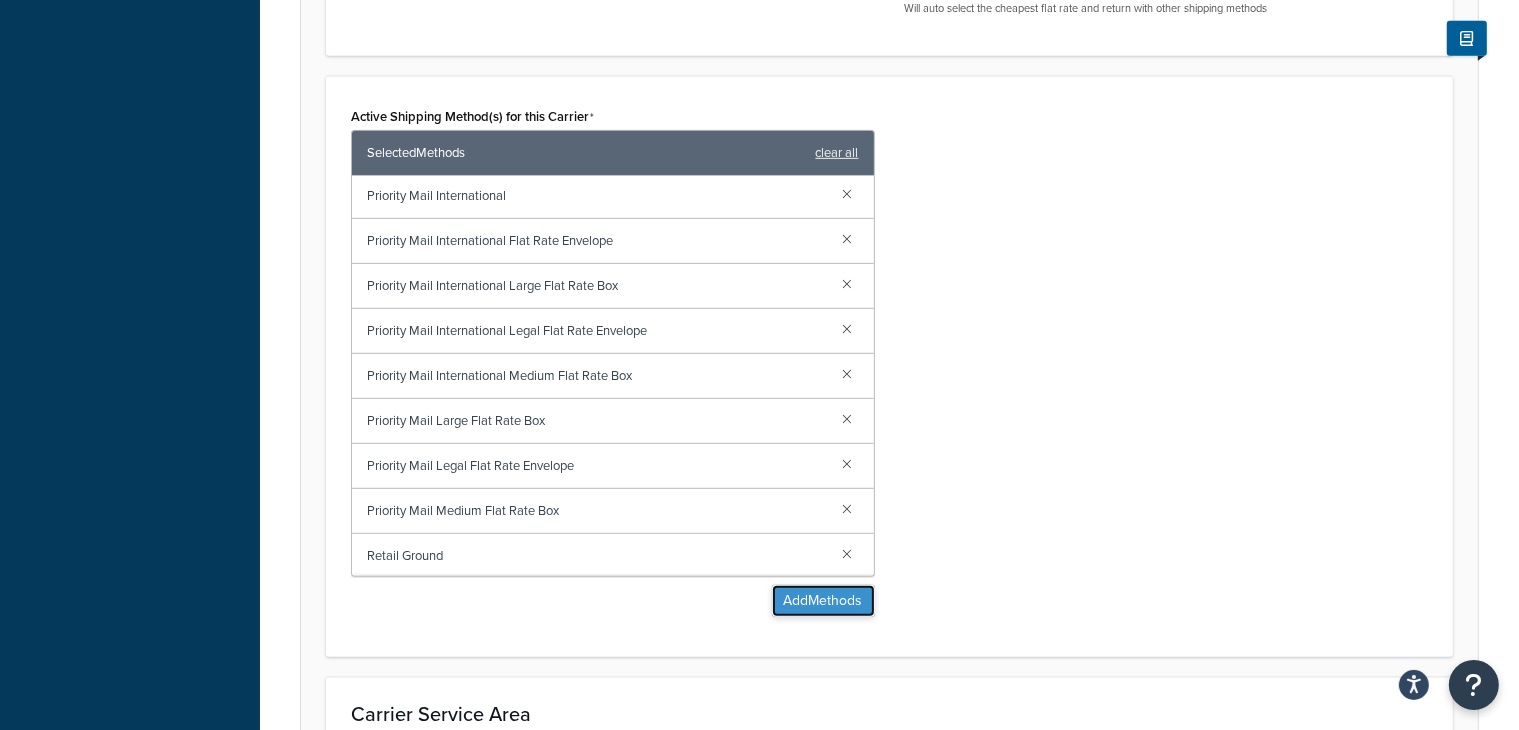 click on "Add  Methods" at bounding box center [823, 601] 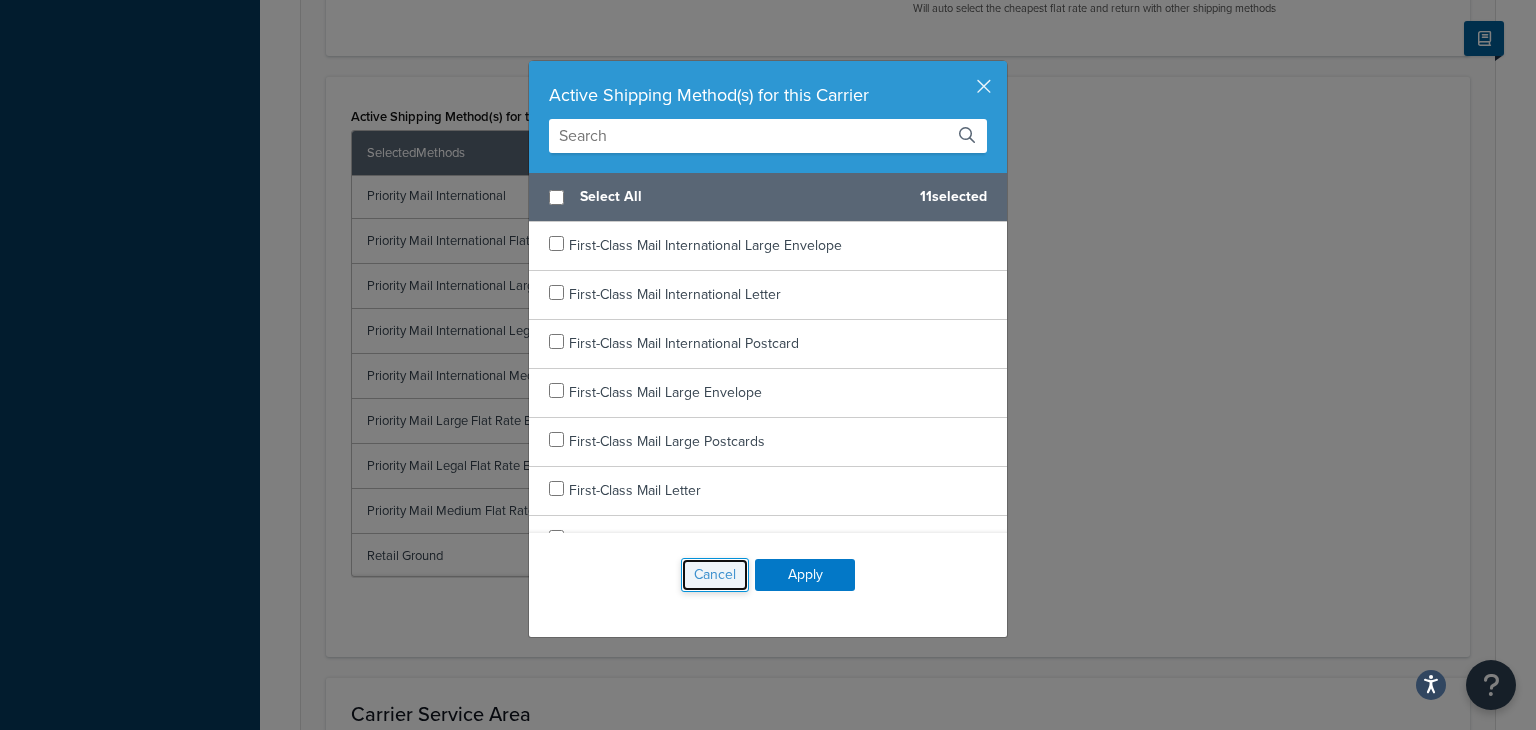 click on "Cancel" at bounding box center (715, 575) 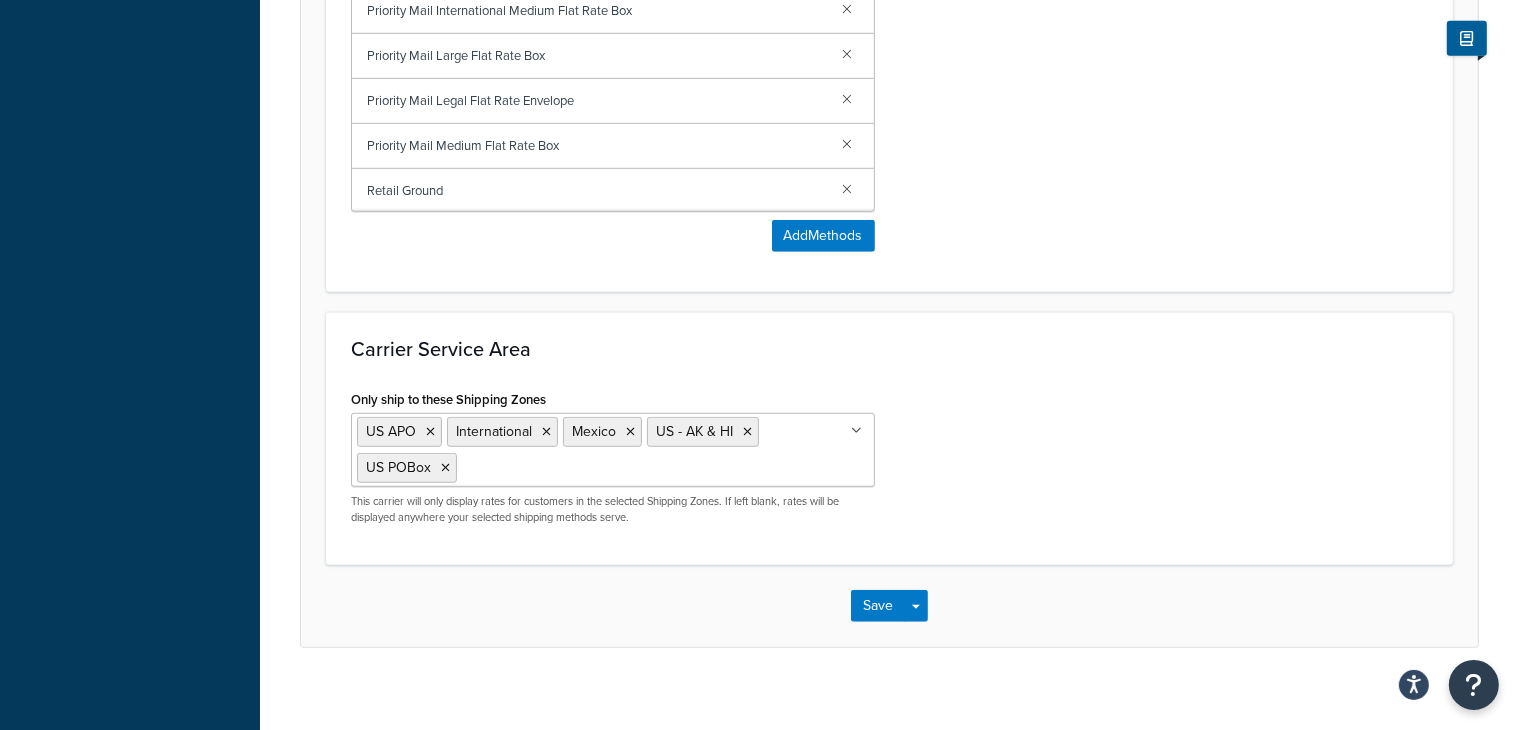 scroll, scrollTop: 1326, scrollLeft: 0, axis: vertical 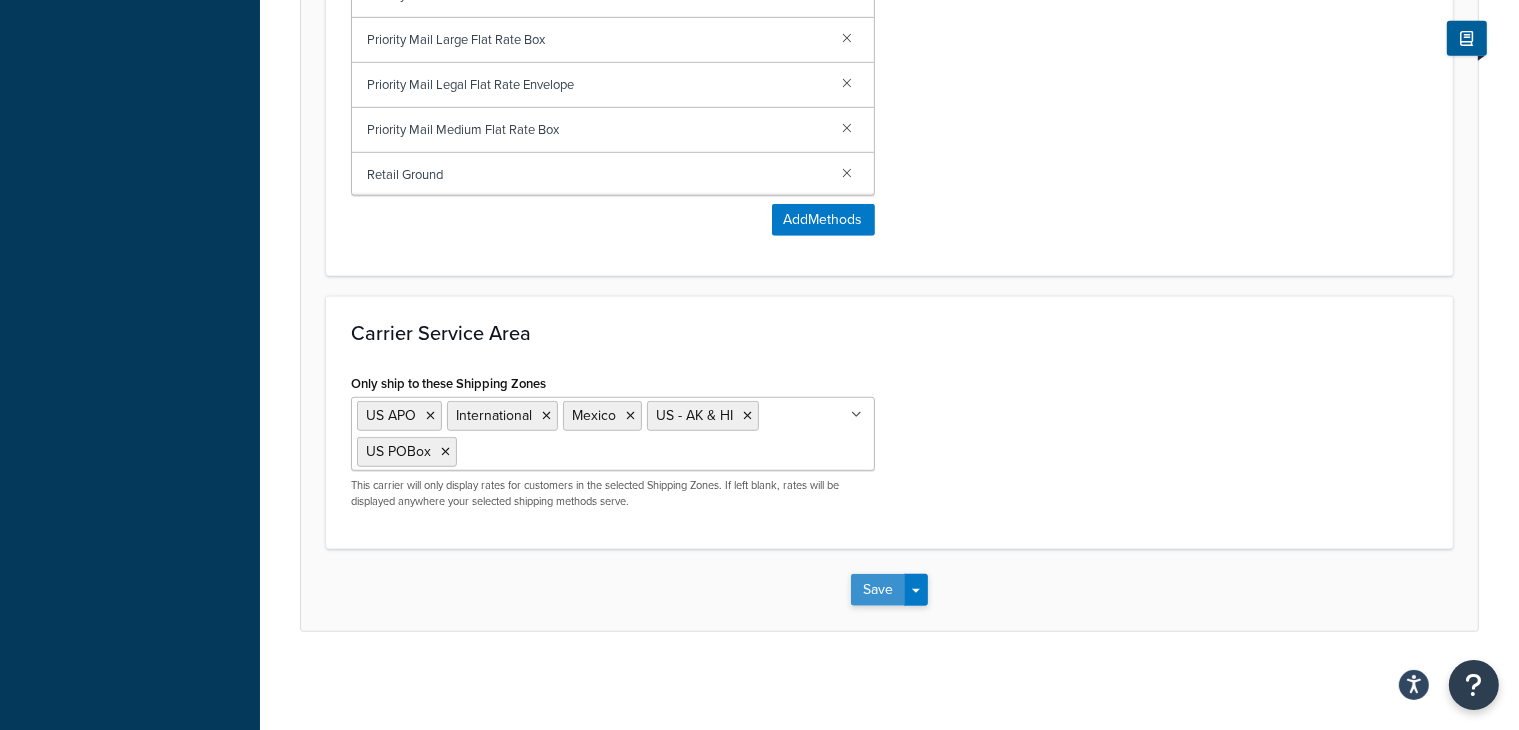 click on "Save" at bounding box center (878, 590) 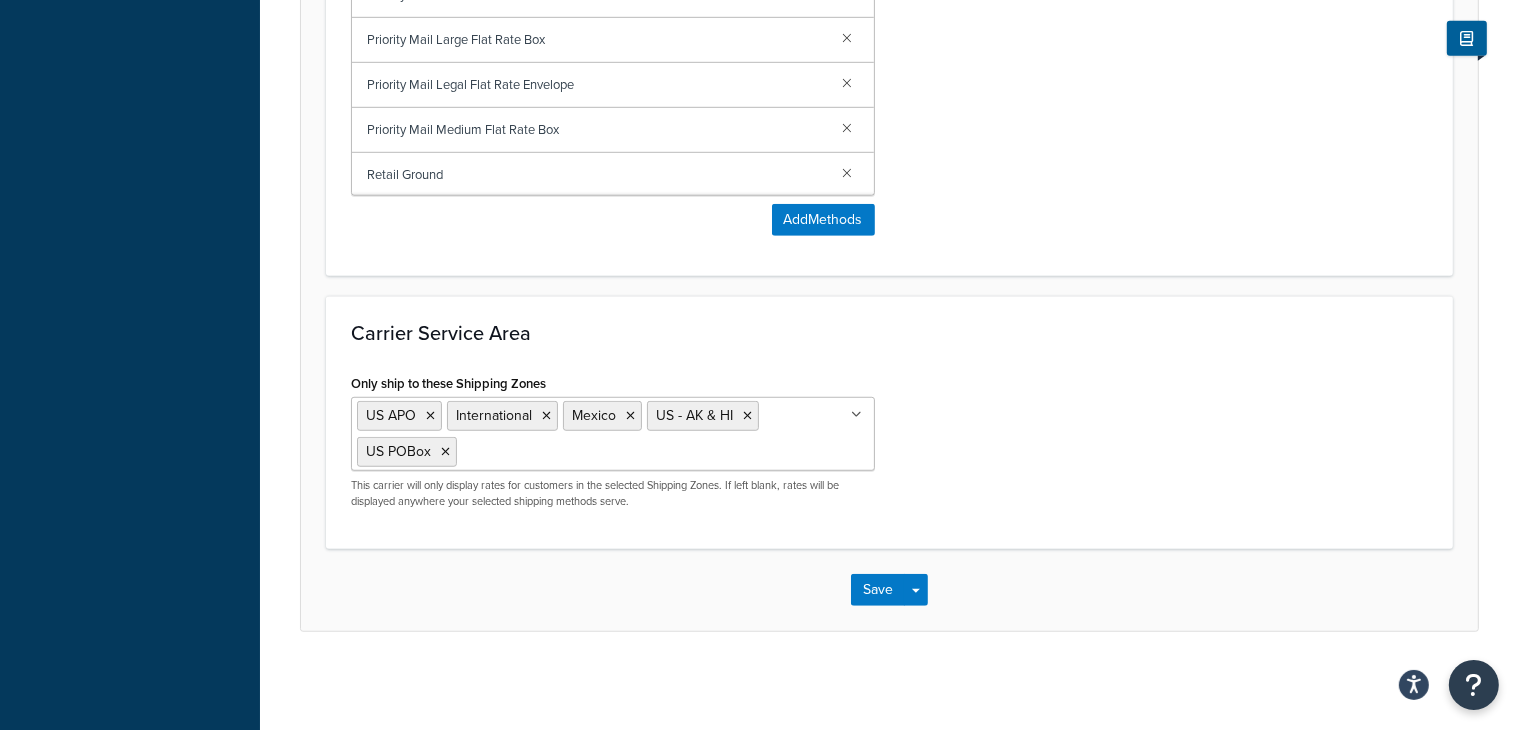 scroll, scrollTop: 0, scrollLeft: 0, axis: both 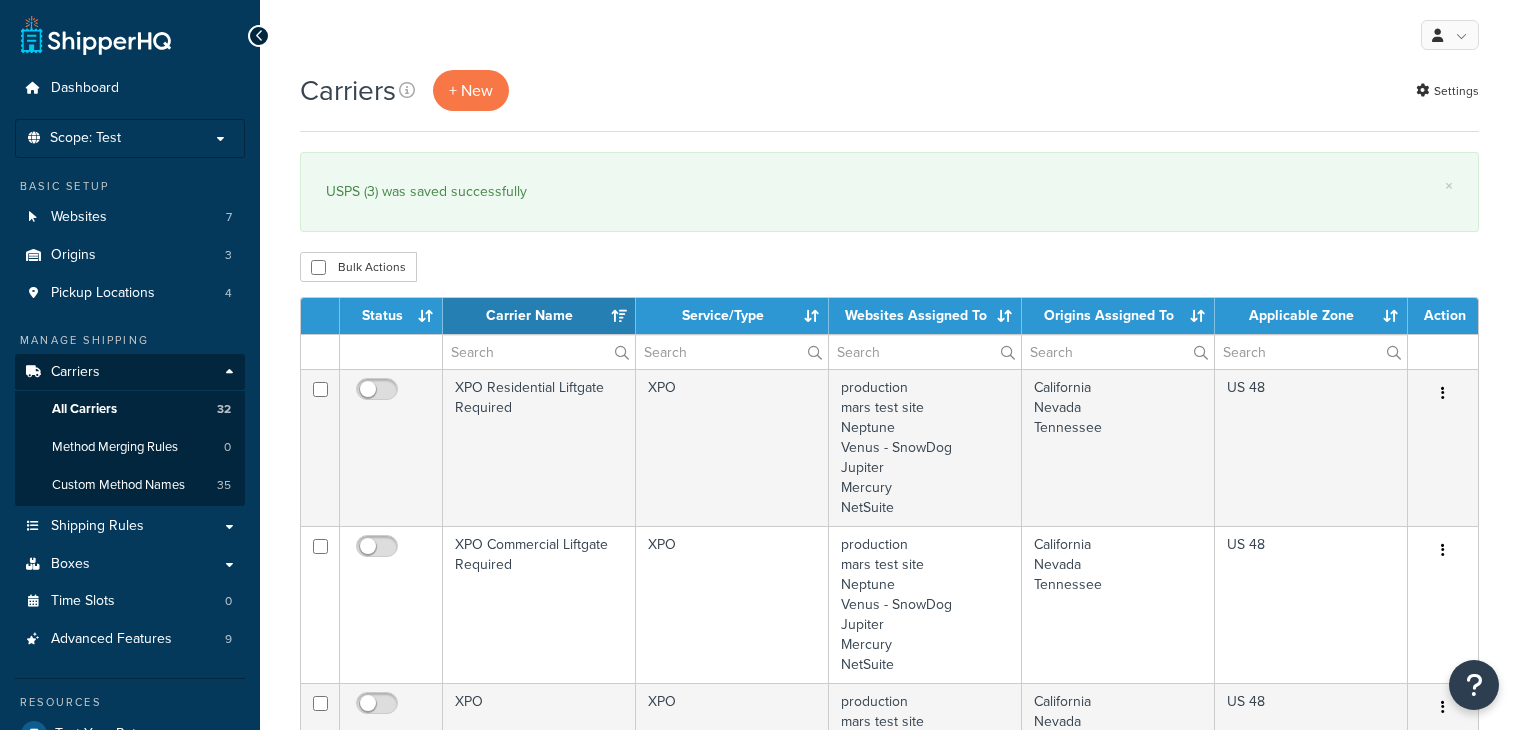 select on "15" 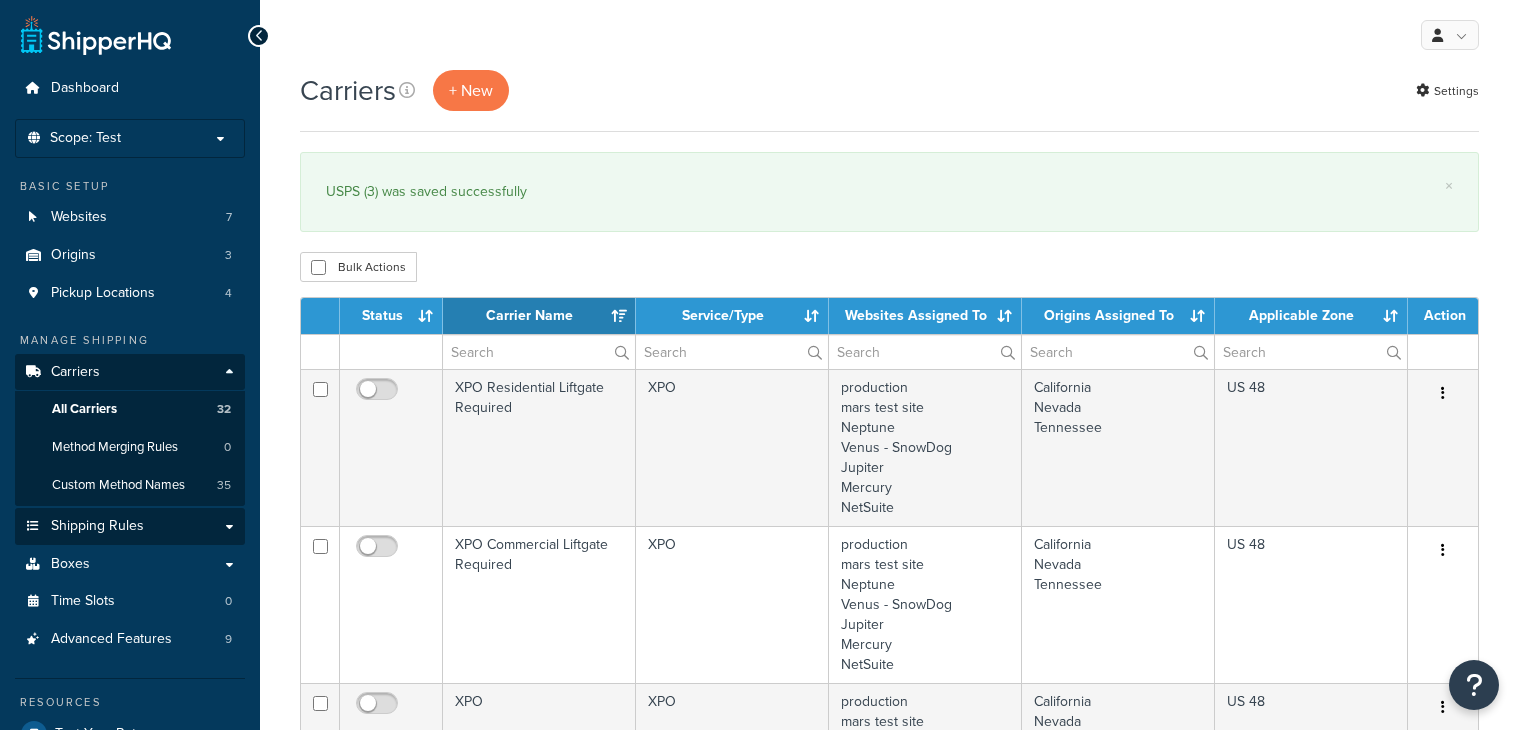 scroll, scrollTop: 0, scrollLeft: 0, axis: both 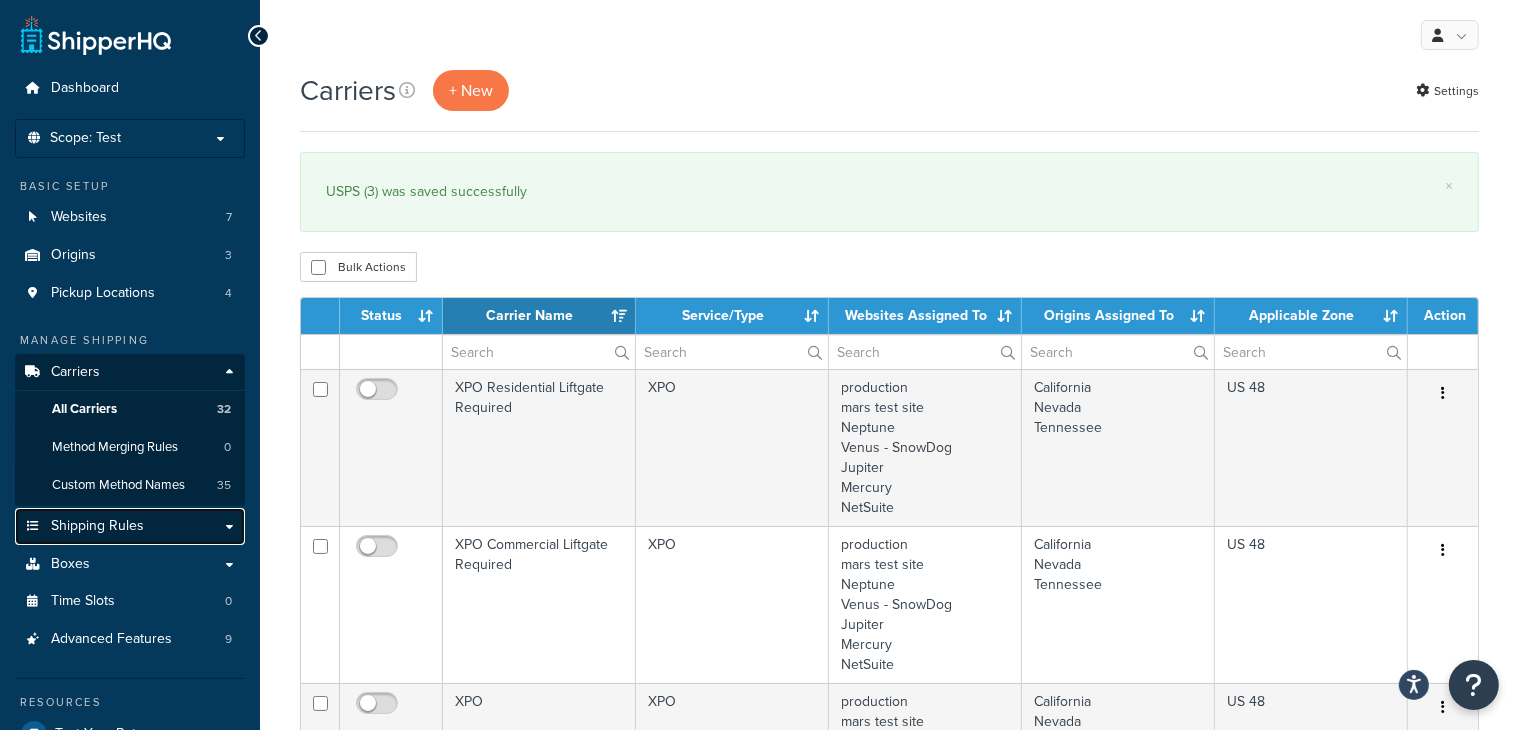 click on "Shipping Rules" at bounding box center [97, 526] 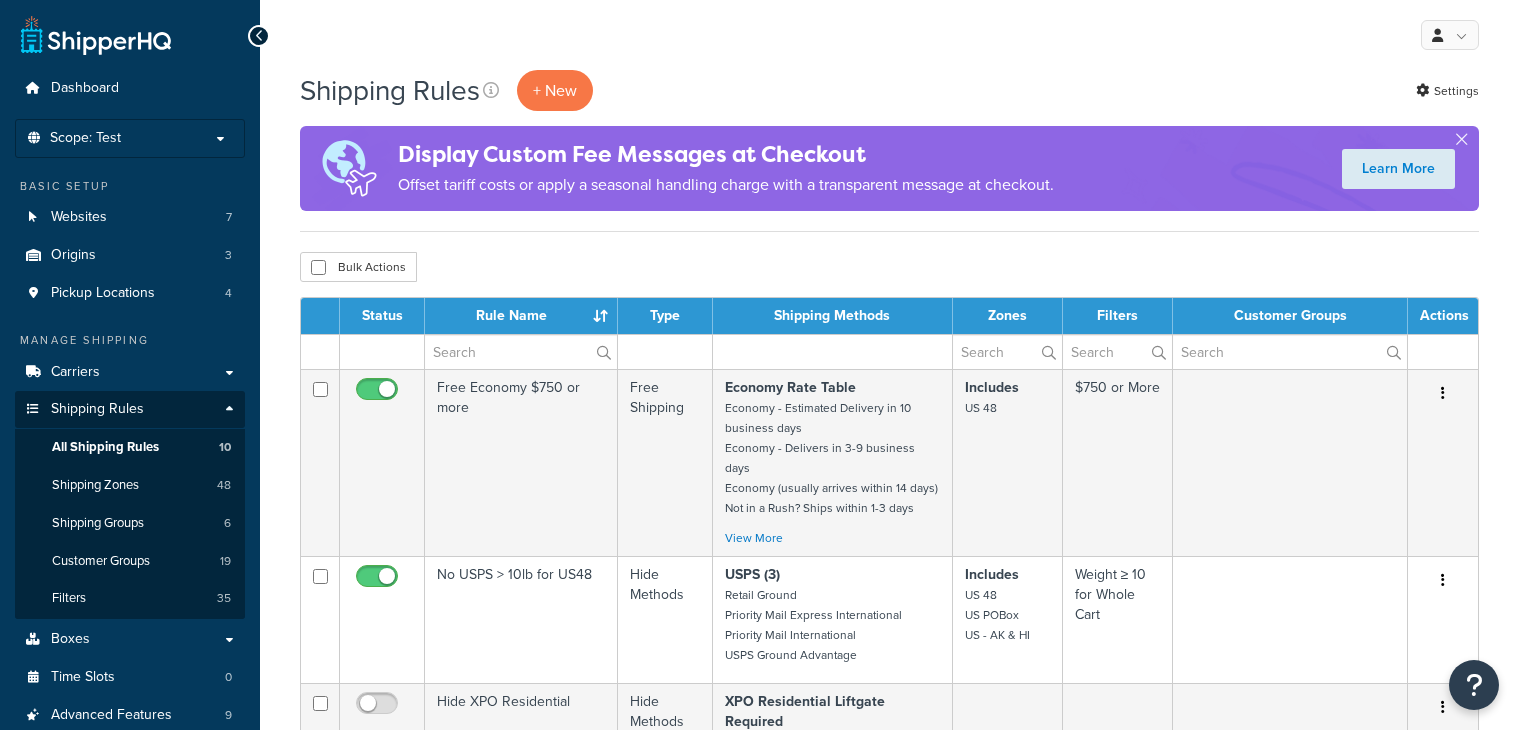 scroll, scrollTop: 0, scrollLeft: 0, axis: both 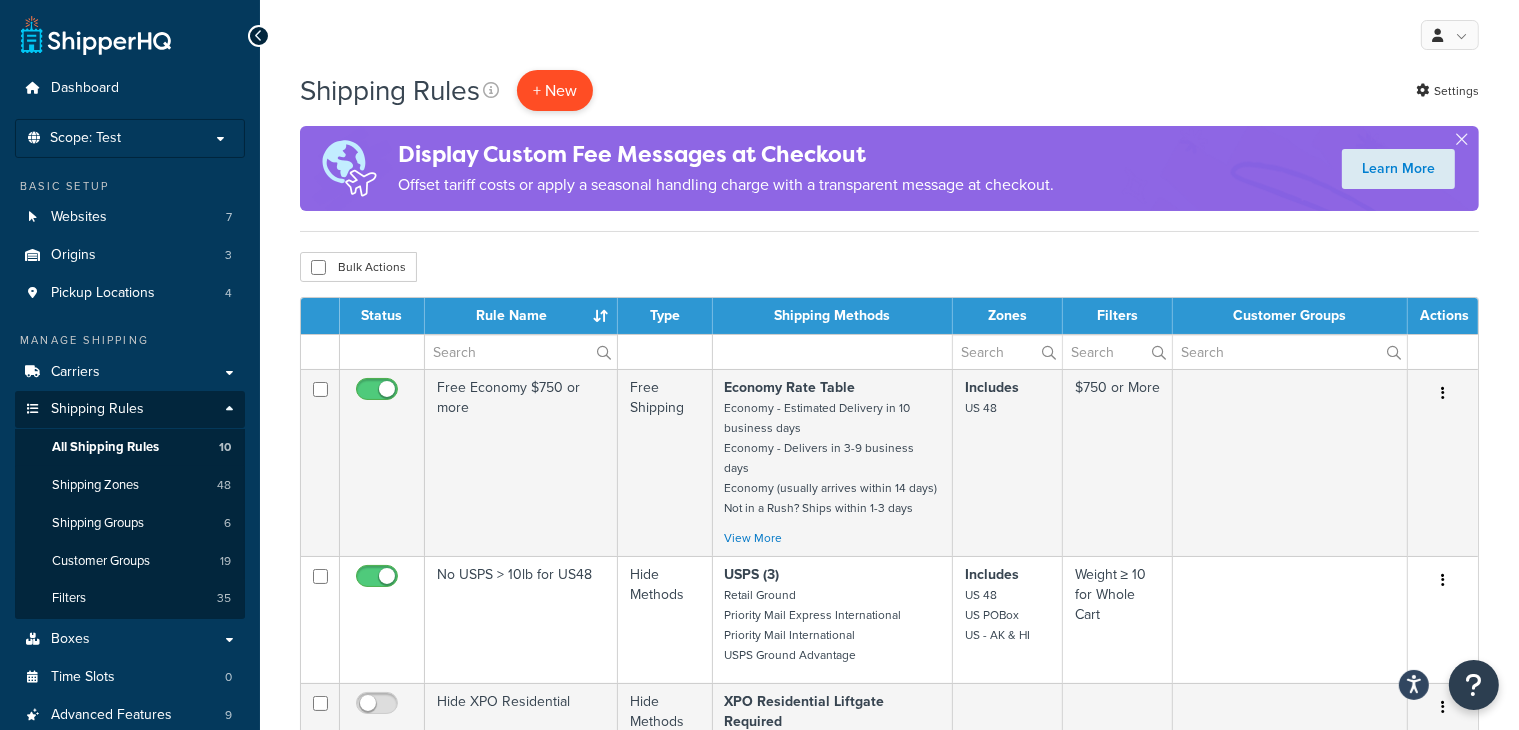 click on "+ New" at bounding box center [555, 90] 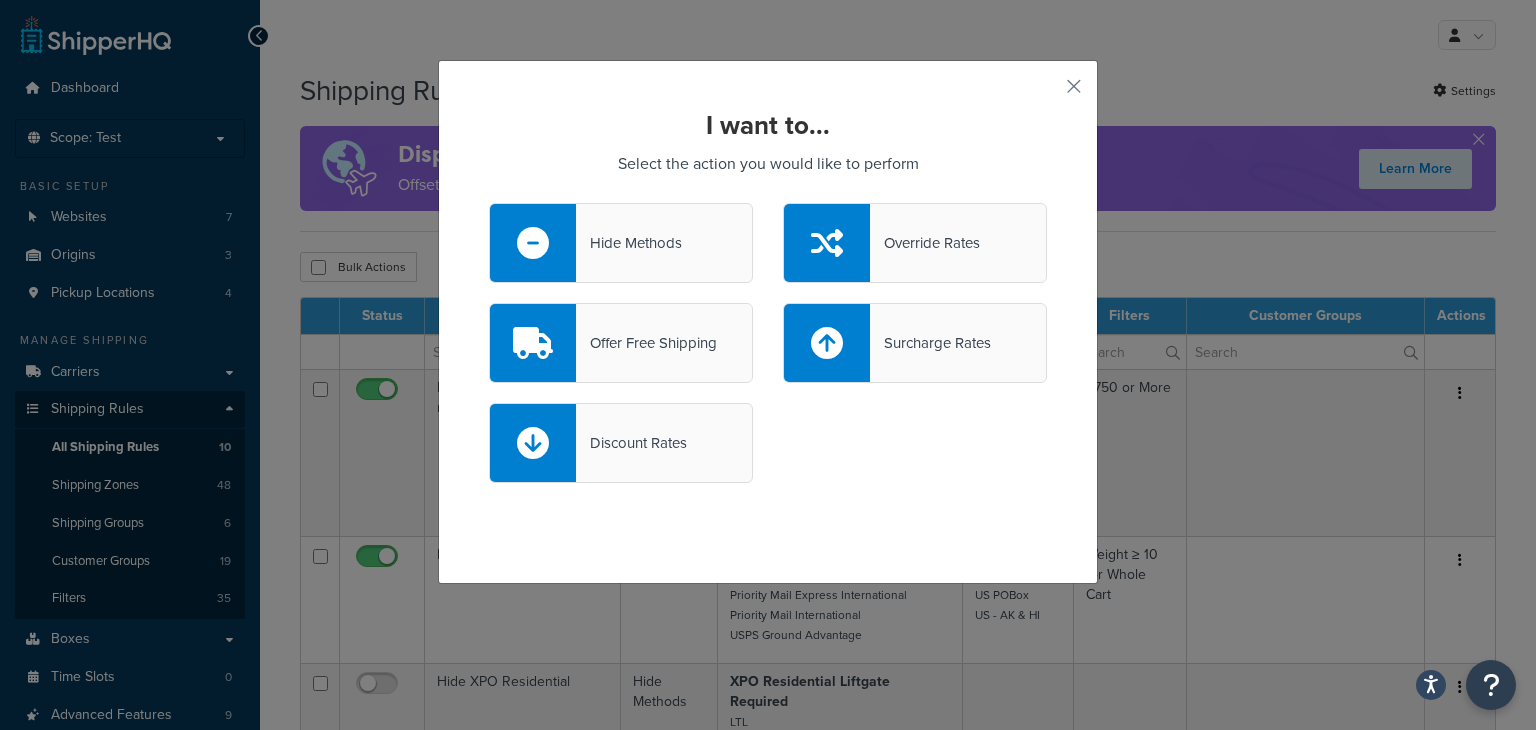 click on "Hide Methods" at bounding box center (621, 243) 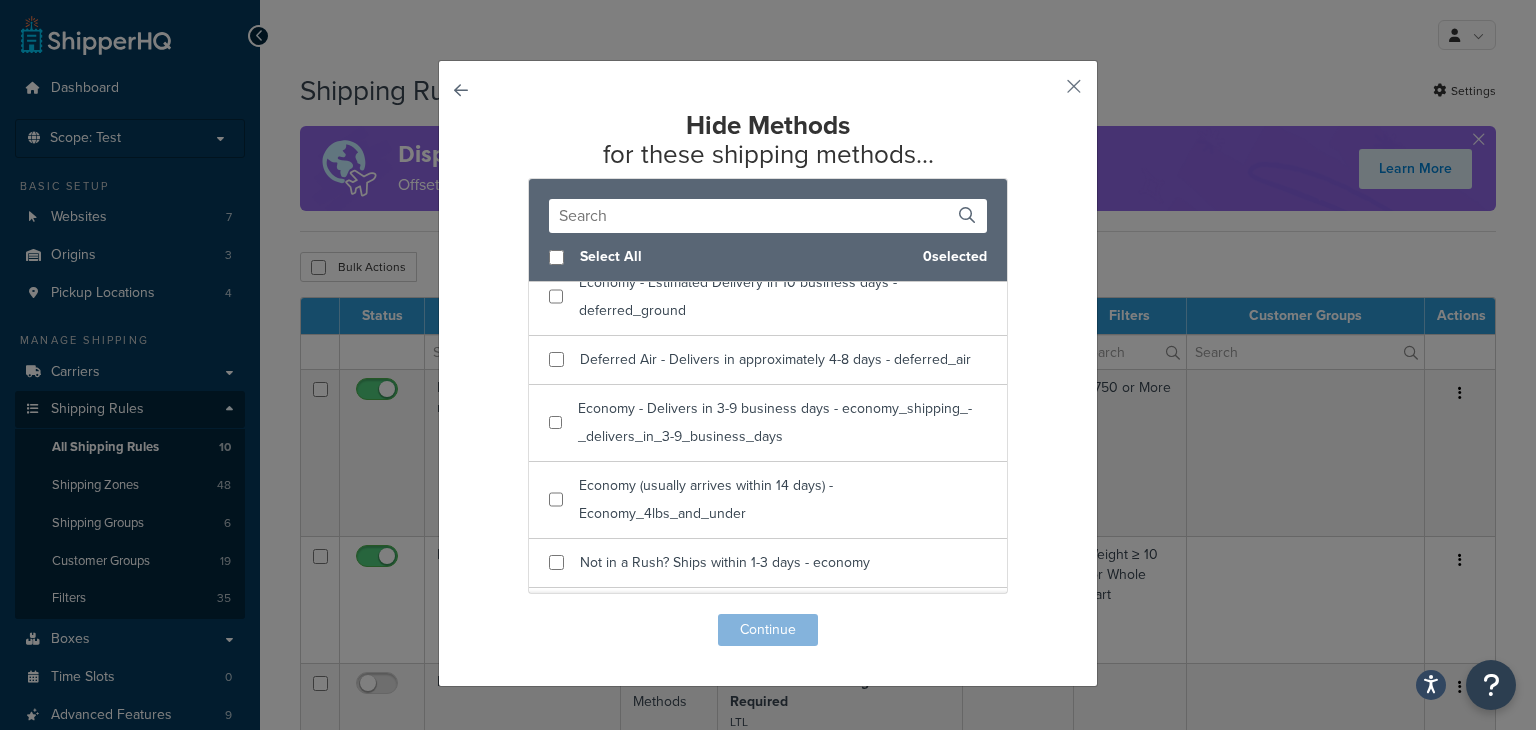 scroll, scrollTop: 440, scrollLeft: 0, axis: vertical 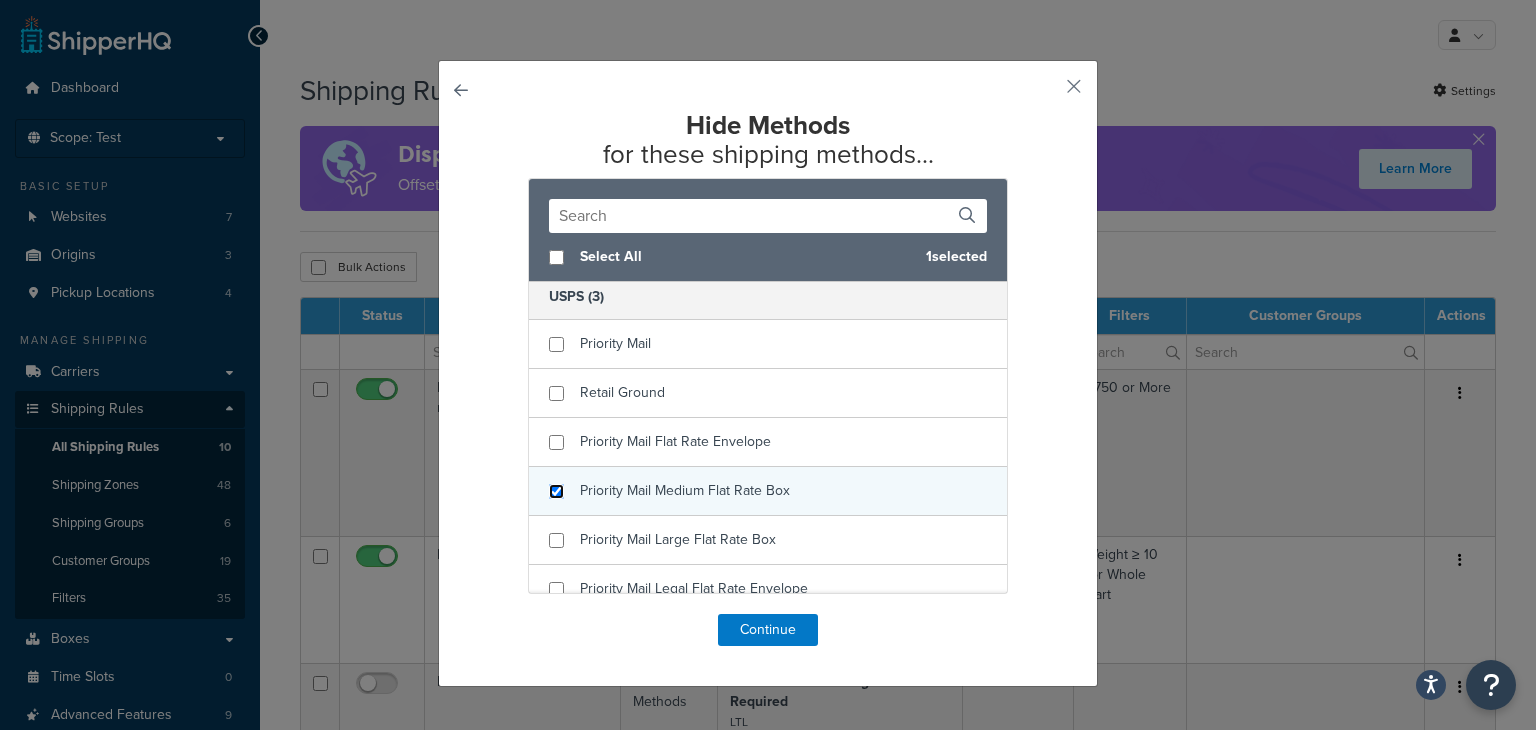 click at bounding box center [556, 491] 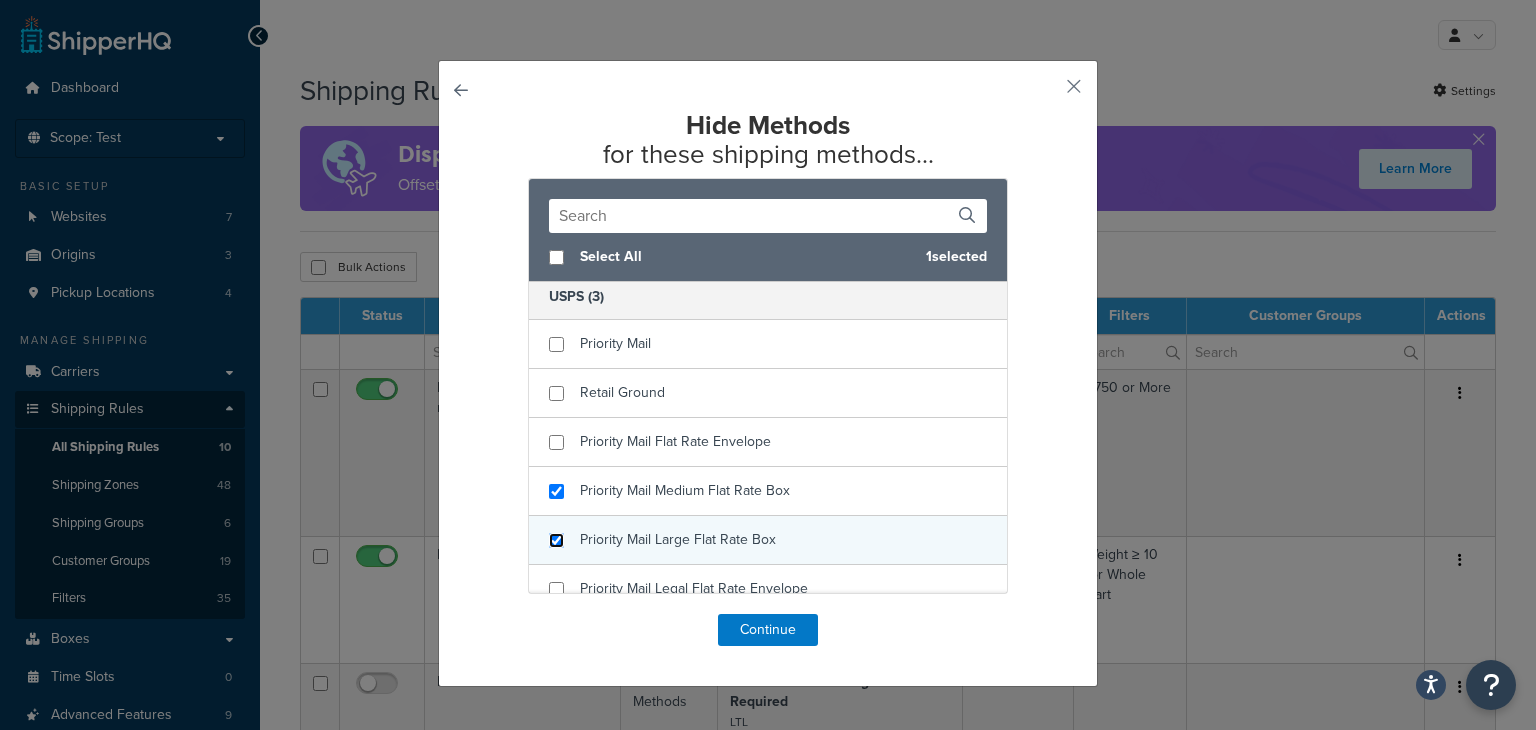 click at bounding box center (556, 540) 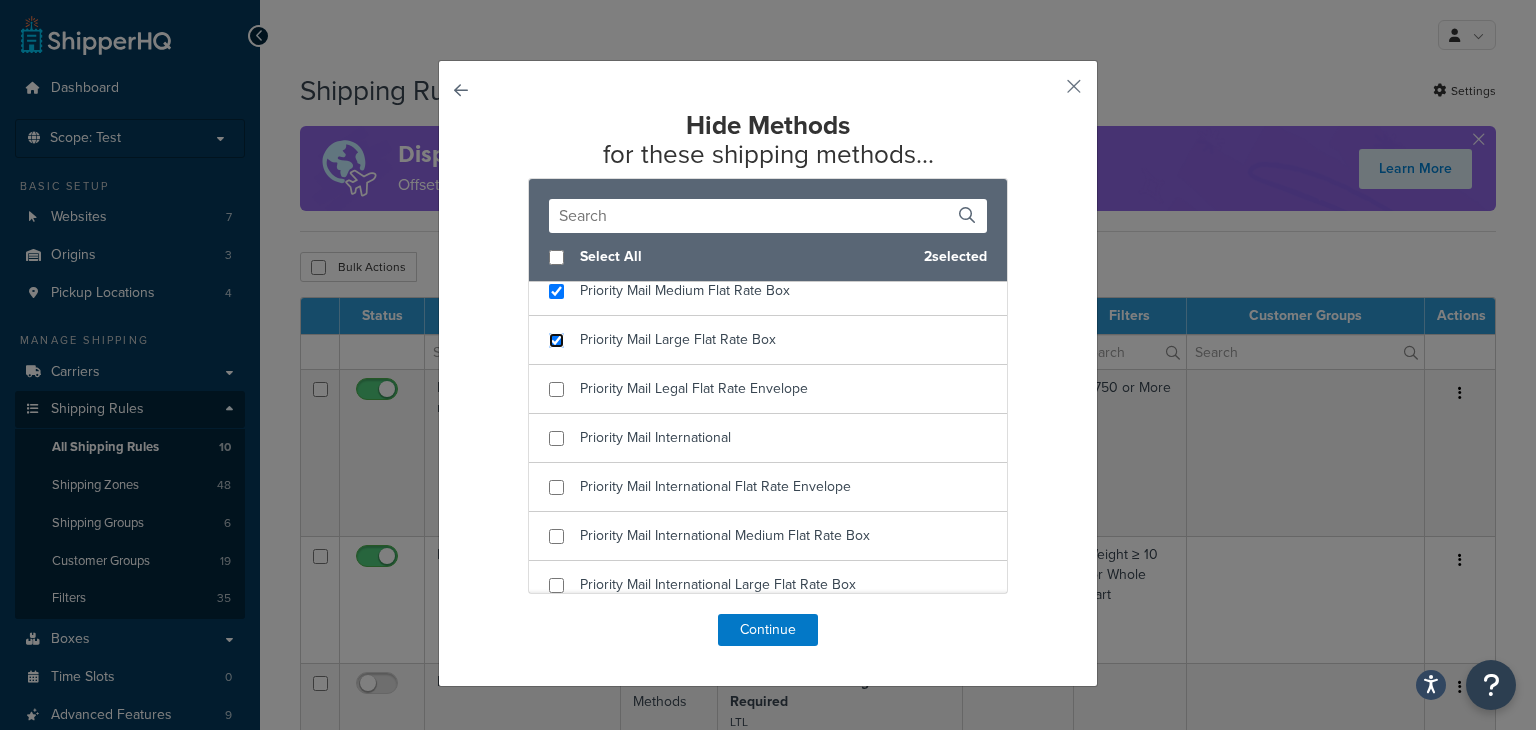scroll, scrollTop: 4000, scrollLeft: 0, axis: vertical 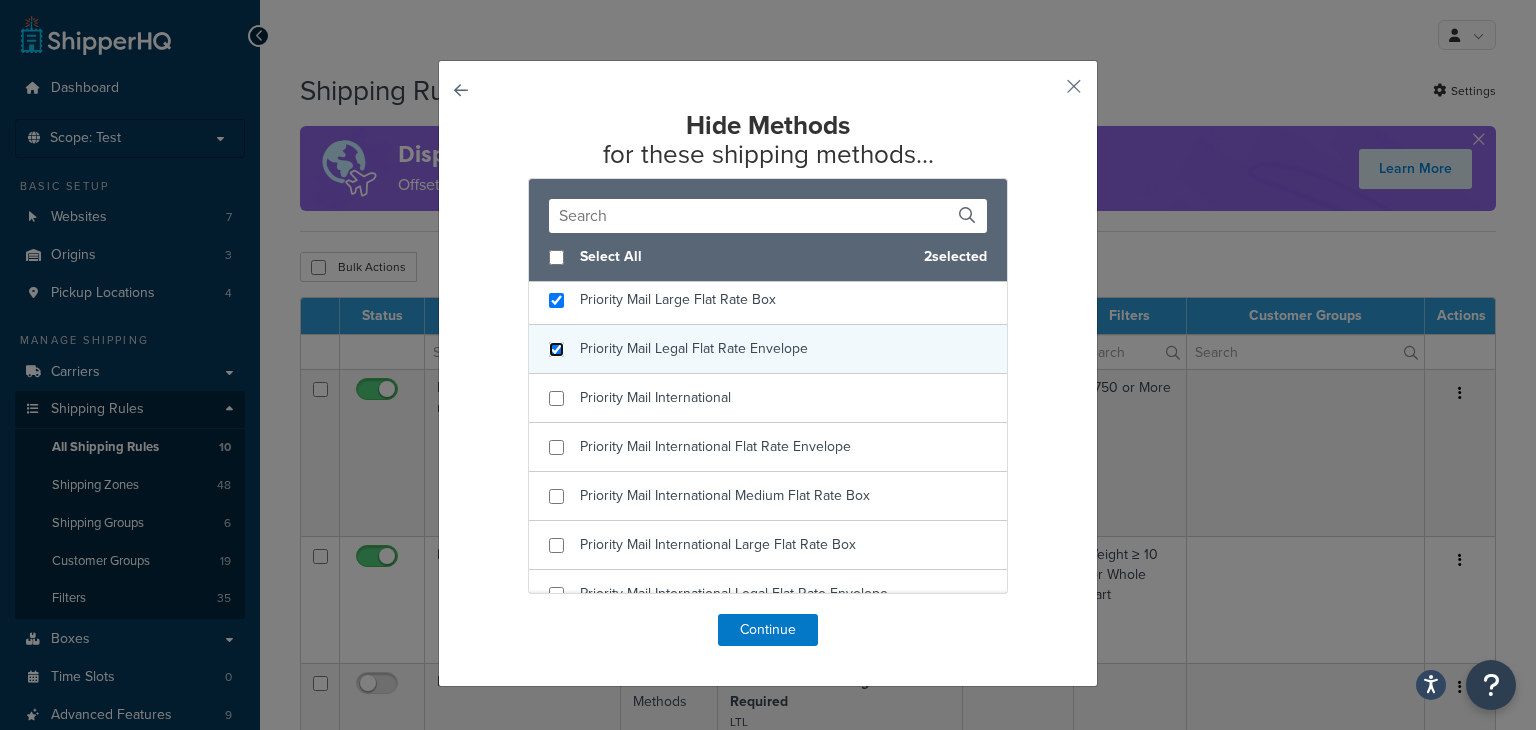 click at bounding box center [556, 349] 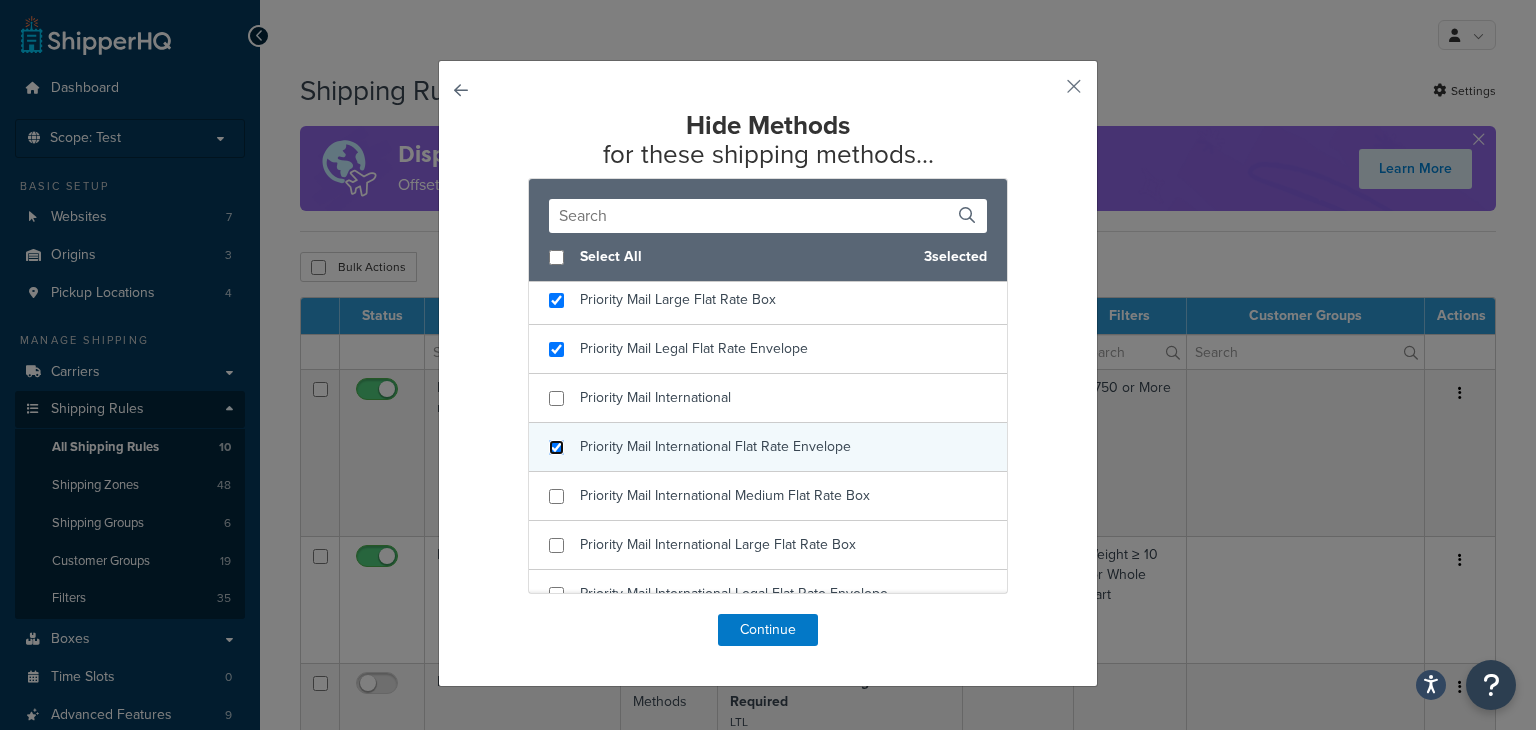 click at bounding box center (556, 447) 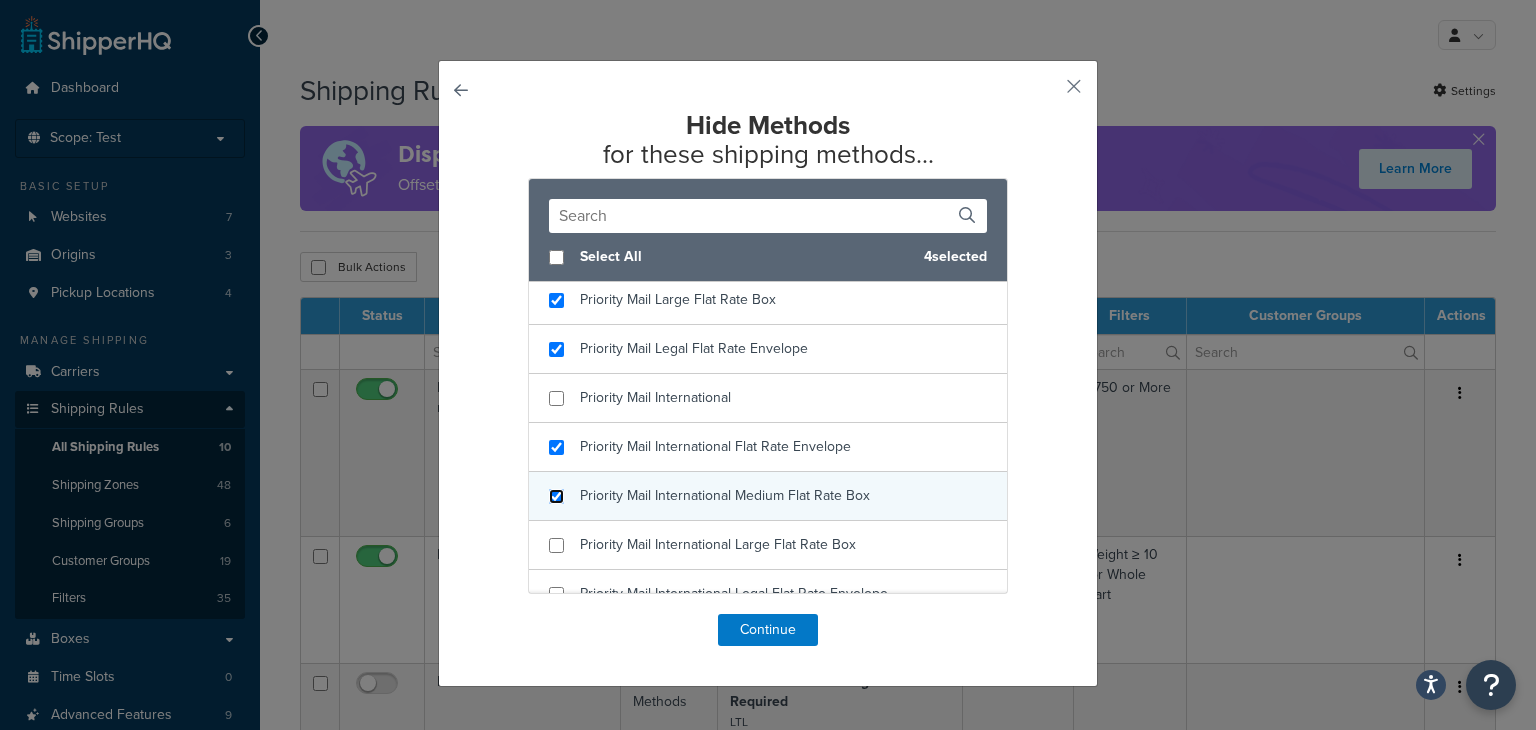 click at bounding box center [556, 496] 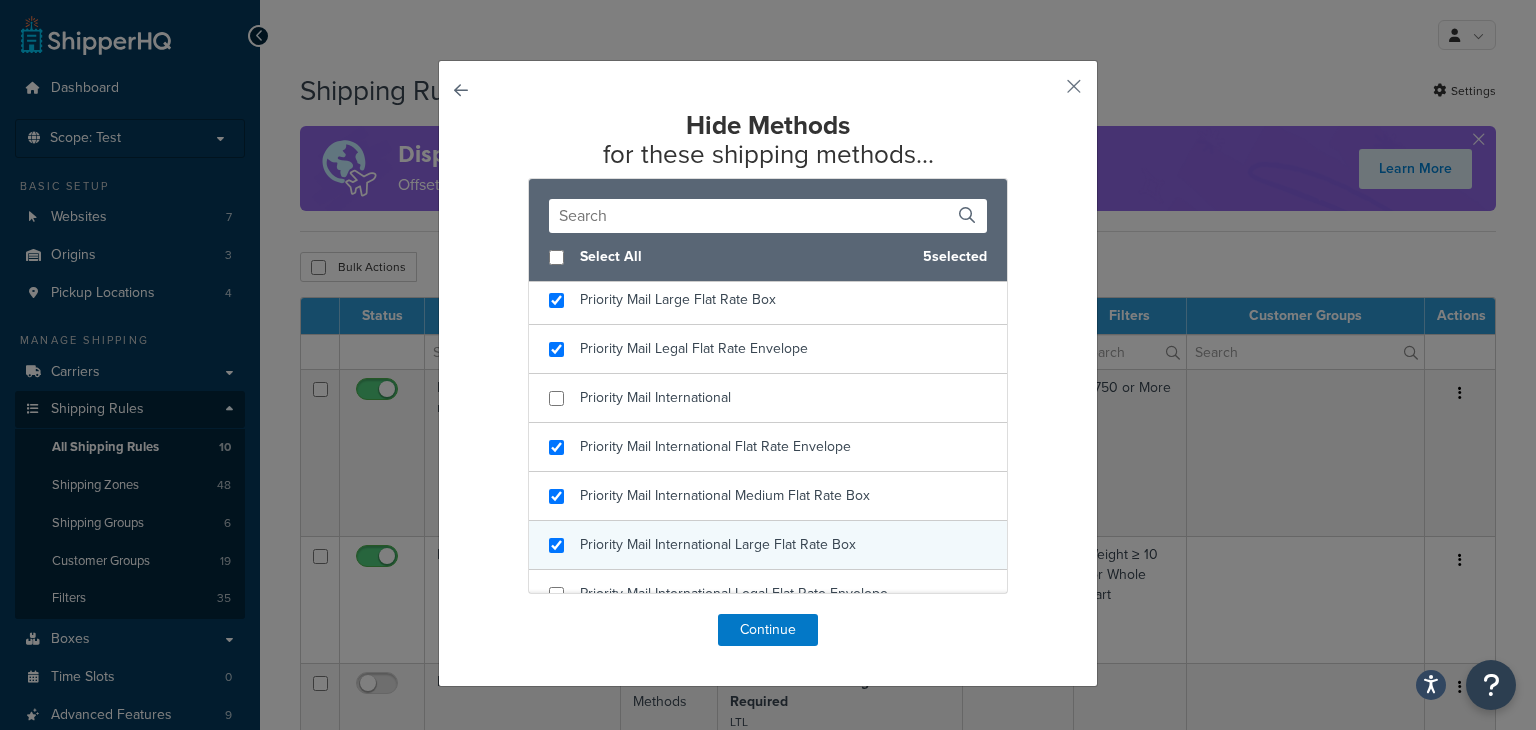 checkbox on "true" 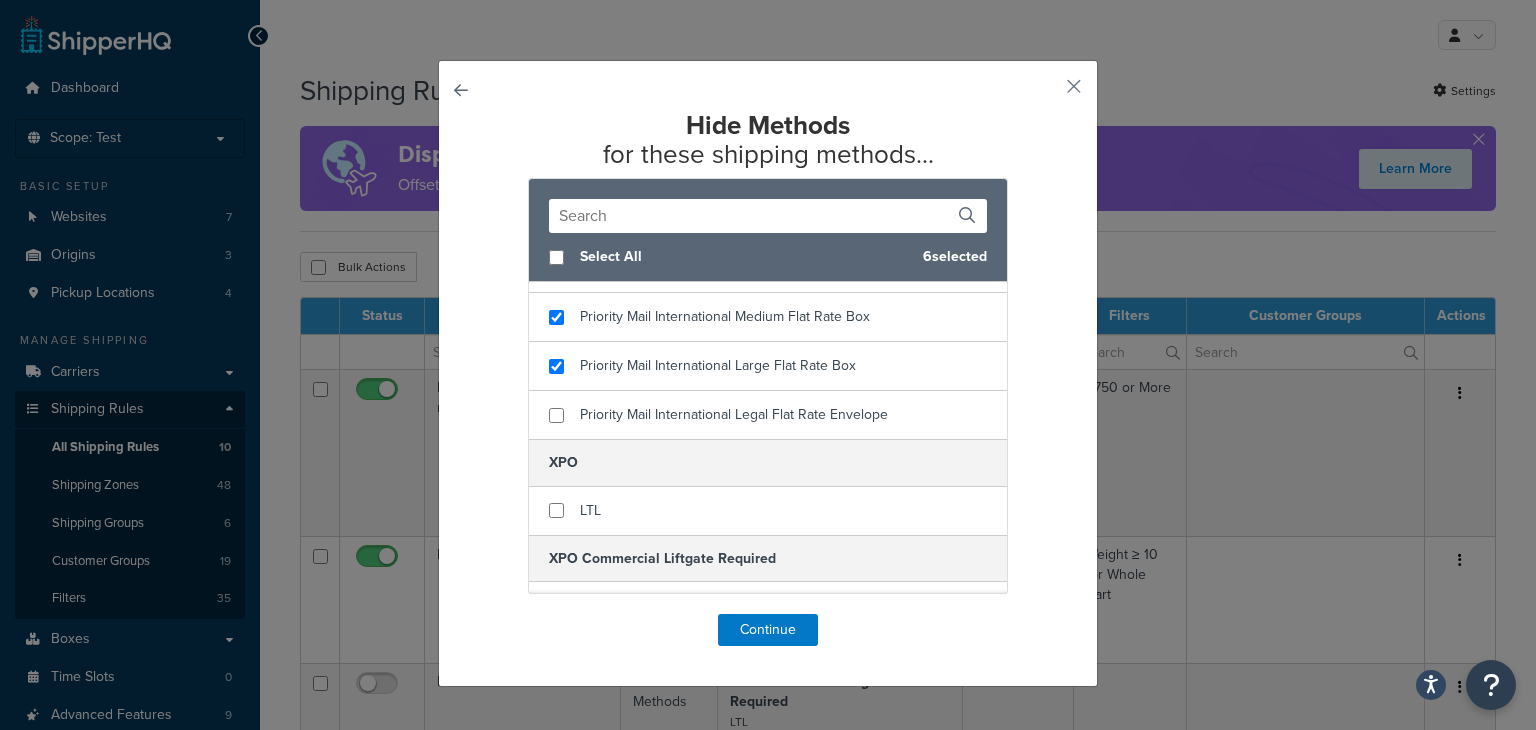 scroll, scrollTop: 4200, scrollLeft: 0, axis: vertical 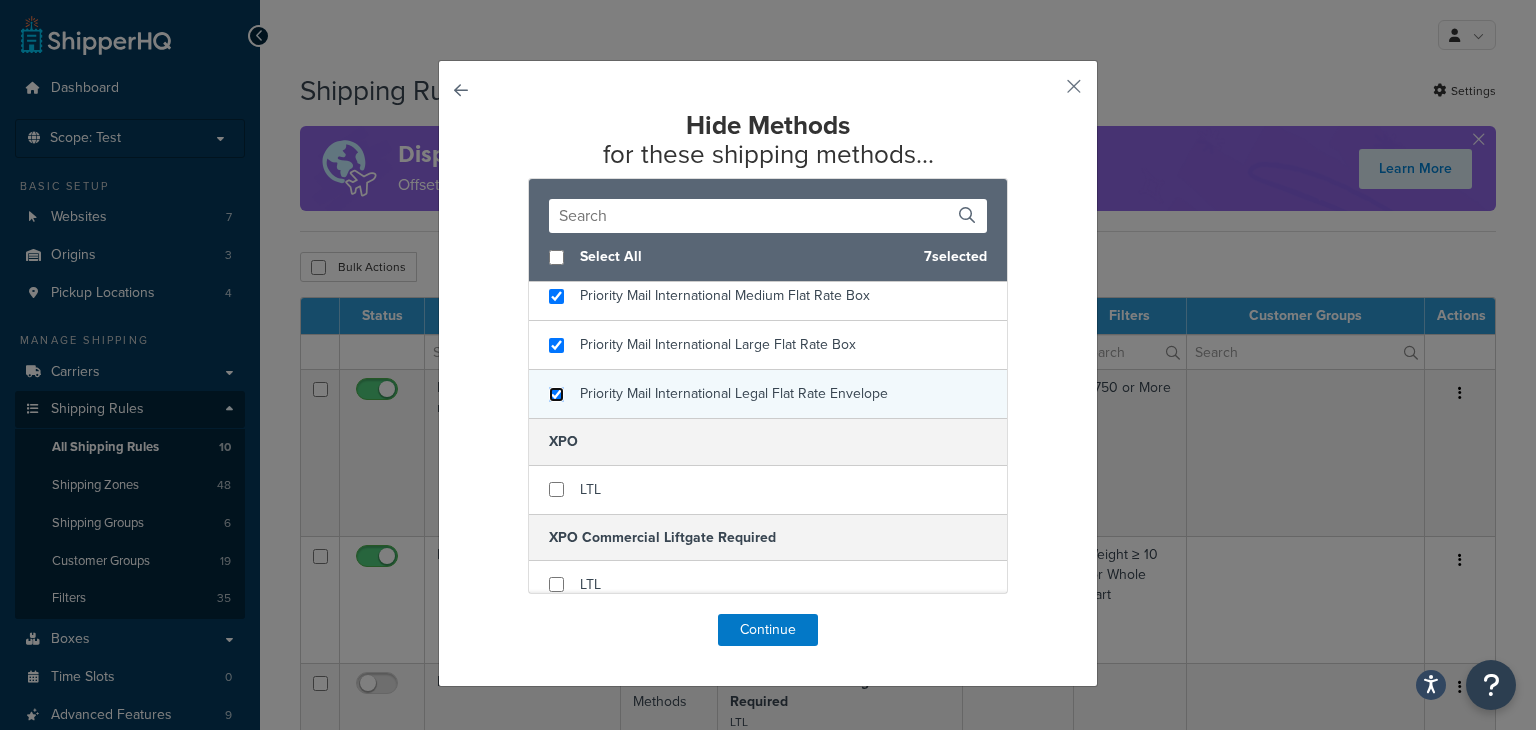 click at bounding box center (556, 394) 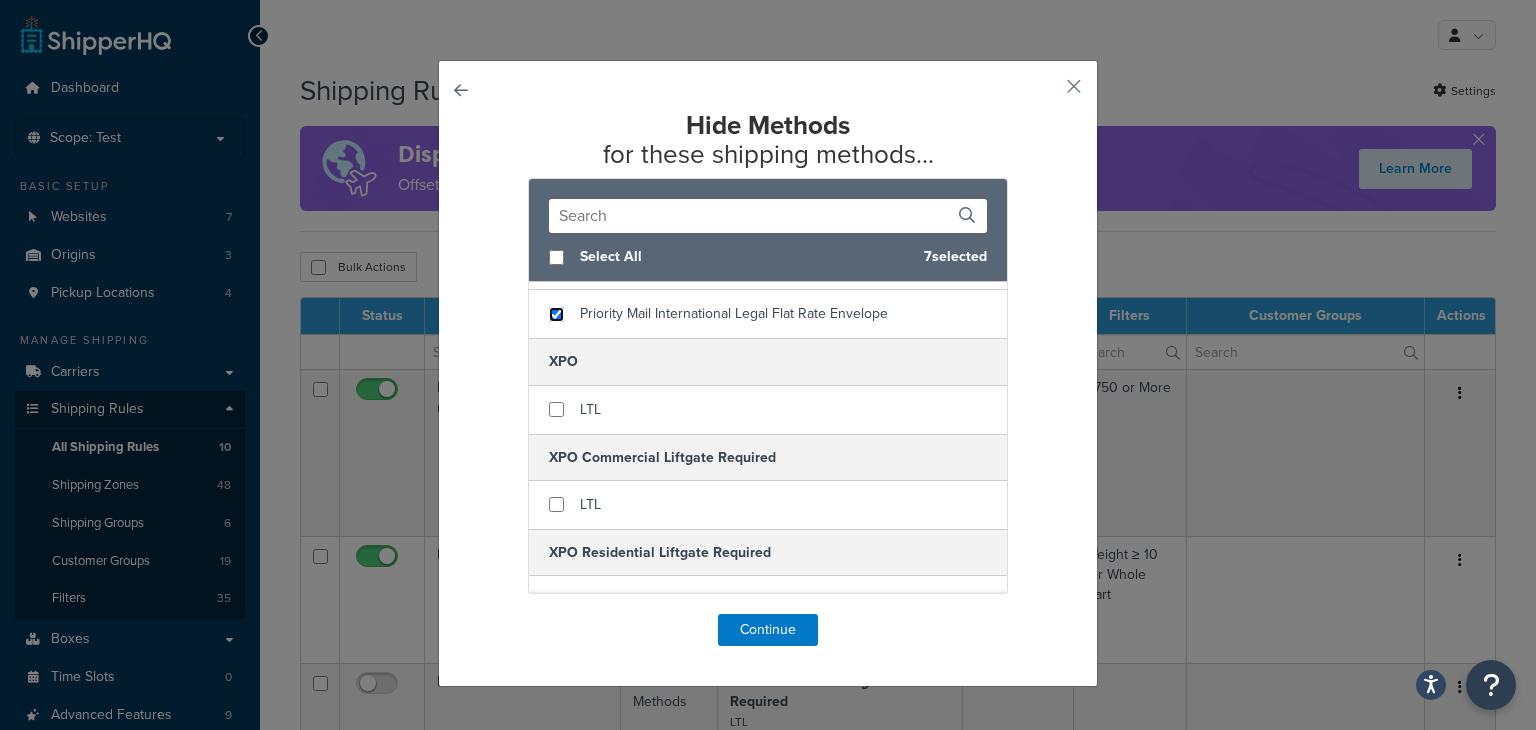 scroll, scrollTop: 4320, scrollLeft: 0, axis: vertical 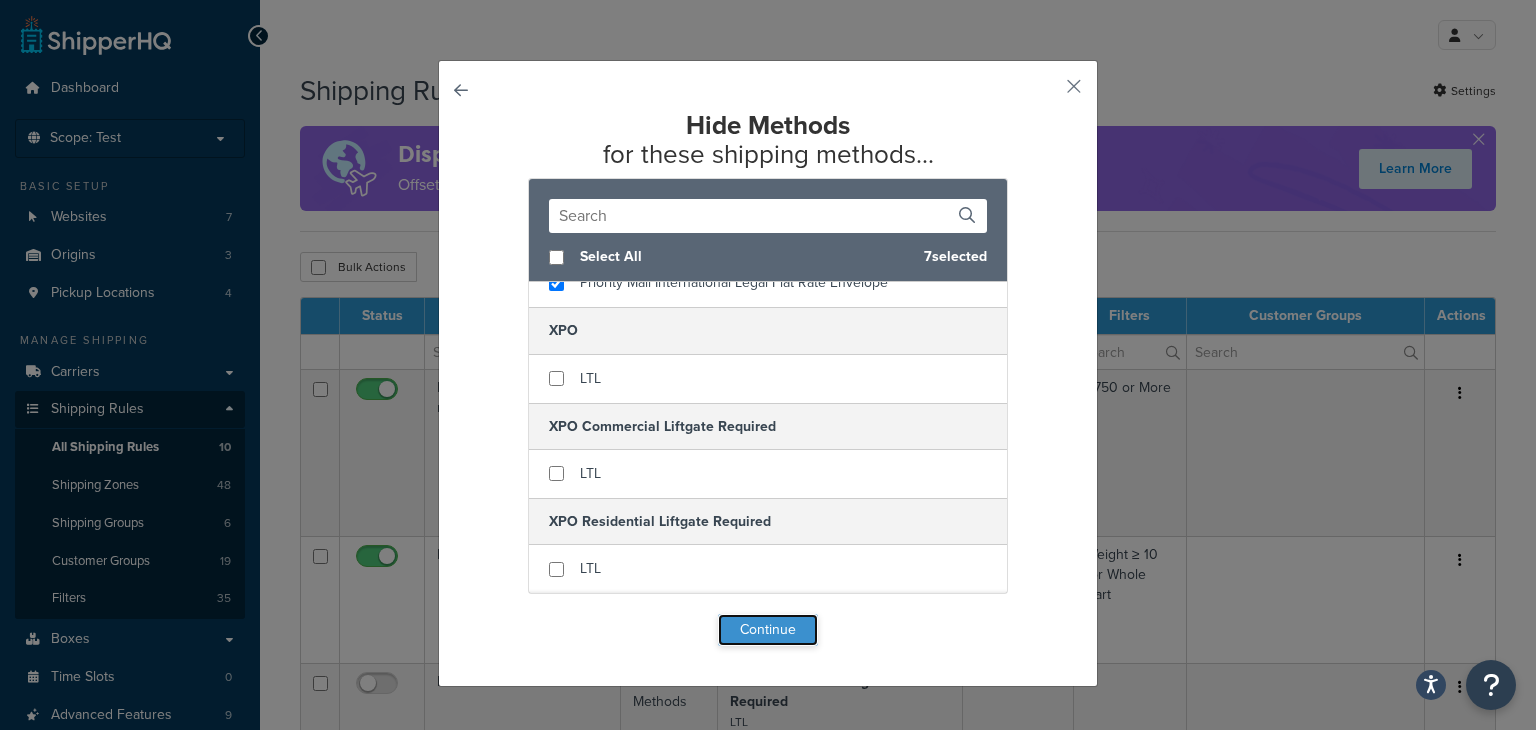 click on "Continue" at bounding box center [768, 630] 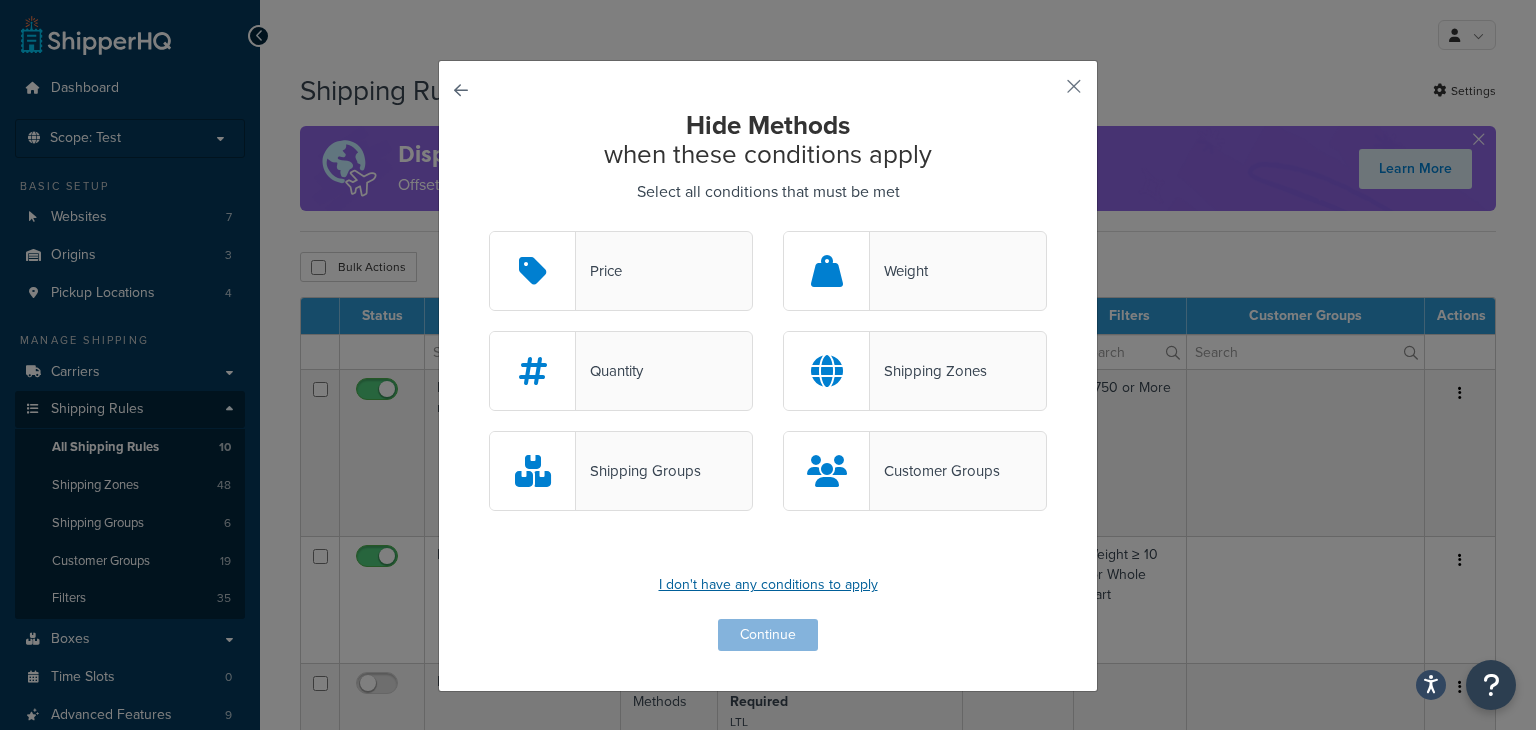 click on "I don't have any conditions to apply" at bounding box center [768, 585] 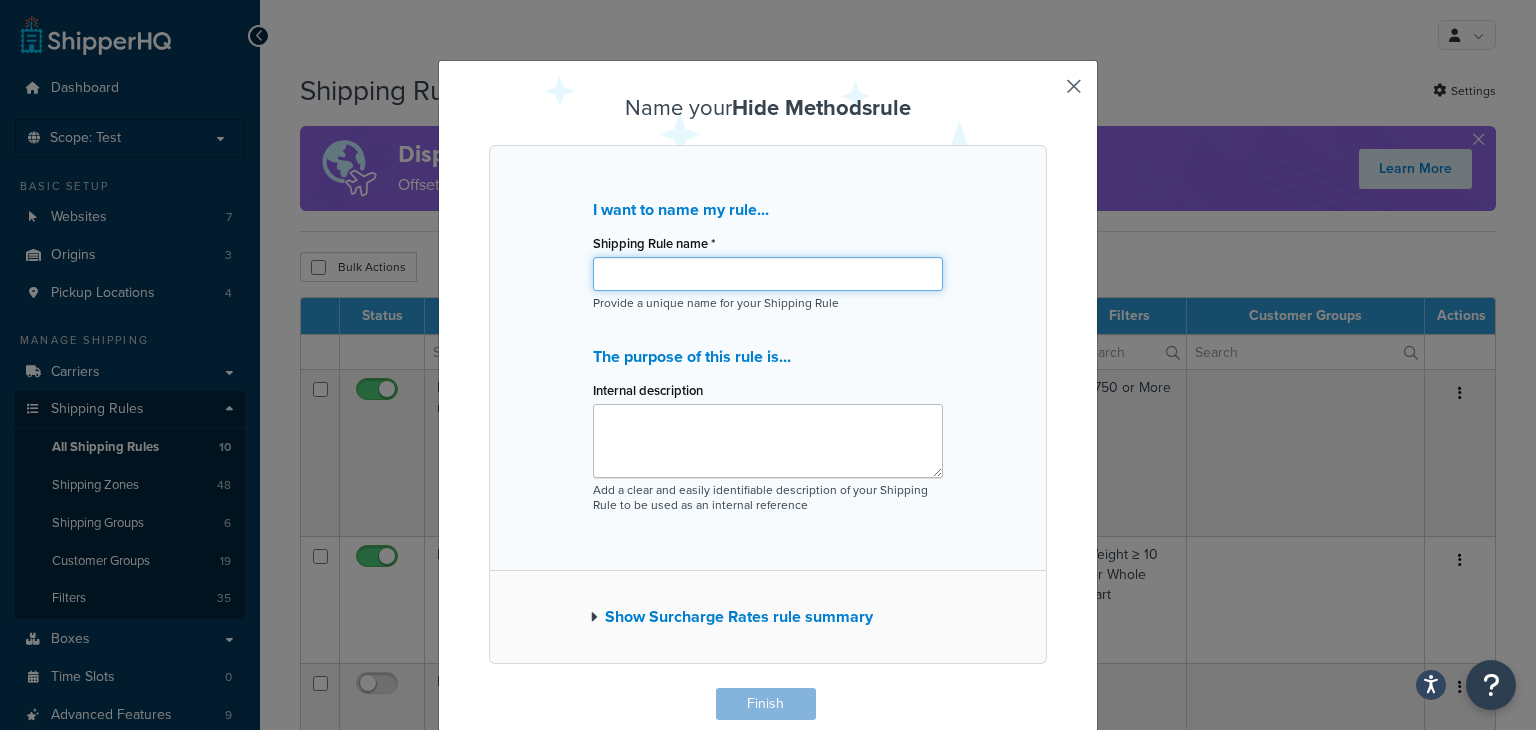 click on "Shipping Rule name *" at bounding box center [768, 274] 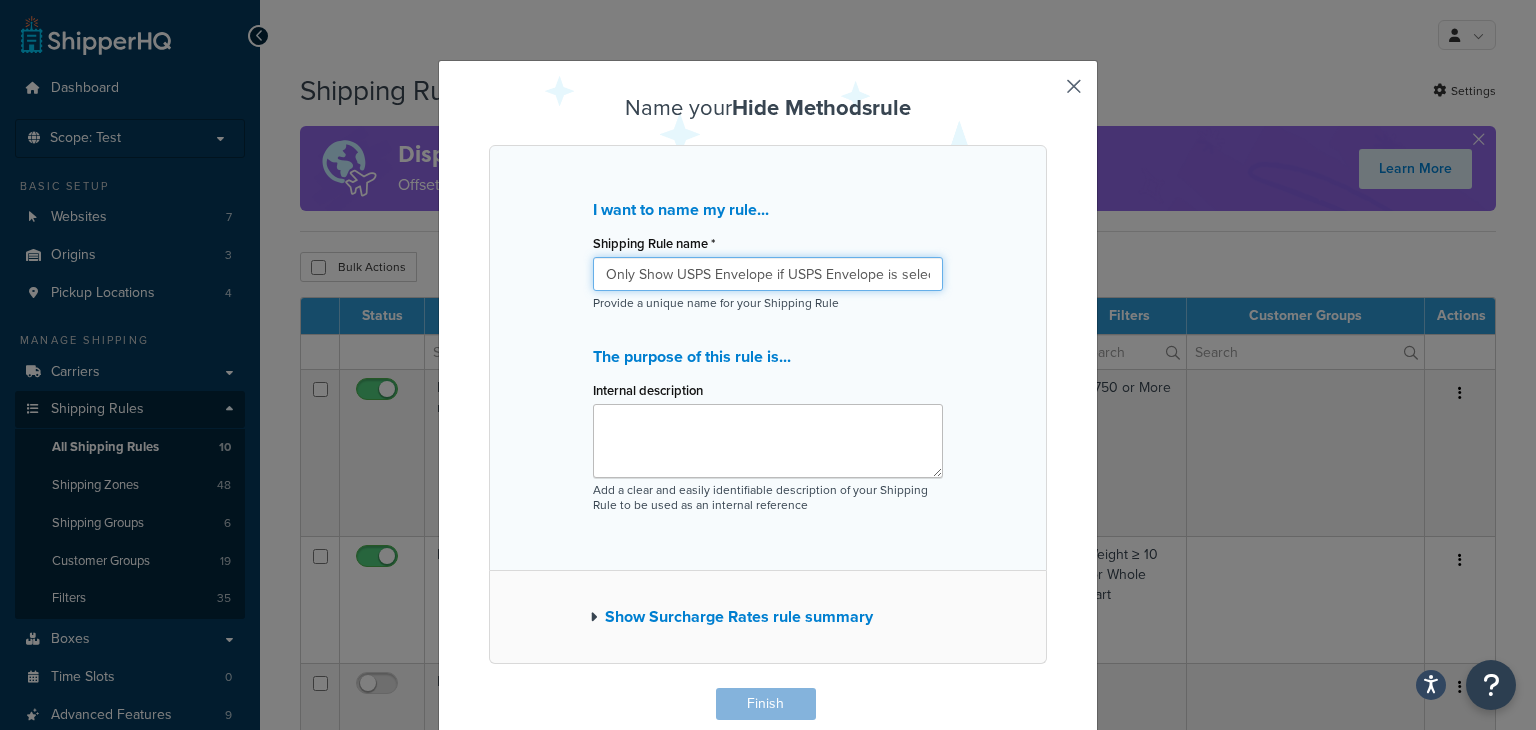 scroll, scrollTop: 0, scrollLeft: 20, axis: horizontal 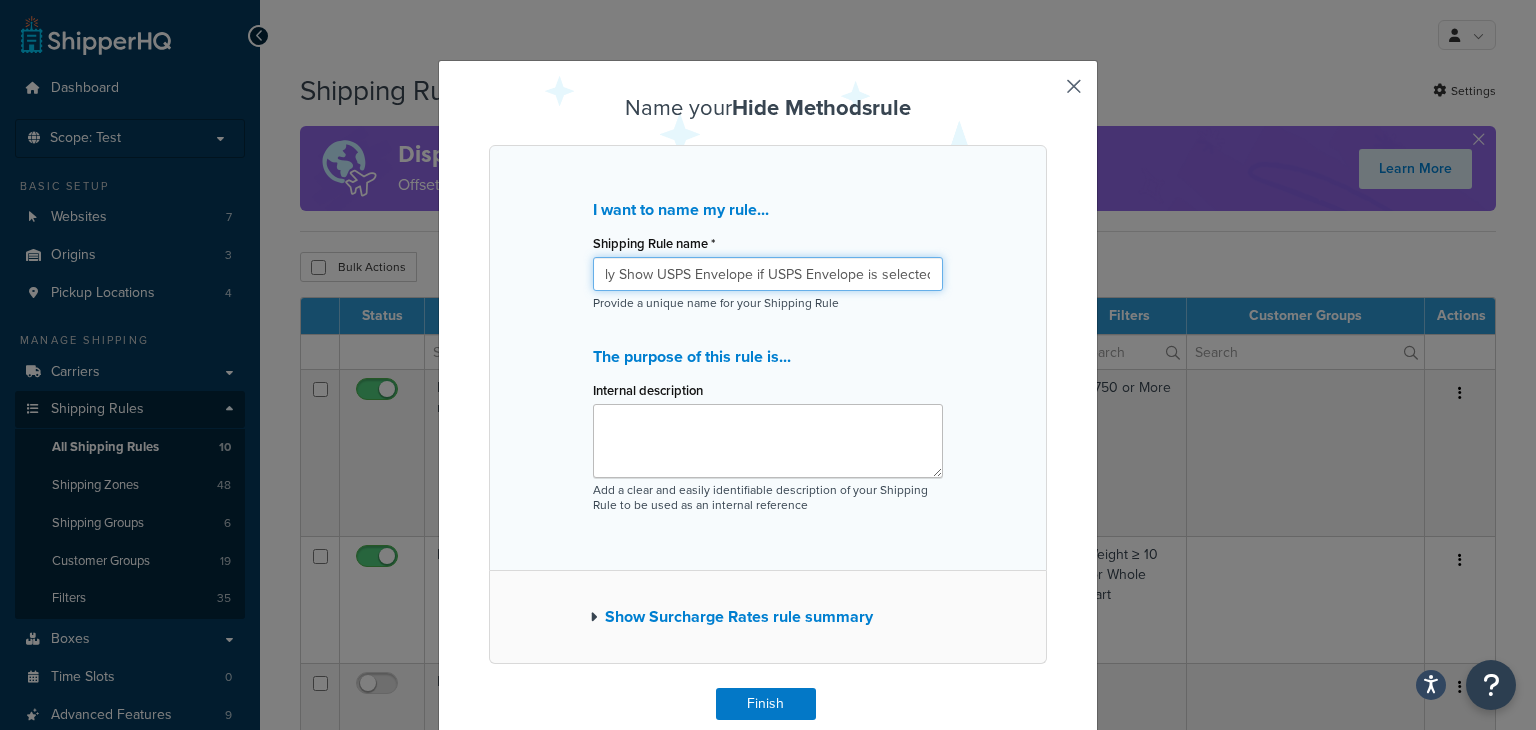 type on "Only Show USPS Envelope if USPS Envelope is selected" 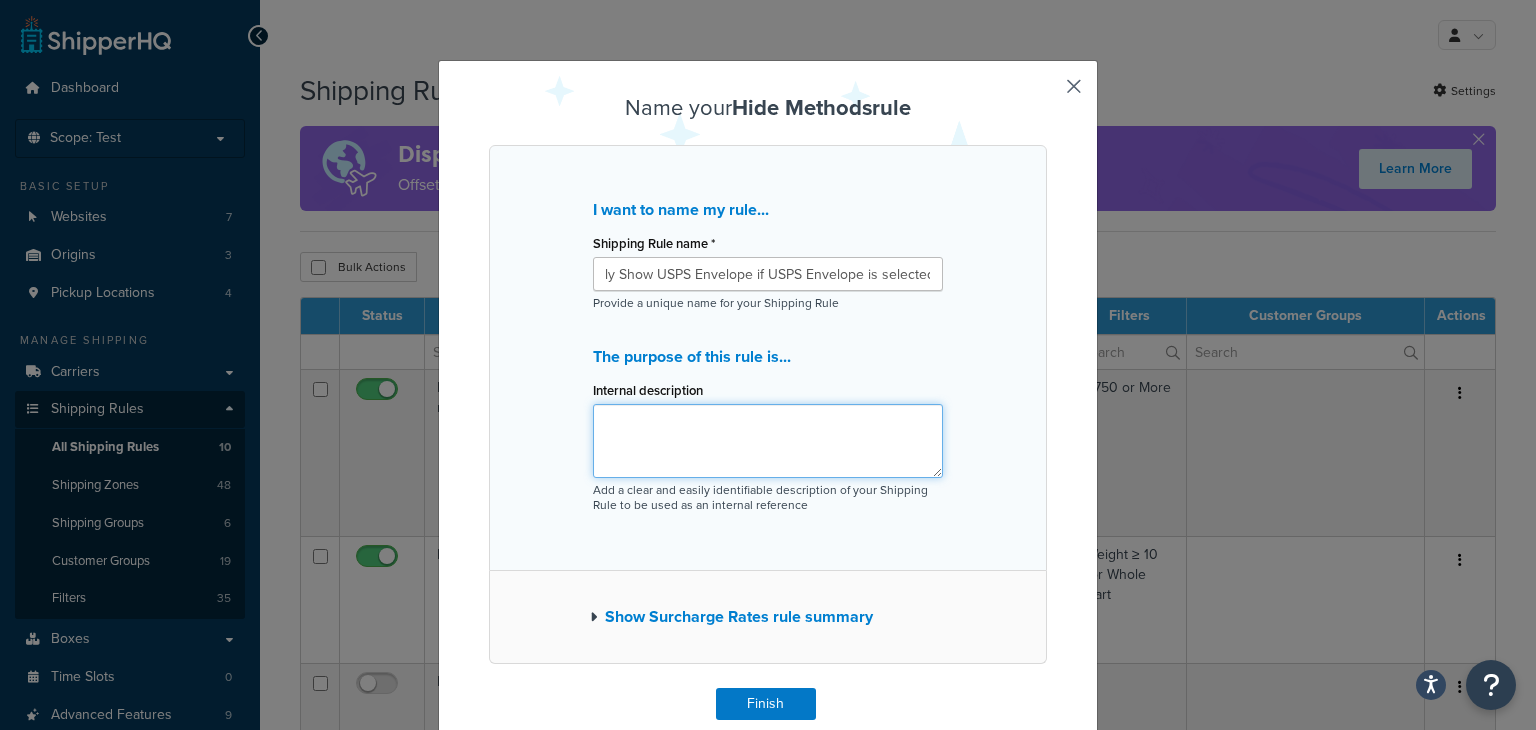scroll, scrollTop: 0, scrollLeft: 0, axis: both 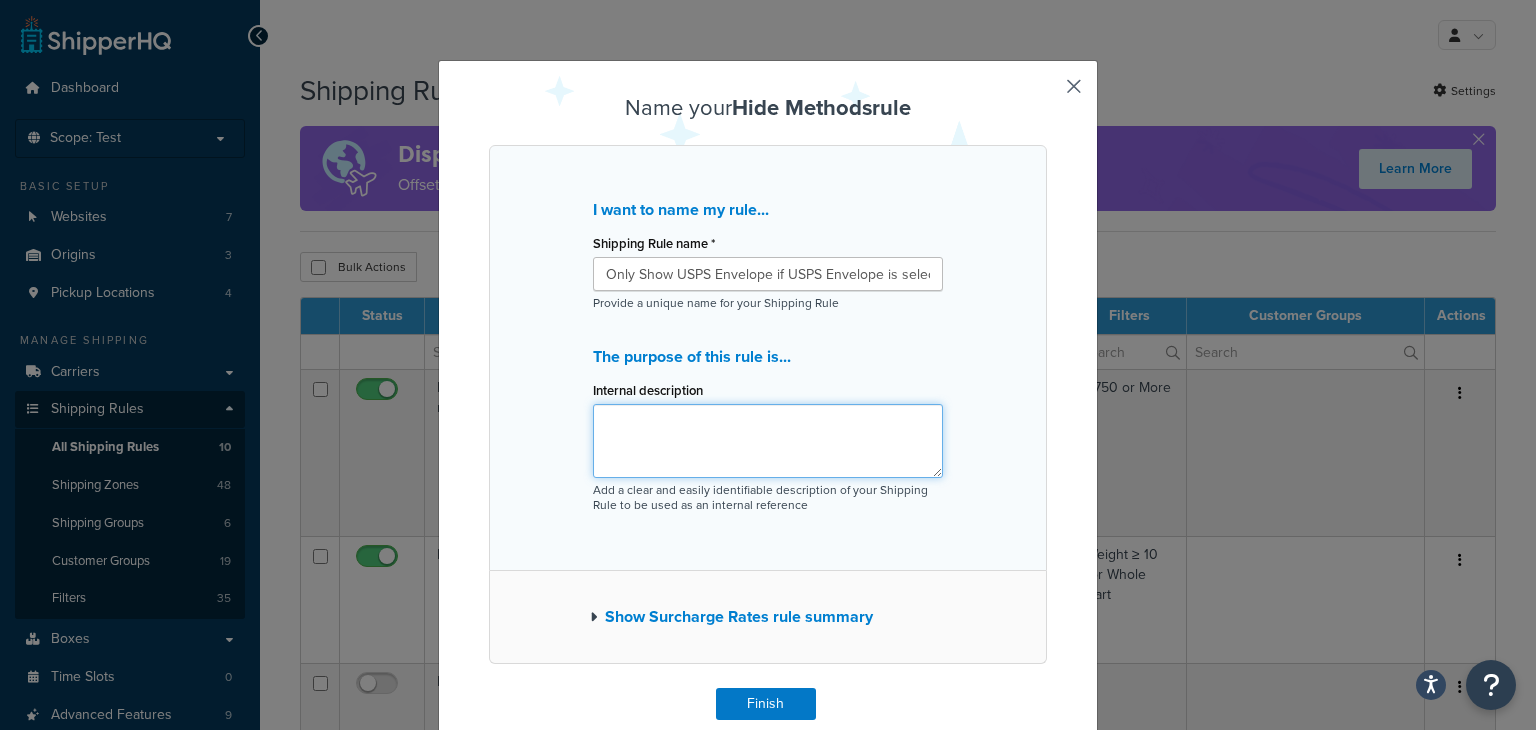 click on "Internal description" at bounding box center (768, 441) 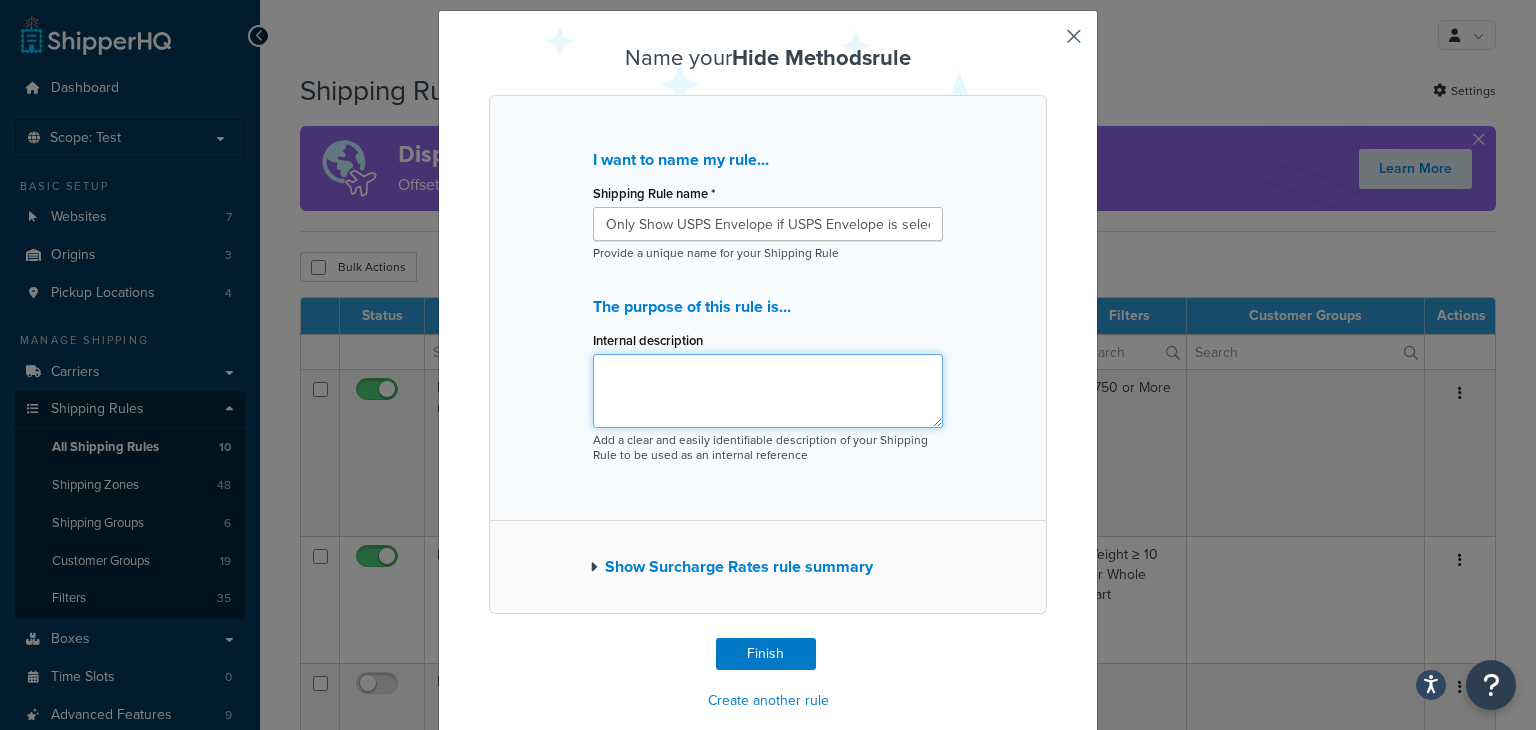 scroll, scrollTop: 77, scrollLeft: 0, axis: vertical 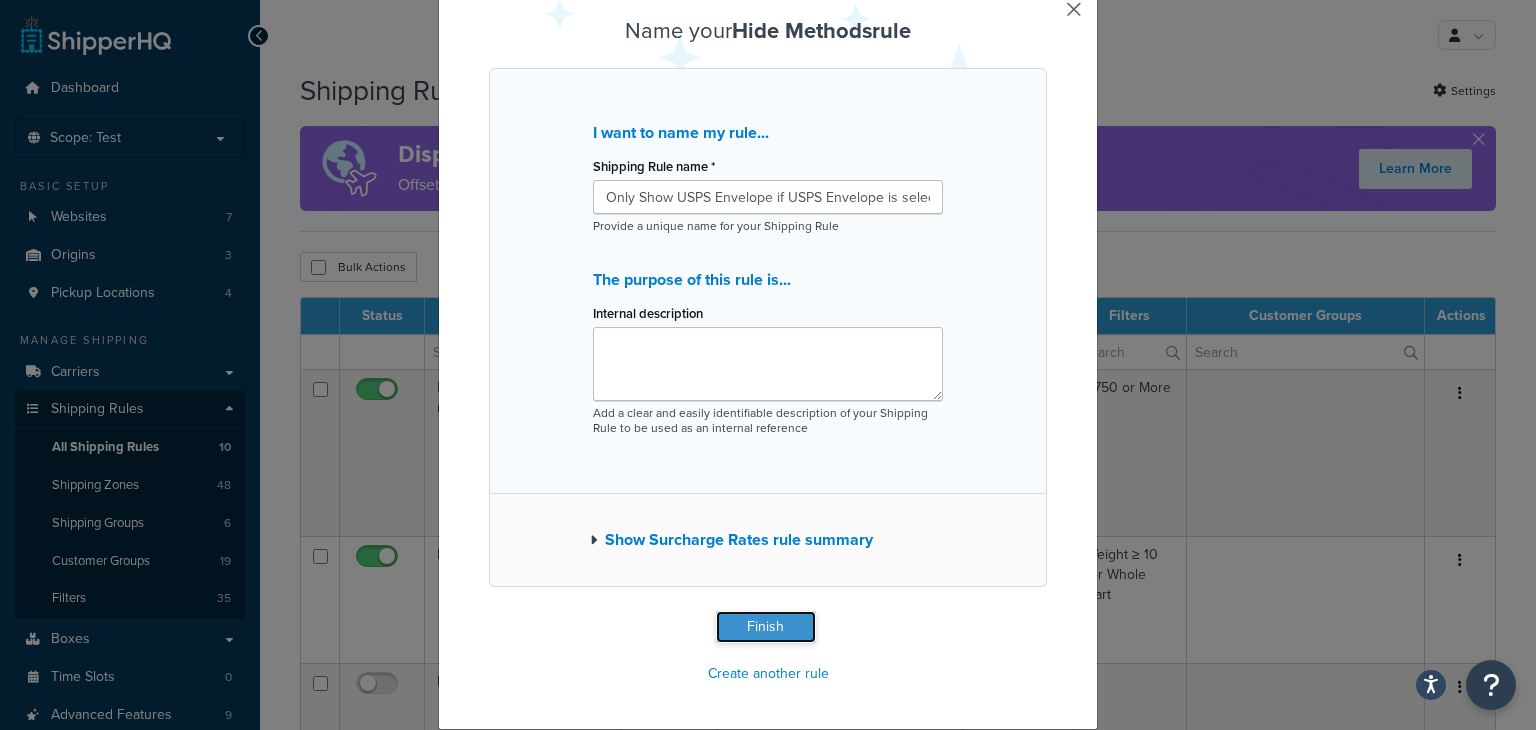click on "Finish" at bounding box center [766, 627] 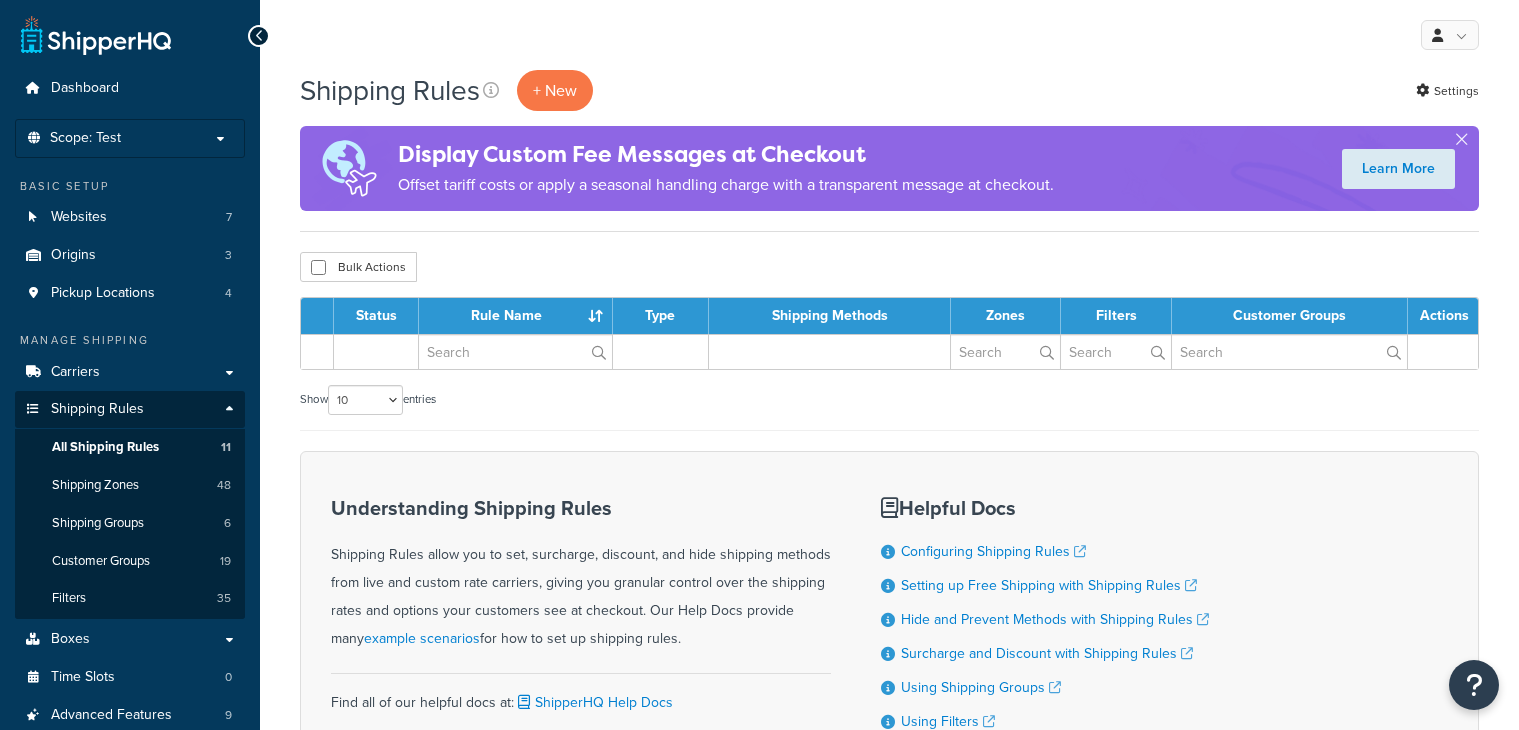 scroll, scrollTop: 0, scrollLeft: 0, axis: both 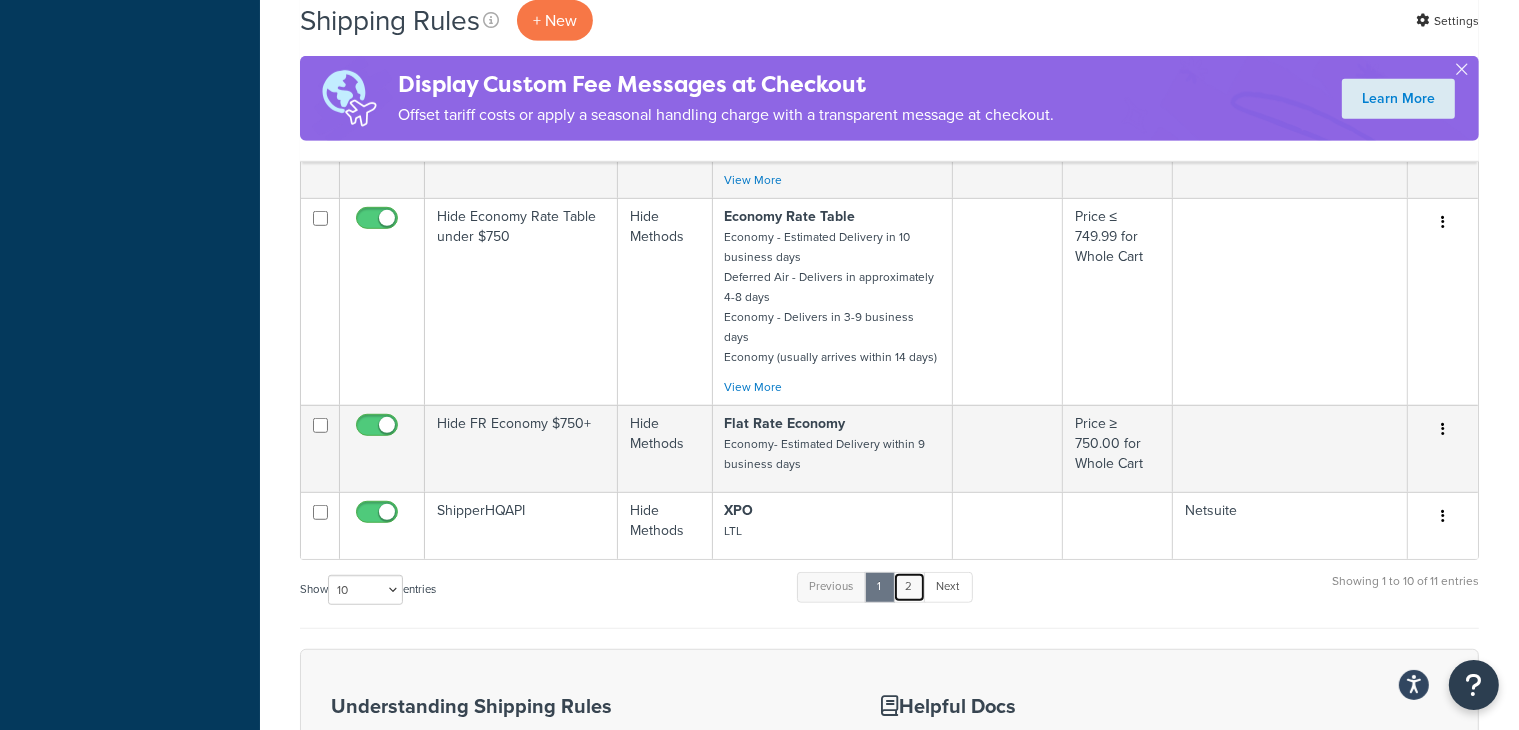 click on "2" at bounding box center [909, 587] 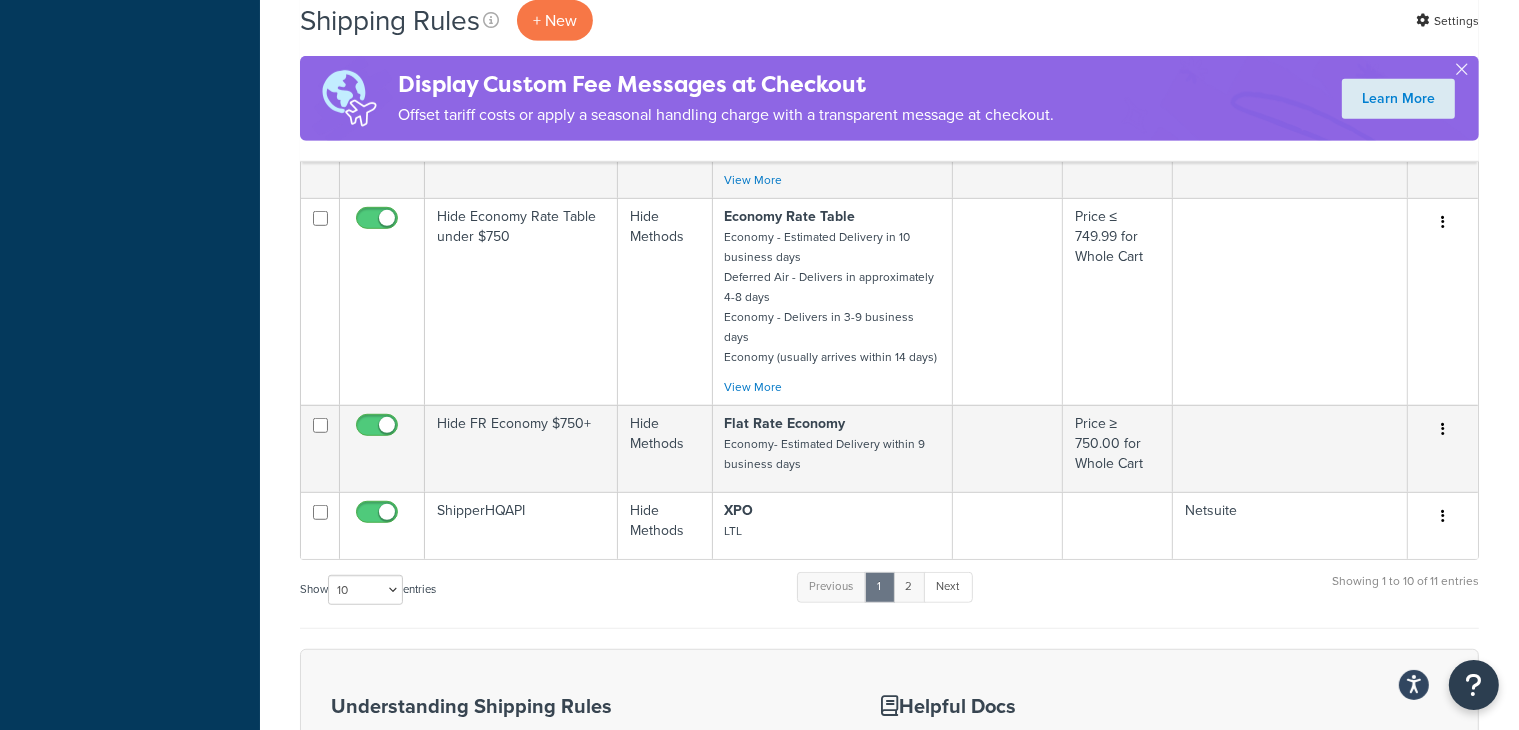 scroll, scrollTop: 379, scrollLeft: 0, axis: vertical 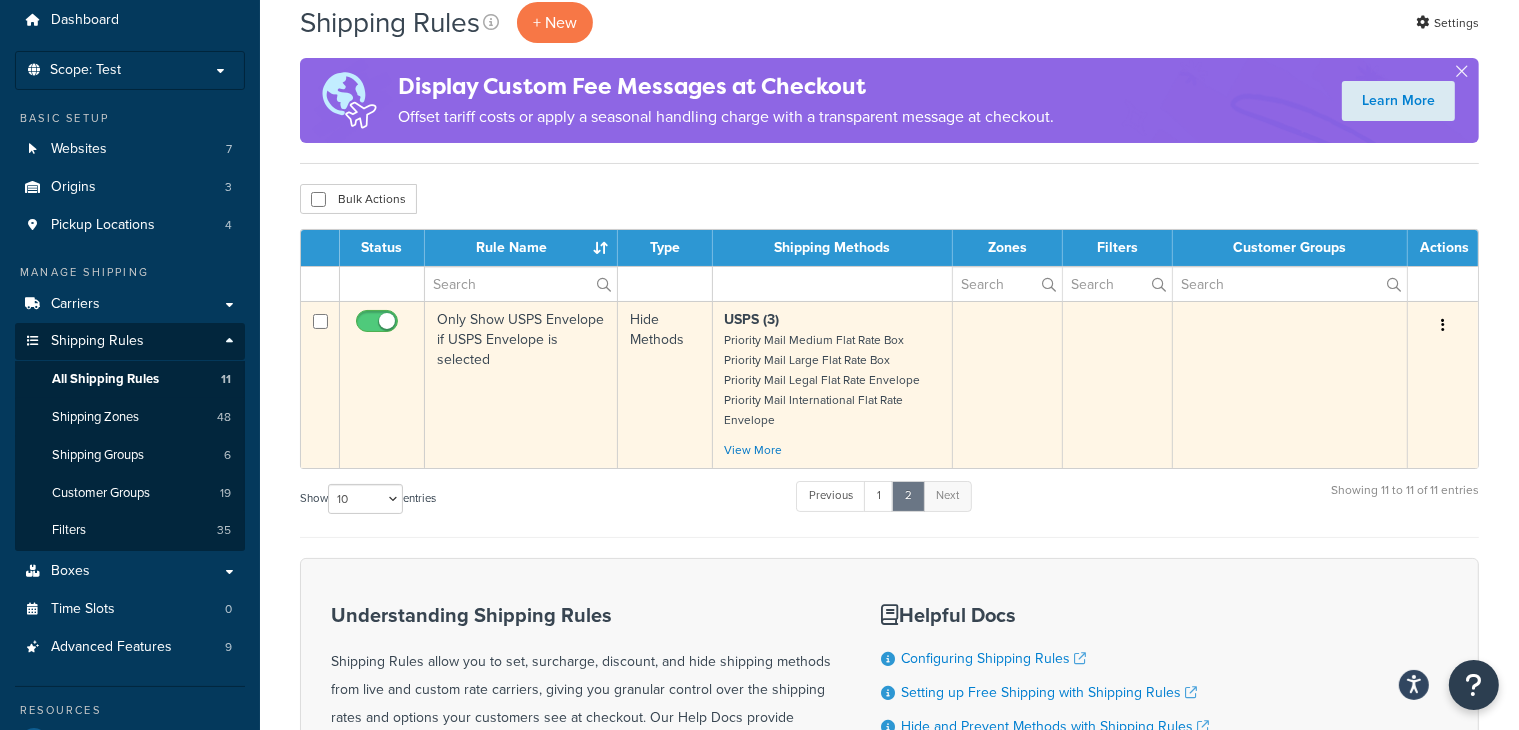 click at bounding box center [1443, 326] 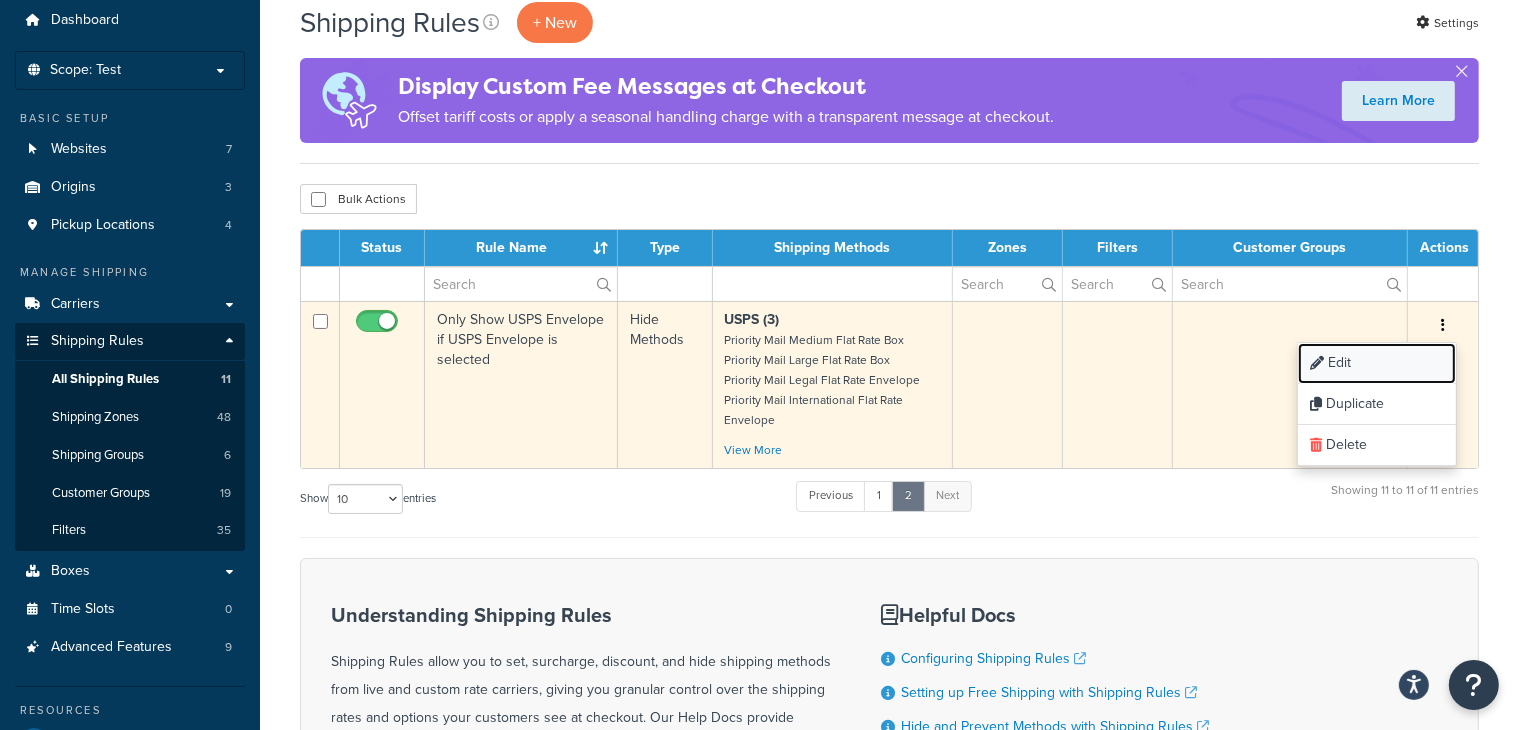 click on "Edit" at bounding box center [1377, 363] 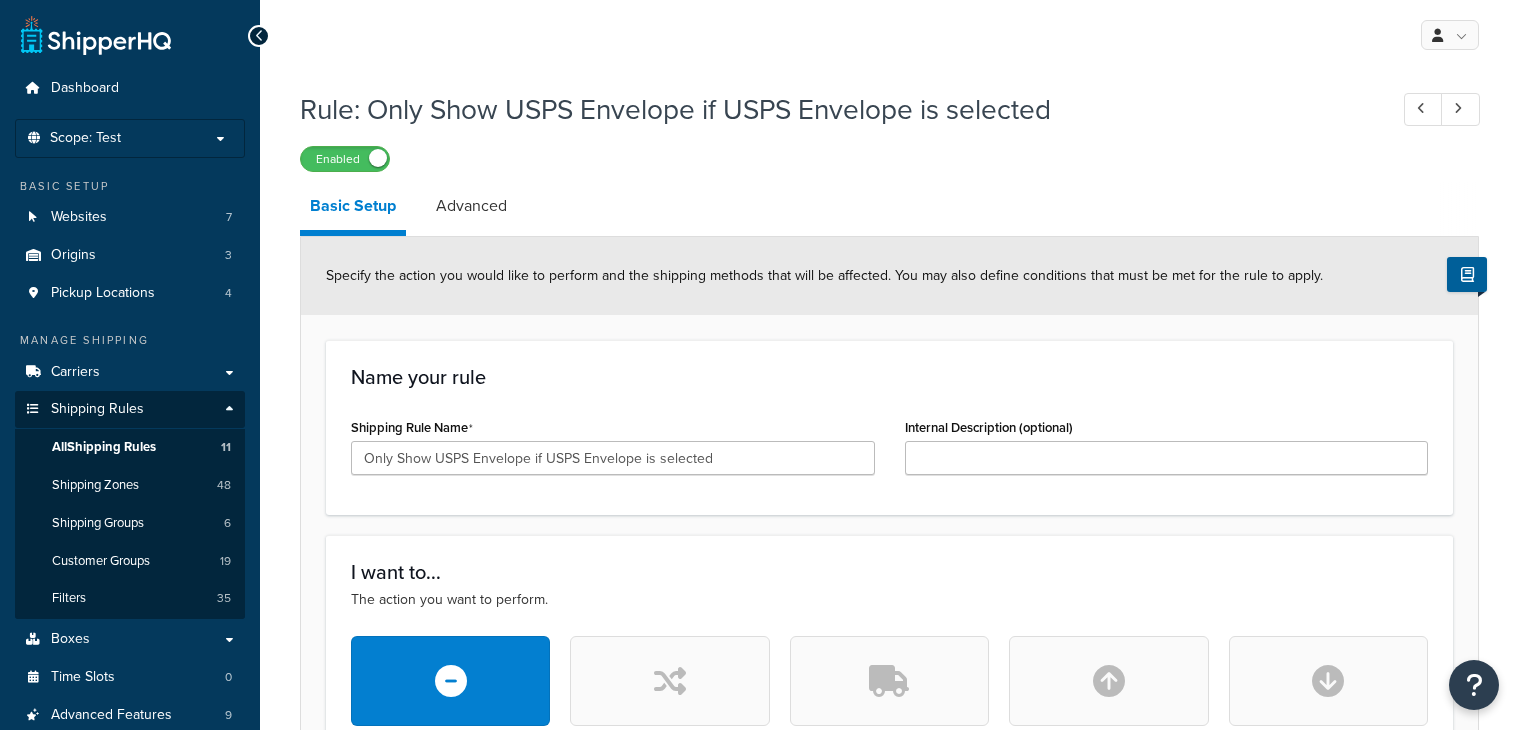 scroll, scrollTop: 0, scrollLeft: 0, axis: both 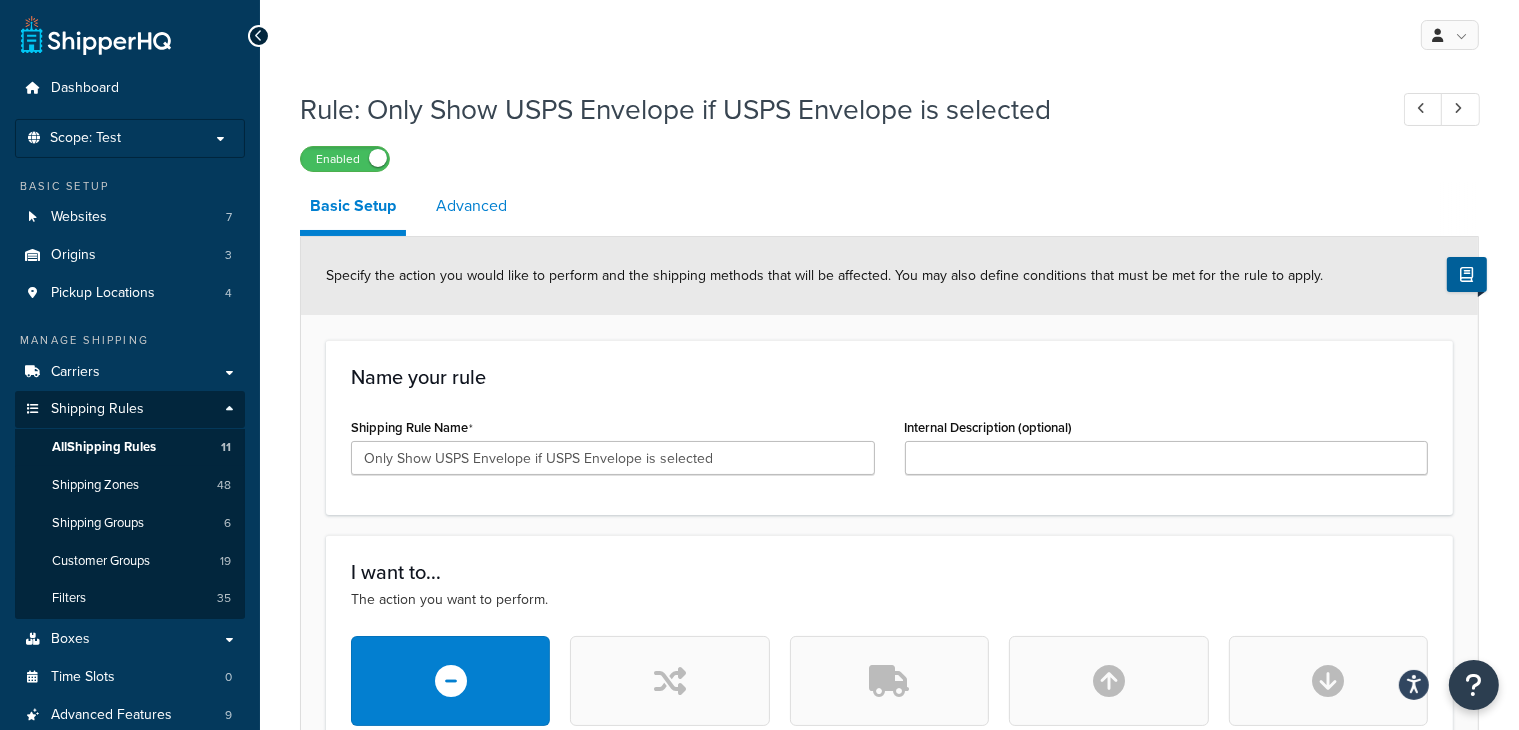 click on "Advanced" at bounding box center (471, 206) 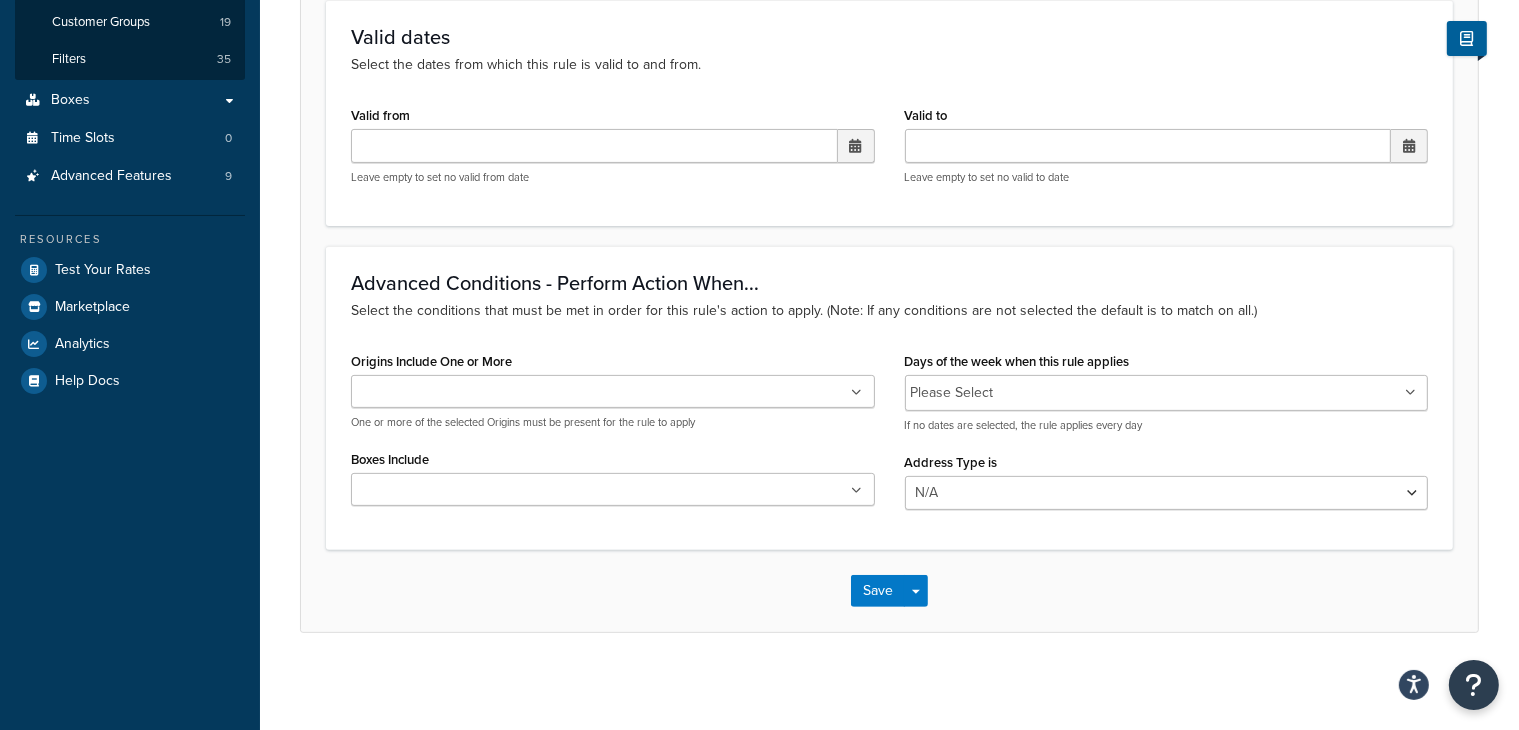 scroll, scrollTop: 542, scrollLeft: 0, axis: vertical 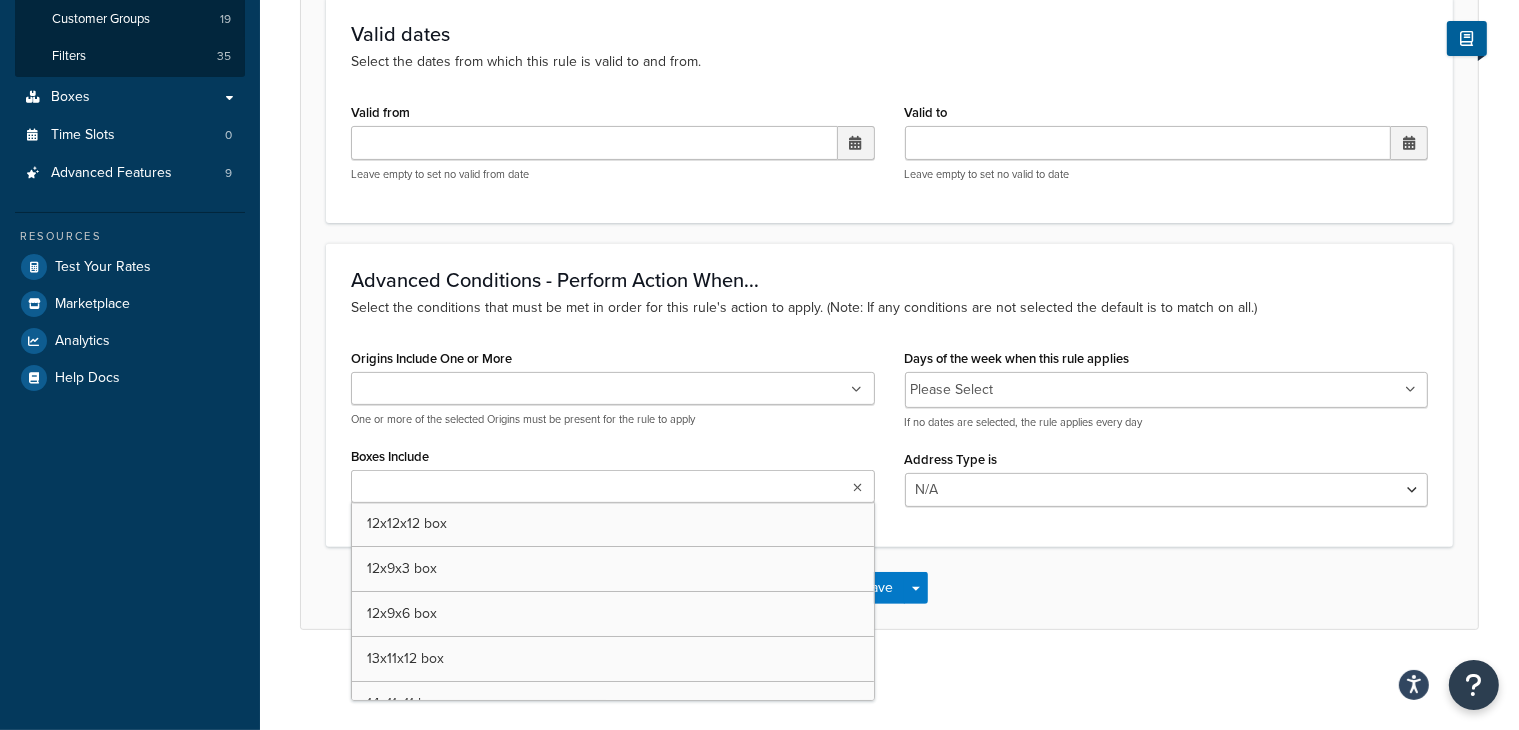 click on "Boxes Include" at bounding box center (445, 488) 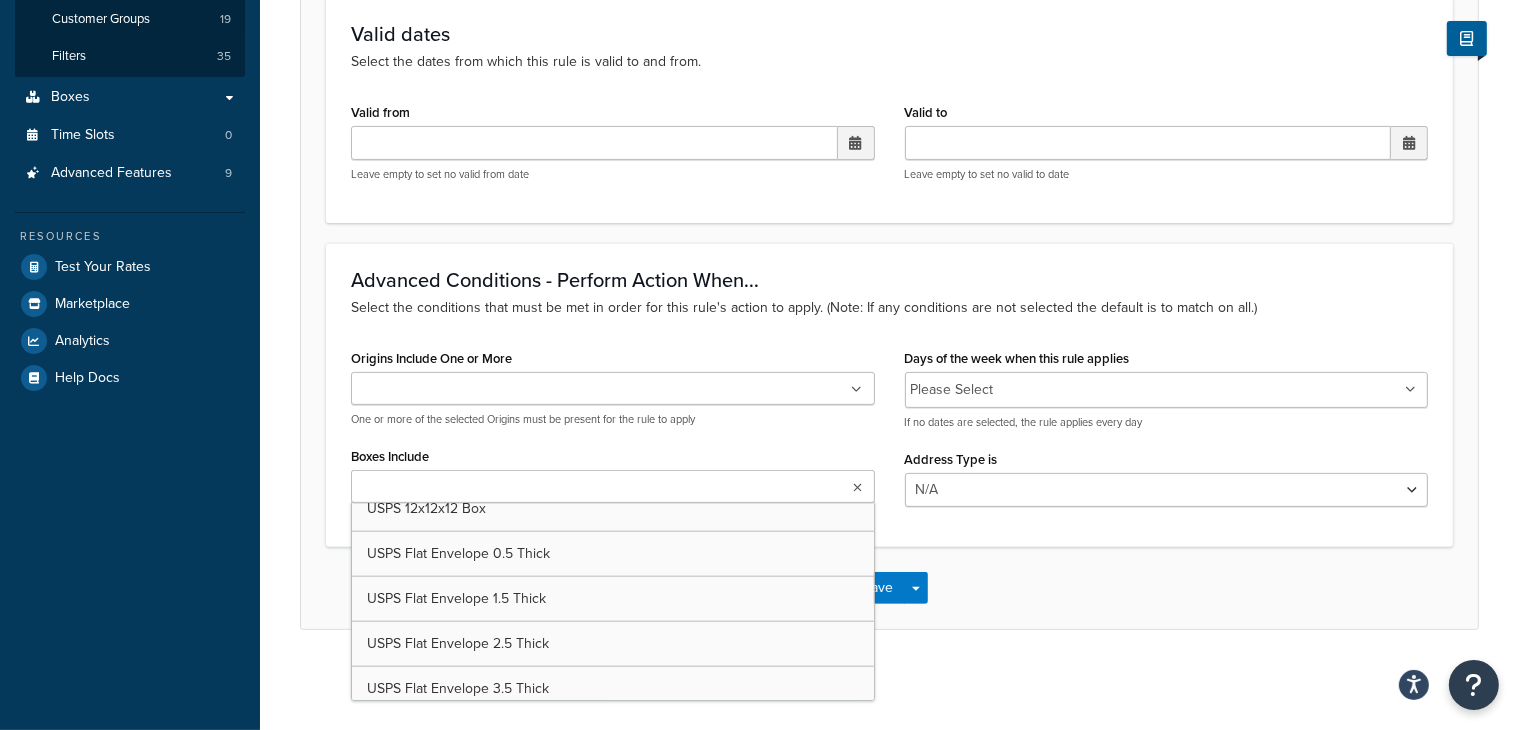 scroll, scrollTop: 2375, scrollLeft: 0, axis: vertical 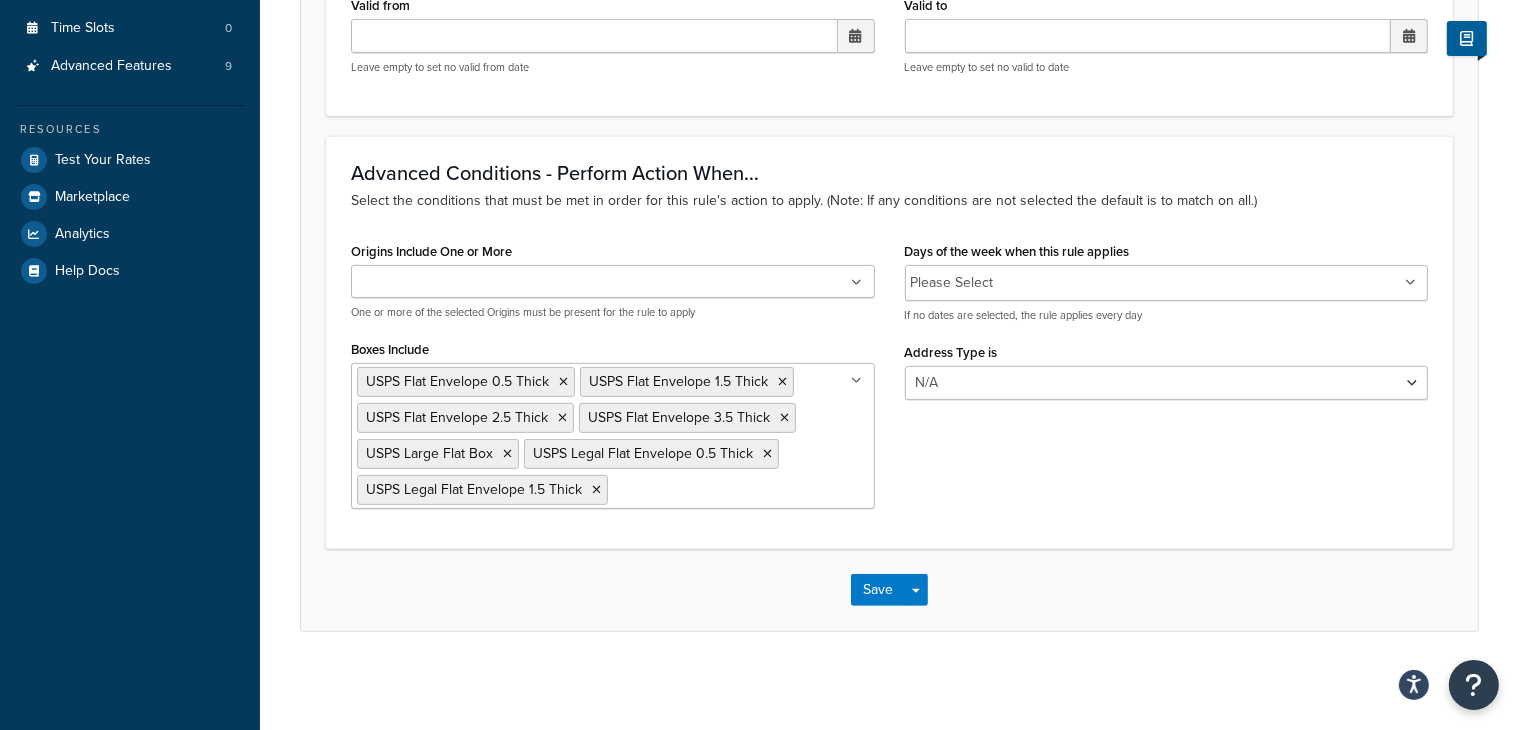 click on "Boxes Include" at bounding box center (701, 489) 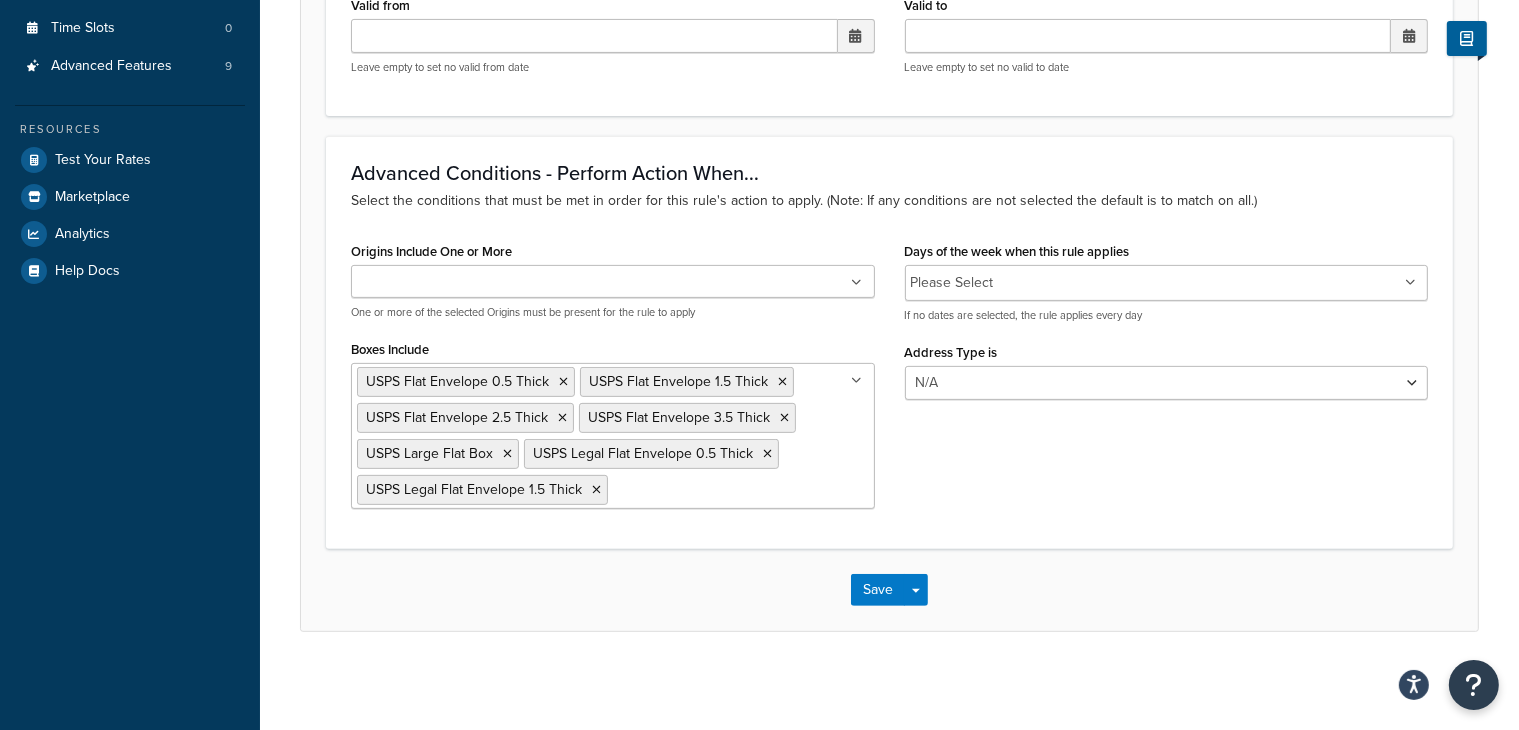 click on "USPS Flat Envelope 0.5 Thick   USPS Flat Envelope 1.5 Thick   USPS Flat Envelope 2.5 Thick   USPS Flat Envelope 3.5 Thick   USPS Large Flat Box   USPS Legal Flat Envelope 0.5 Thick   USPS Legal Flat Envelope 1.5 Thick" at bounding box center [613, 436] 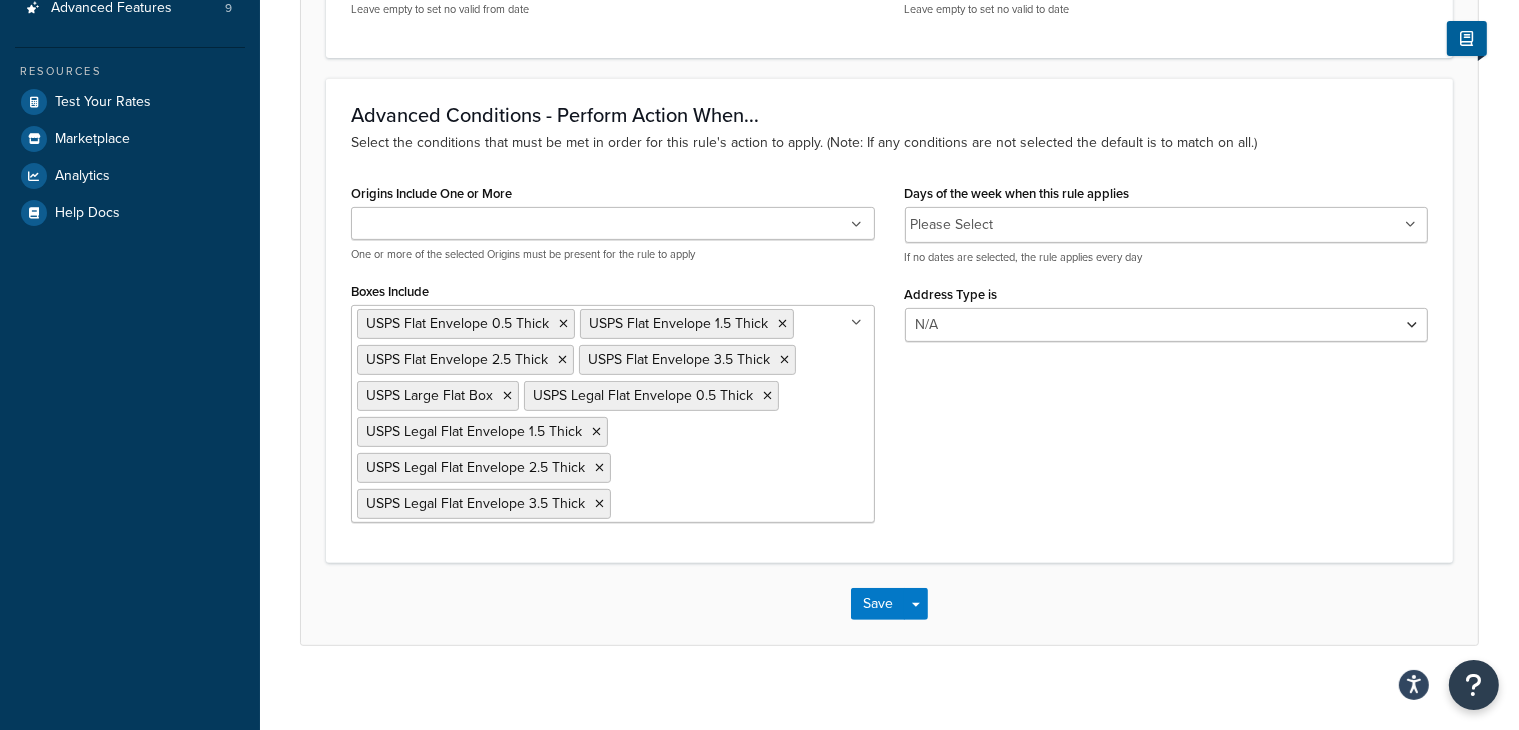 scroll, scrollTop: 720, scrollLeft: 0, axis: vertical 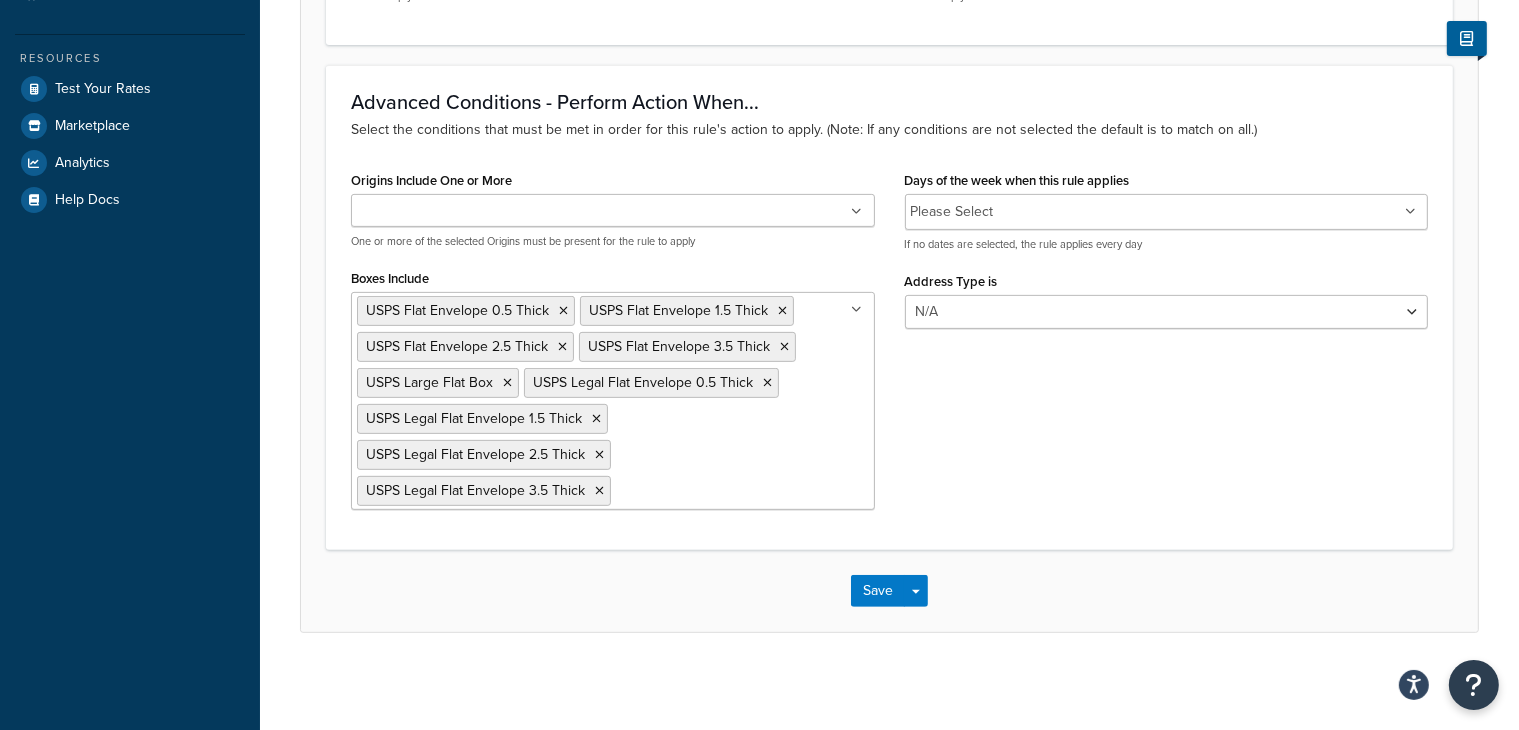 click on "USPS Flat Envelope 0.5 Thick   USPS Flat Envelope 1.5 Thick   USPS Flat Envelope 2.5 Thick   USPS Flat Envelope 3.5 Thick   USPS Large Flat Box   USPS Legal Flat Envelope 0.5 Thick   USPS Legal Flat Envelope 1.5 Thick   USPS Legal Flat Envelope 2.5 Thick   USPS Legal Flat Envelope 3.5 Thick" at bounding box center [613, 401] 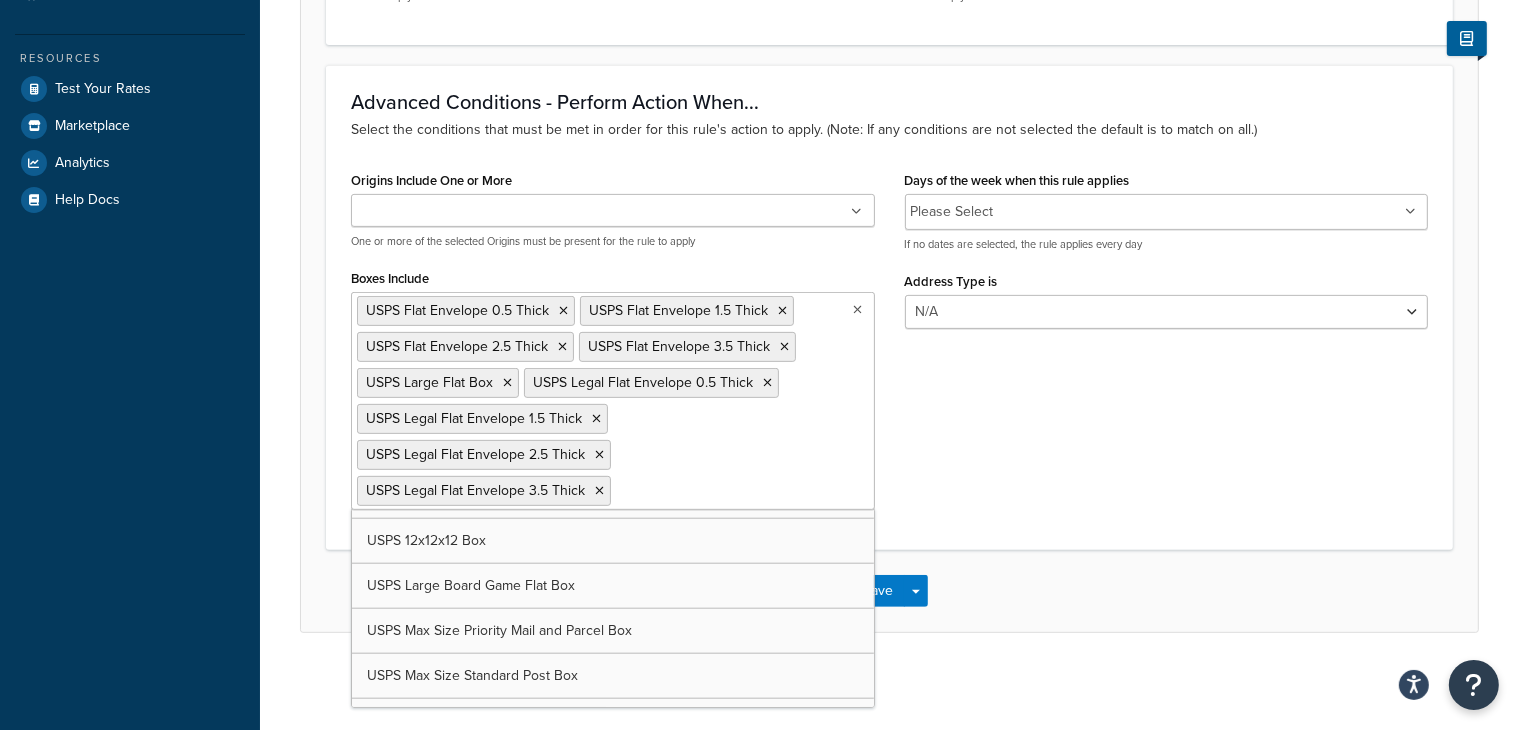 scroll, scrollTop: 2488, scrollLeft: 0, axis: vertical 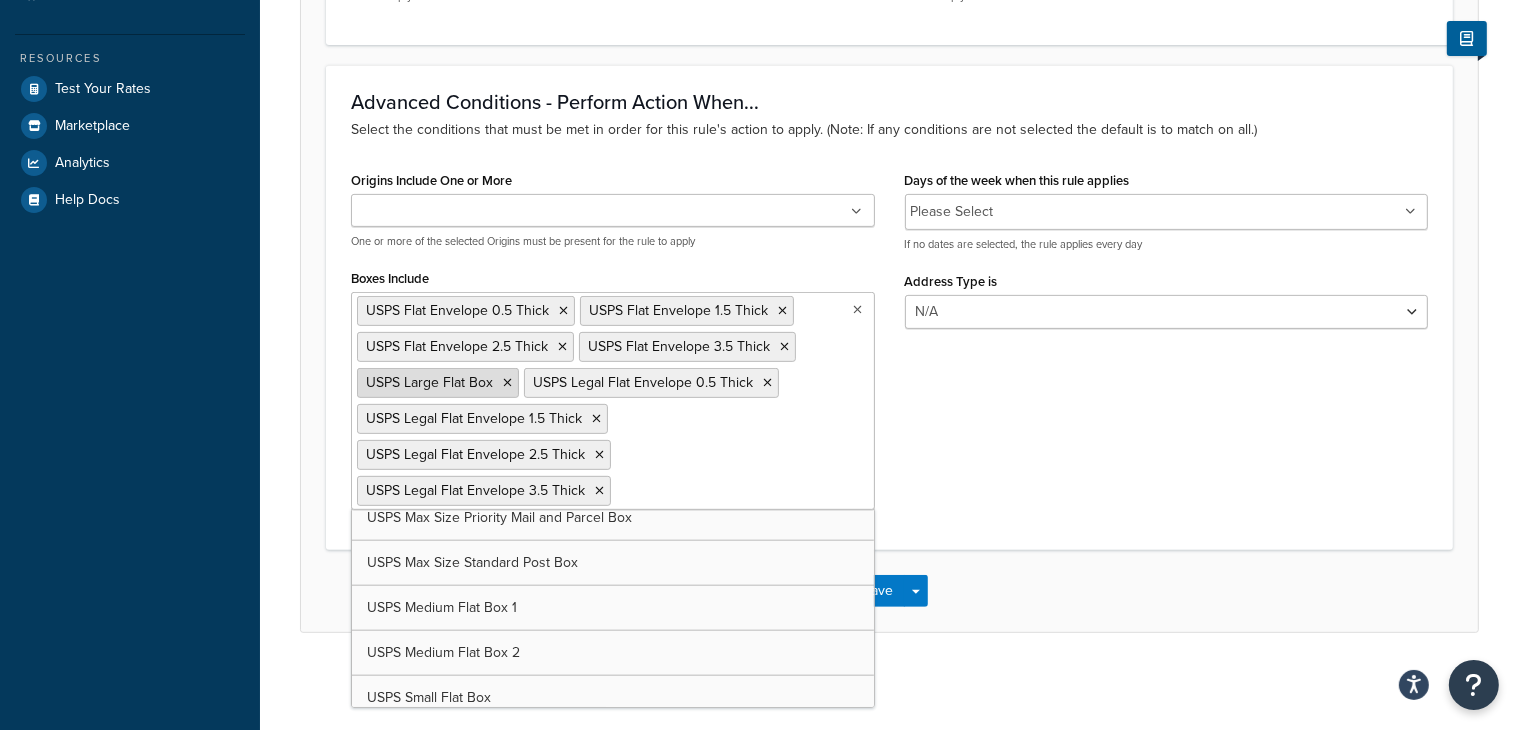 click at bounding box center [507, 383] 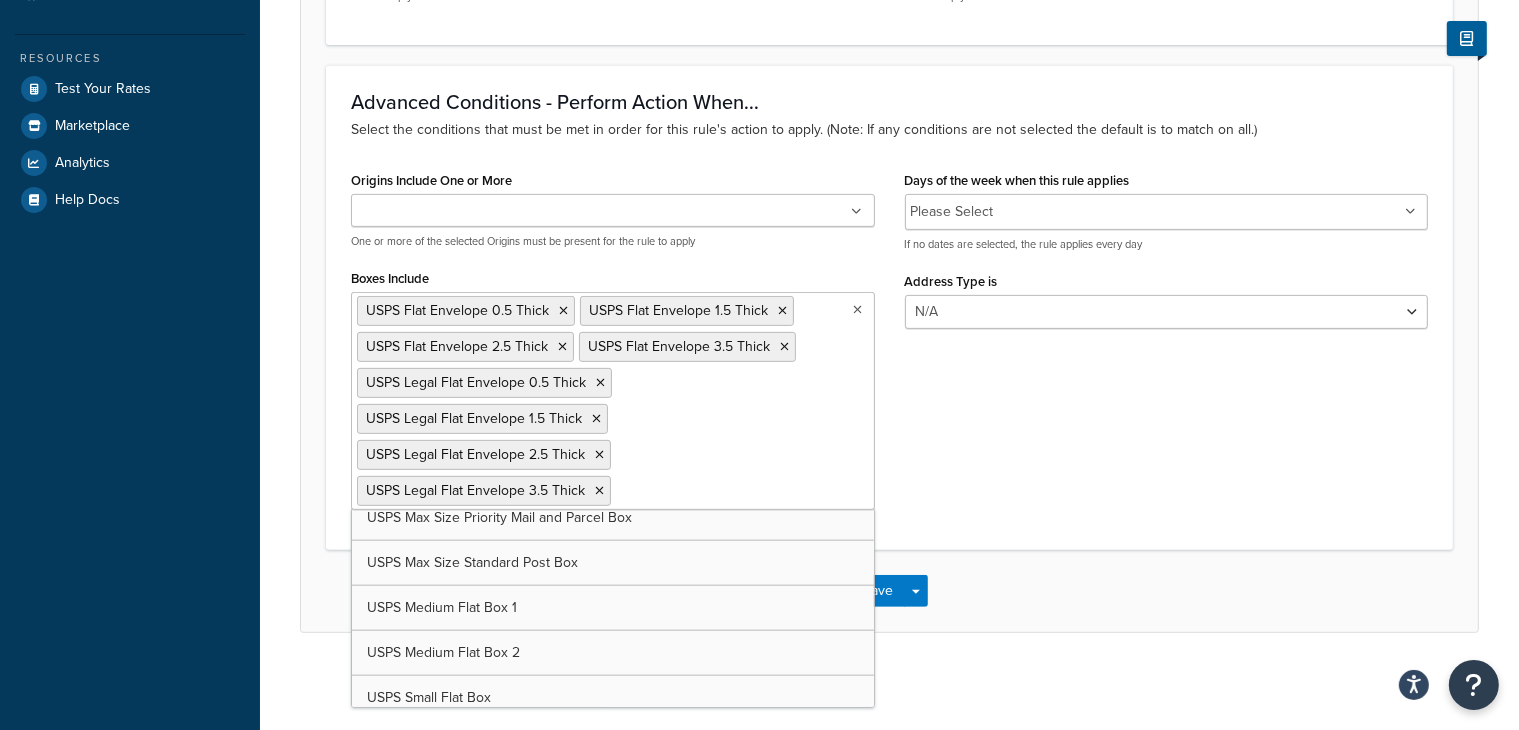 click on "USPS Flat Envelope 0.5 Thick   USPS Flat Envelope 1.5 Thick   USPS Flat Envelope 2.5 Thick   USPS Flat Envelope 3.5 Thick   USPS Legal Flat Envelope 0.5 Thick   USPS Legal Flat Envelope 1.5 Thick   USPS Legal Flat Envelope 2.5 Thick   USPS Legal Flat Envelope 3.5 Thick" at bounding box center [613, 401] 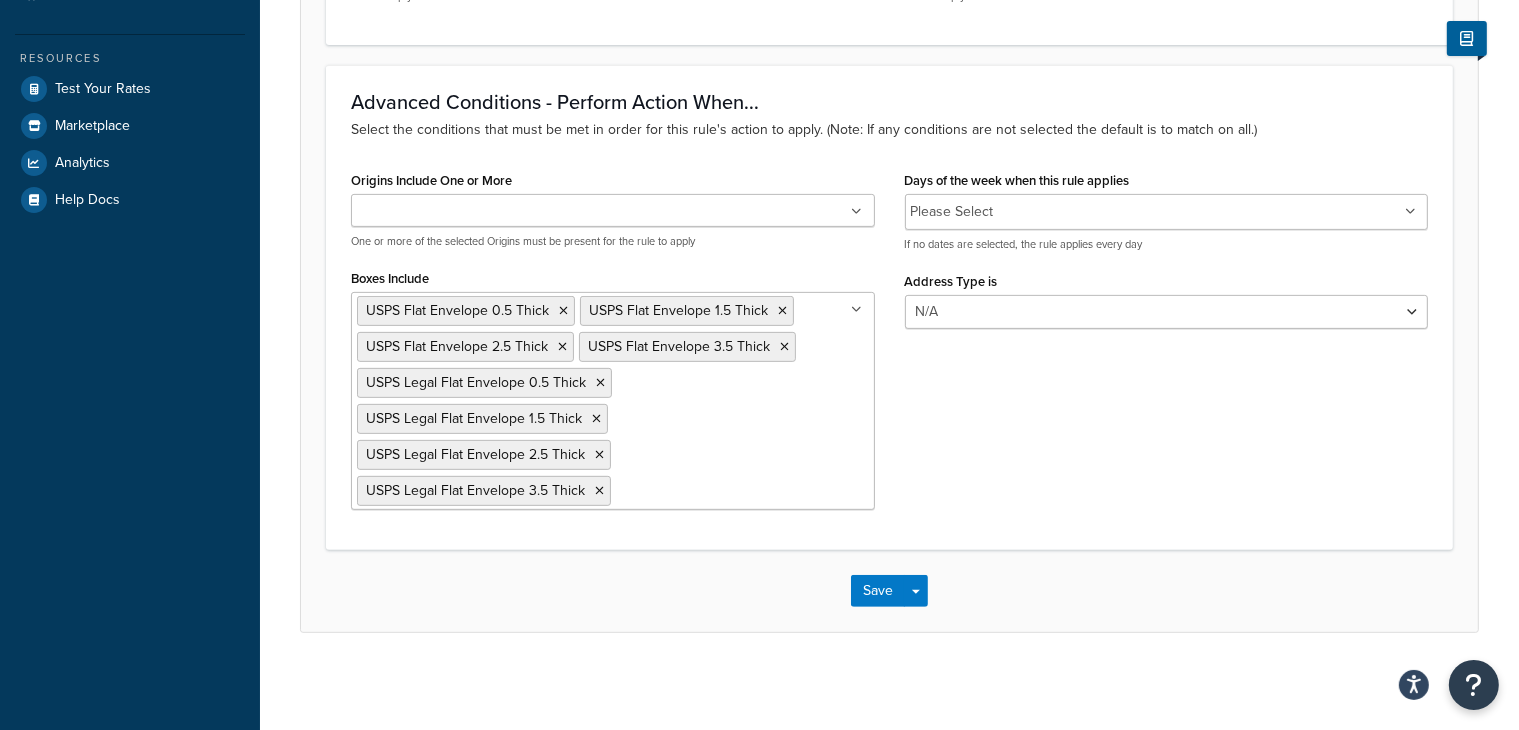 click on "My Profile   Billing   Global Settings   Contact Us   Logout Rule: Only Show USPS Envelope if USPS Envelope is selected Enabled Basic Setup   Advanced   Advanced filtering conditions that you see here can be modified in the Rules Settings. Error message Choose to show an error message when shipping methods do not show   Show error message when this rule applies Valid dates Select the dates from which this rule is valid to and from. Valid from   ‹ August 2025 › Su Mo Tu We Th Fr Sa 27 28 29 30 31 1 2 3 4 5 6 7 8 9 10 11 12 13 14 15 16 17 18 19 20 21 22 23 24 25 26 27 28 29 30 31 1 2 3 4 5 6 12:00 AM Leave empty to set no valid from date Valid to   ‹ August 2025 › Su Mo Tu We Th Fr Sa 27 28 29 30 31 1 2 3 4 5 6 7 8 9 10 11 12 13 14 15 16 17 18 19 20 21 22 23 24 25 26 27 28 29 30 31 1 2 3 4 5 6 12:00 AM Leave empty to set no valid to date Advanced Conditions - Perform Action When... Origins Include One or More   California Nevada Tennessee Boxes Include   USPS Flat Envelope 0.5 Thick" at bounding box center (889, 6) 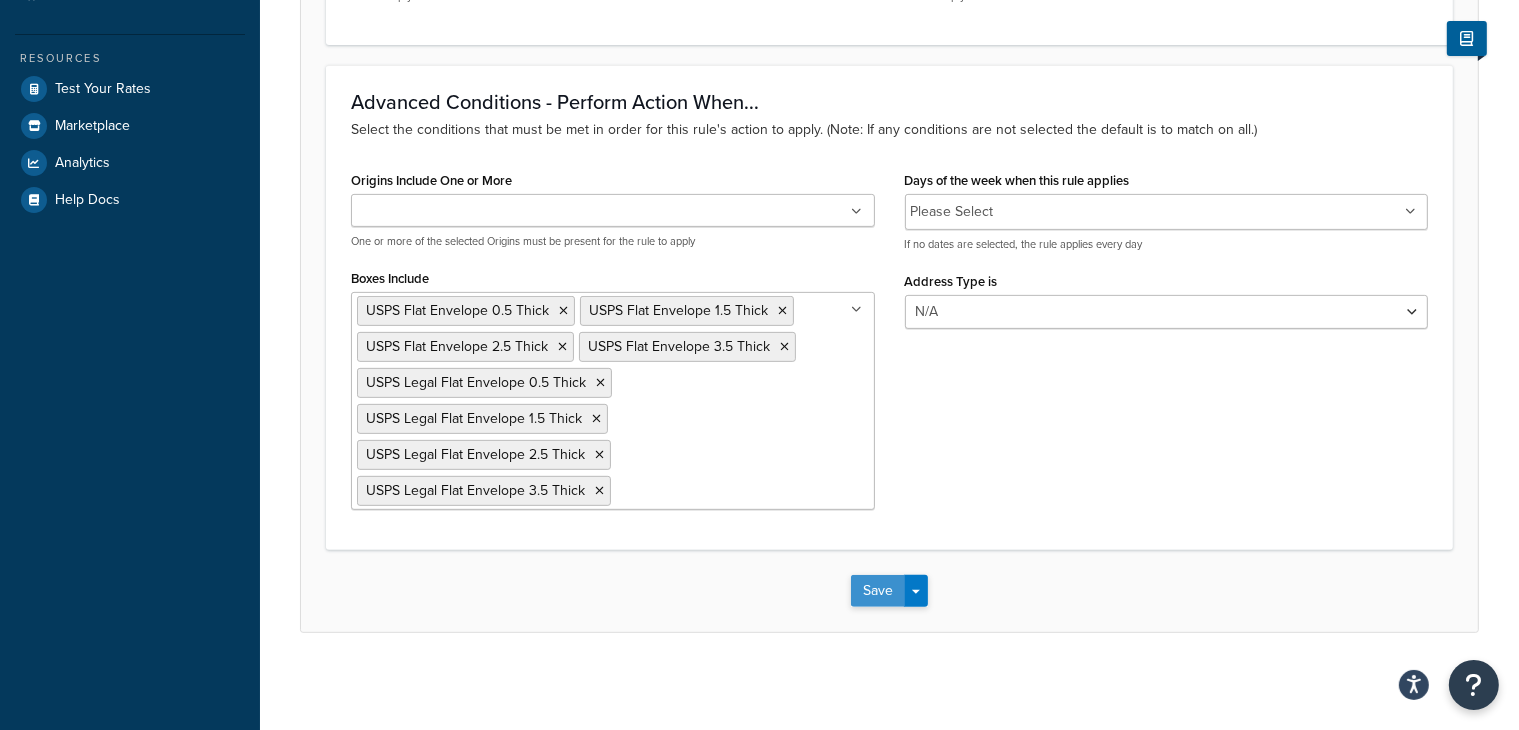click on "Save" at bounding box center [878, 591] 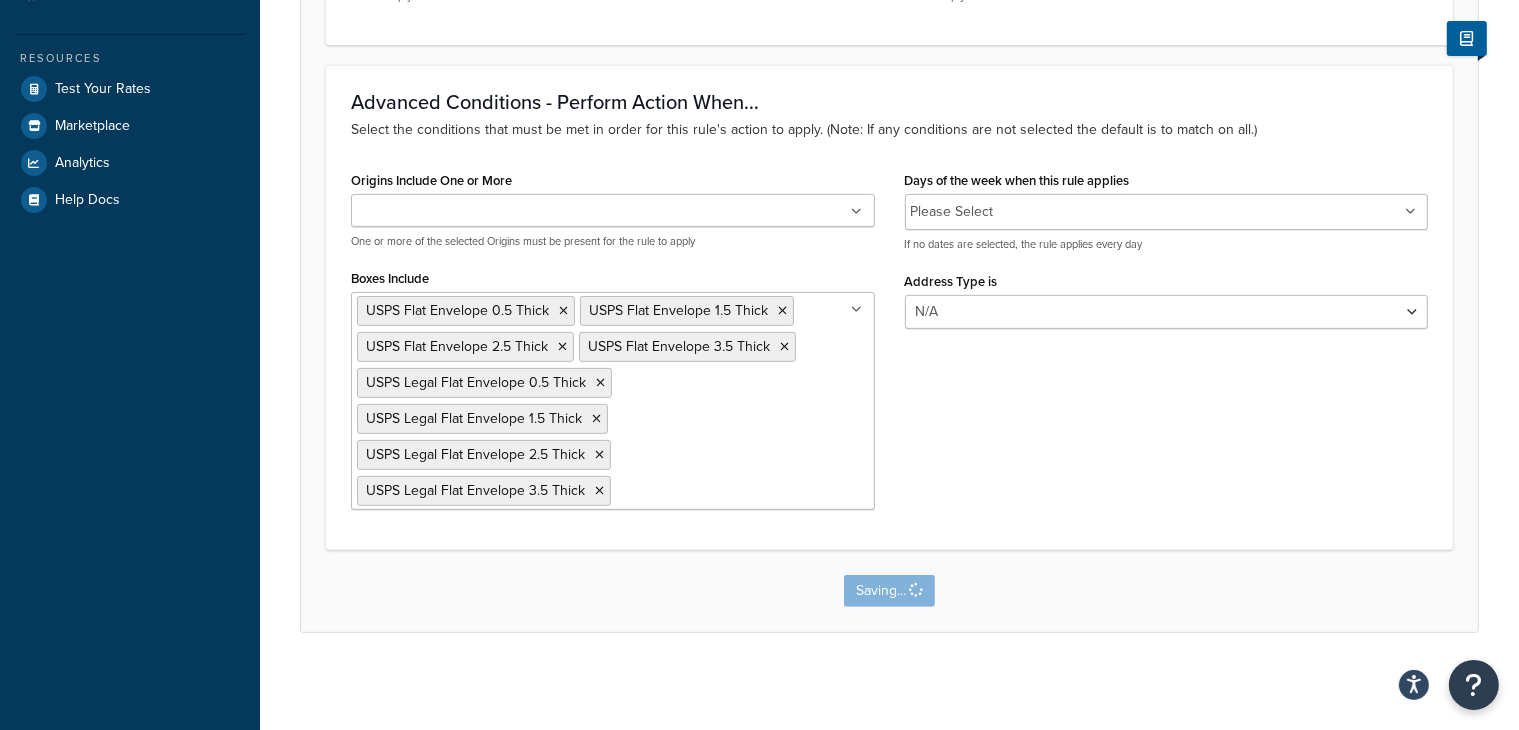 scroll, scrollTop: 0, scrollLeft: 0, axis: both 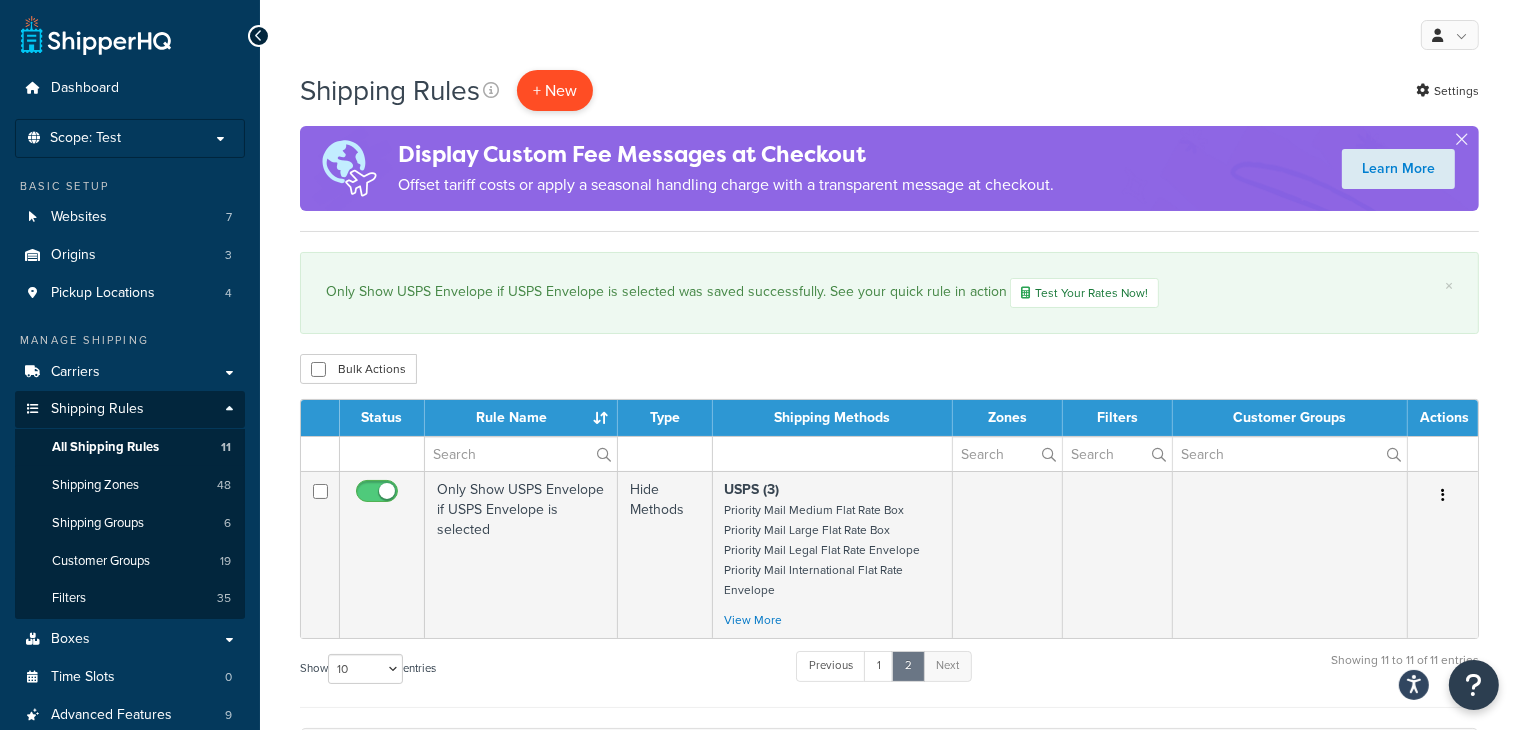click on "+ New" at bounding box center (555, 90) 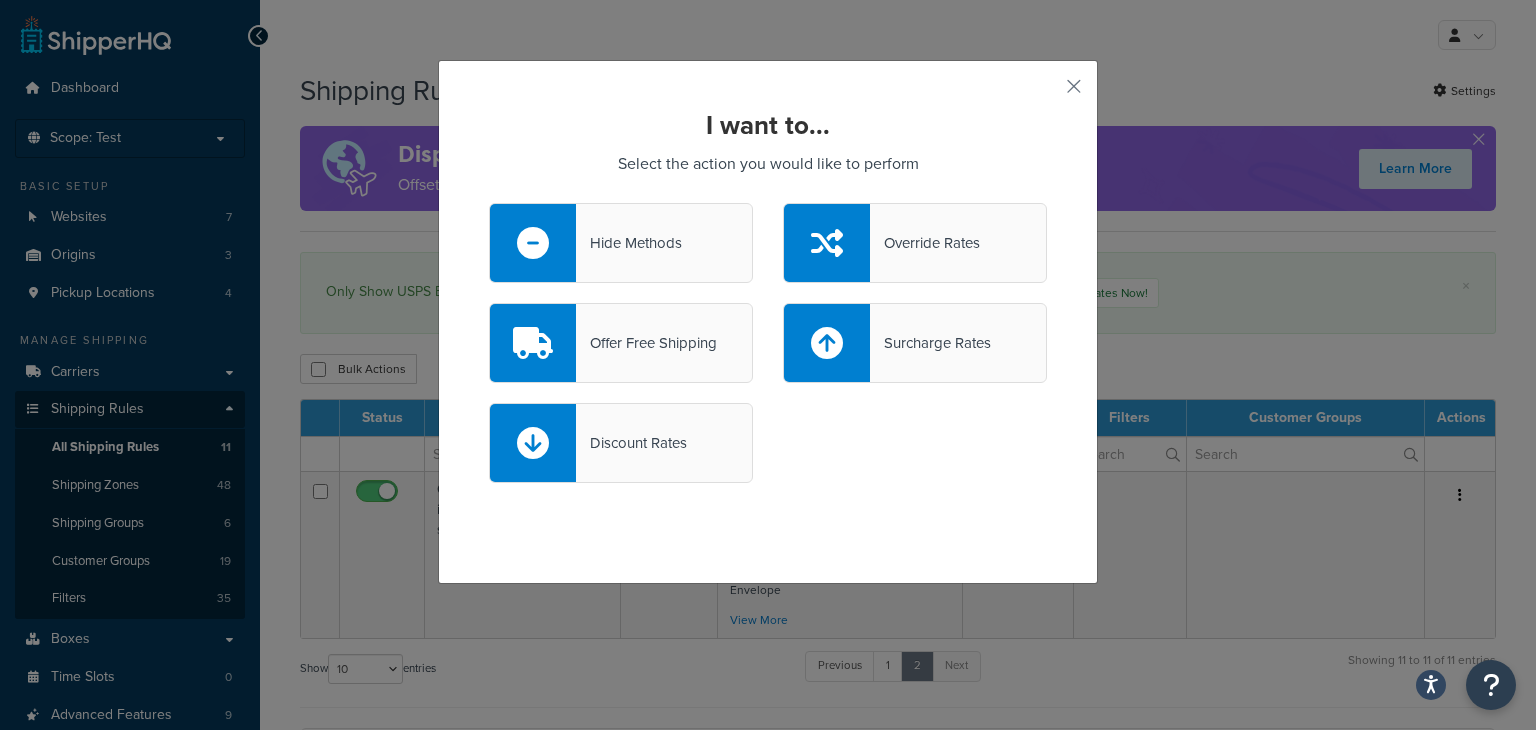 click on "Hide Methods" at bounding box center (629, 243) 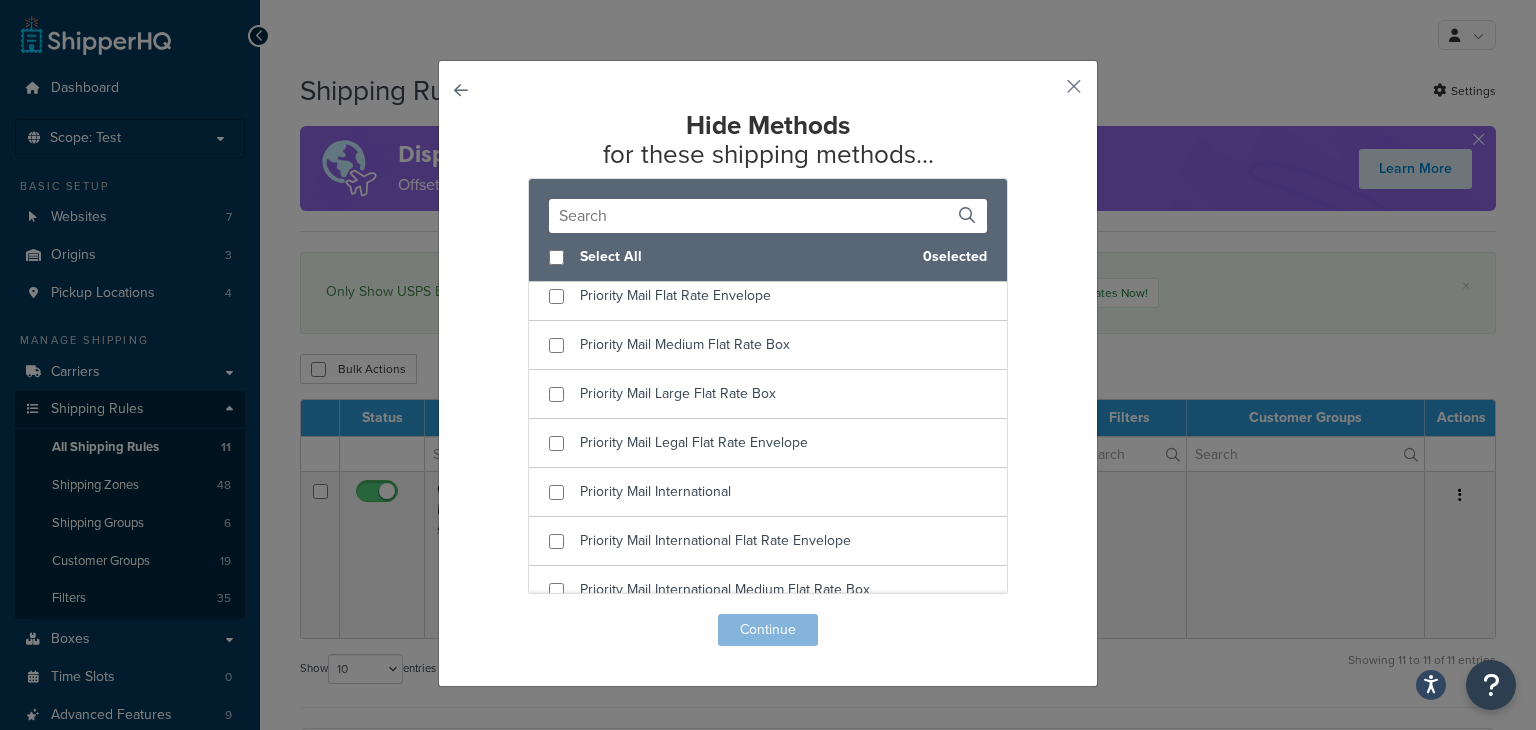 scroll, scrollTop: 3920, scrollLeft: 0, axis: vertical 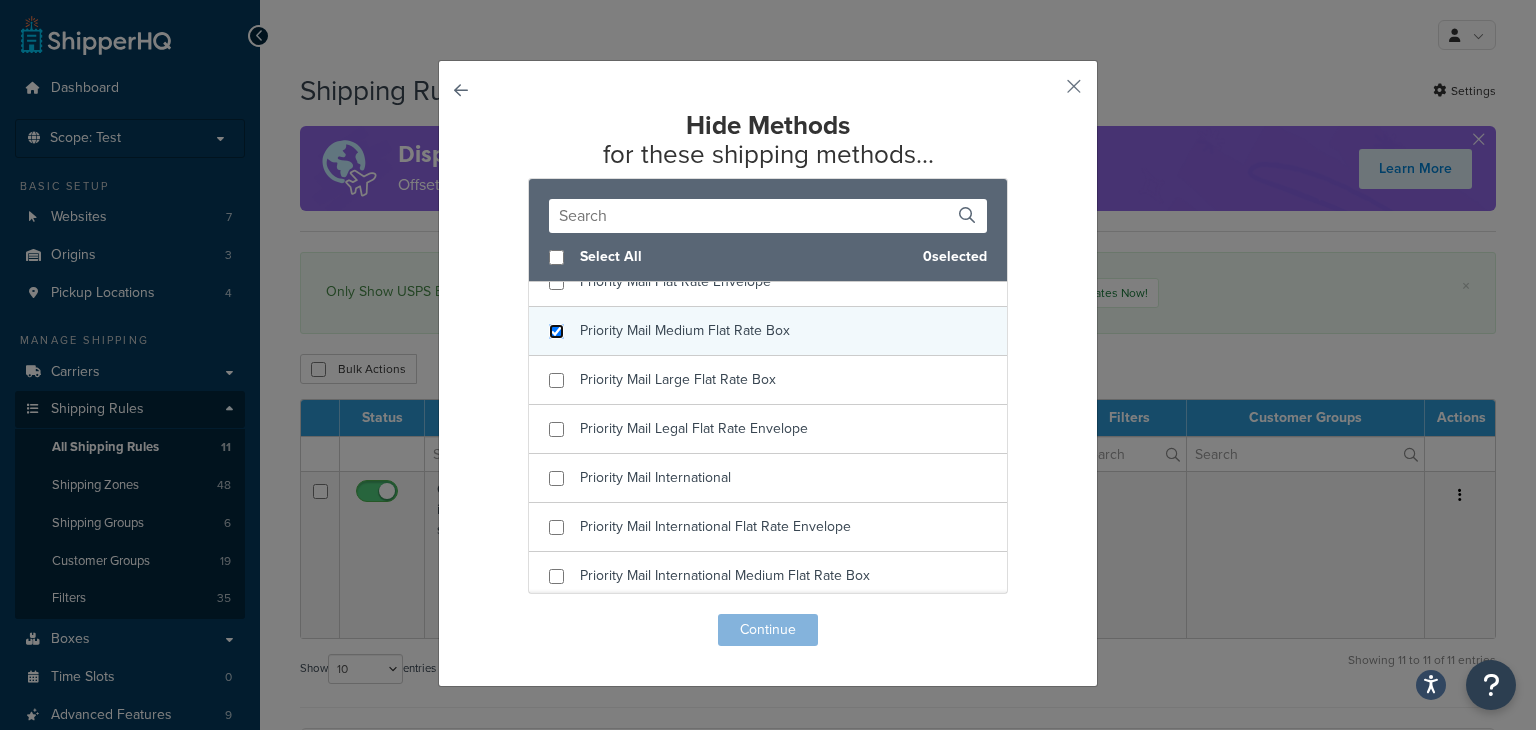 click at bounding box center (556, 331) 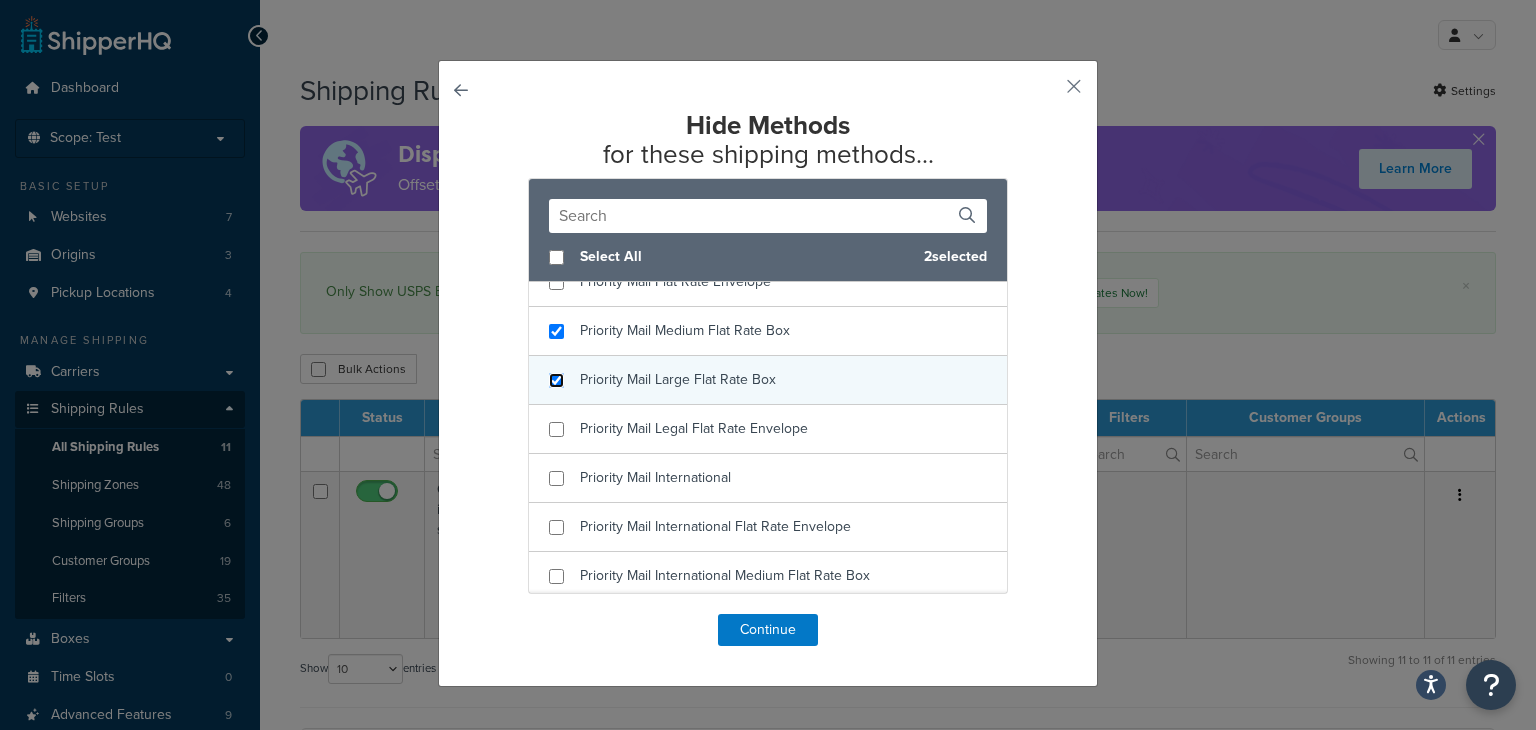 click at bounding box center (556, 380) 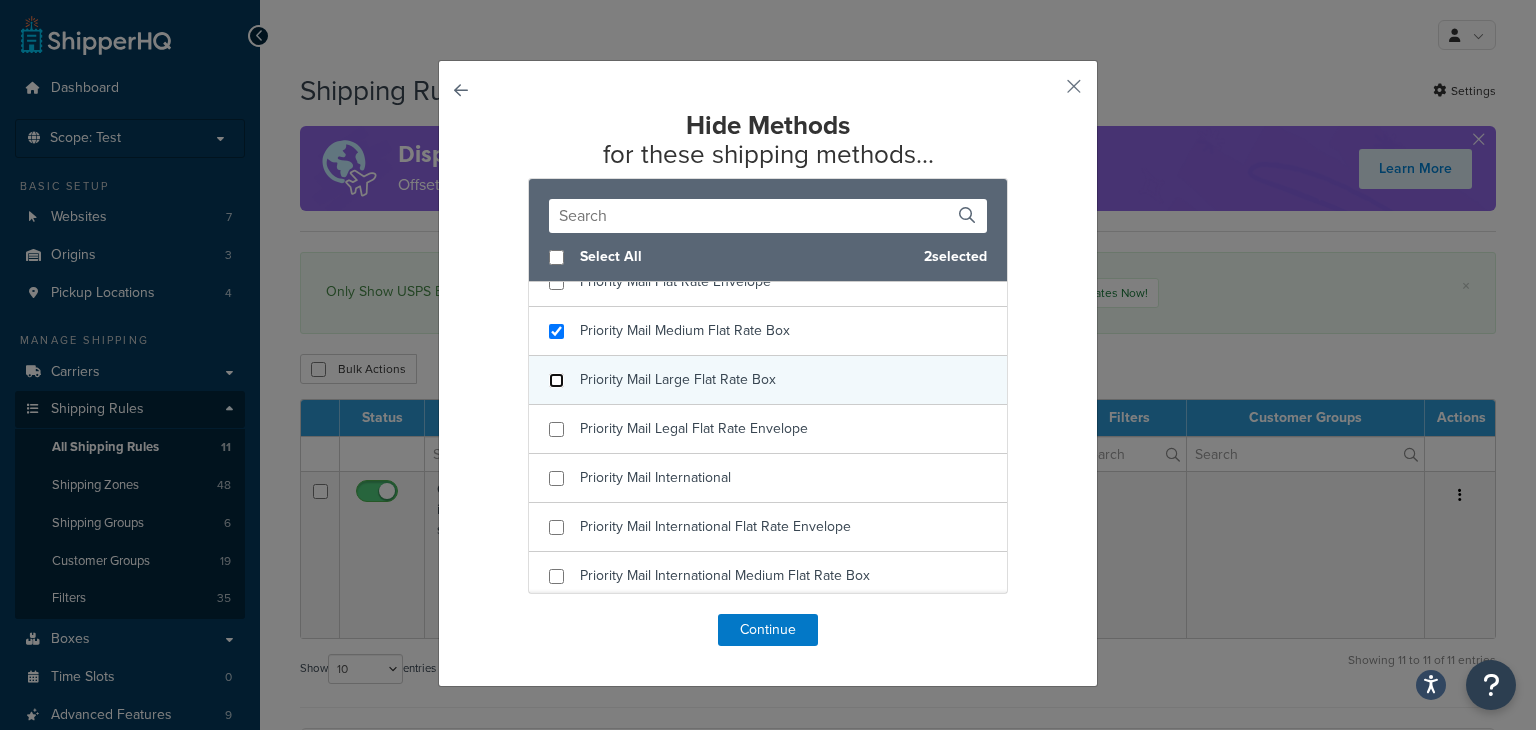 click at bounding box center (556, 380) 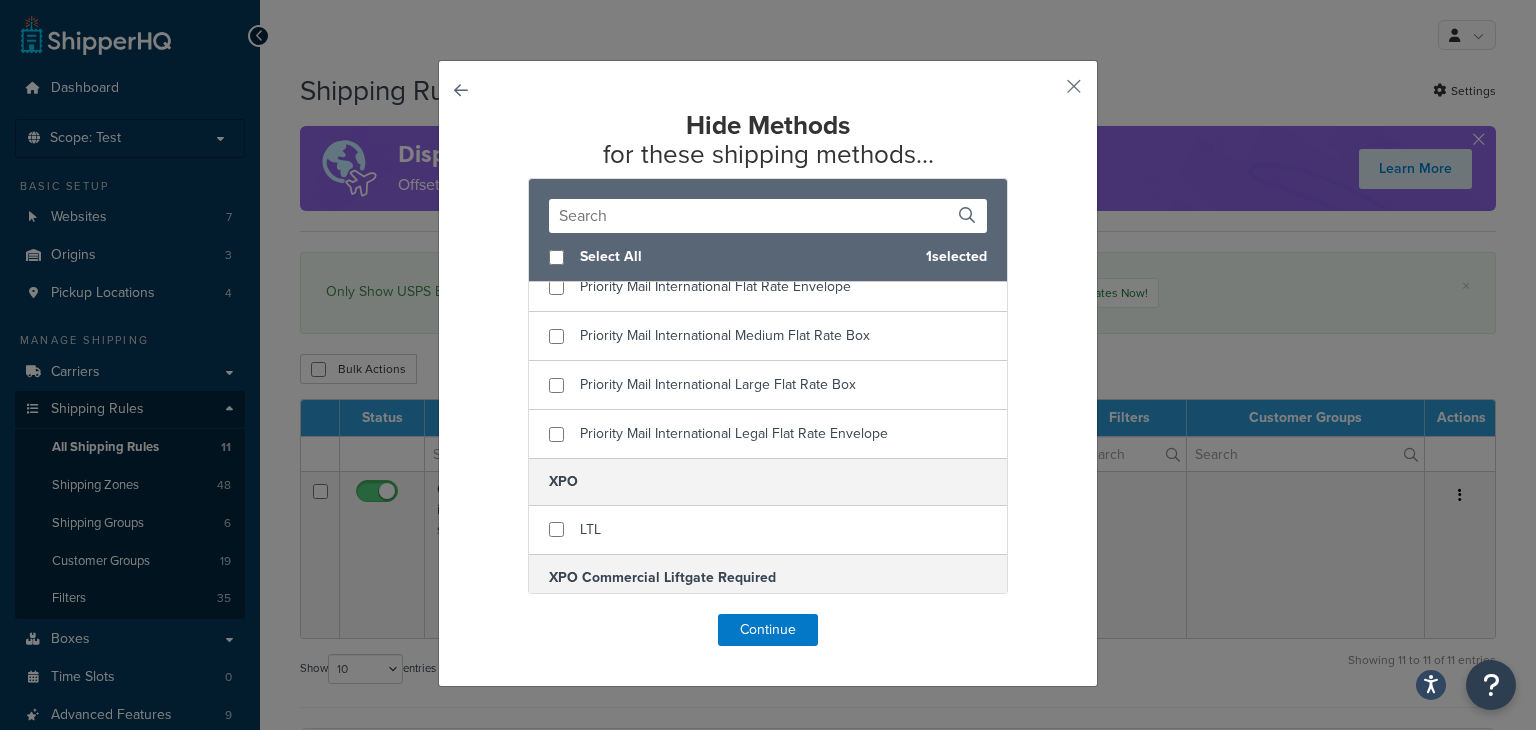 scroll, scrollTop: 4200, scrollLeft: 0, axis: vertical 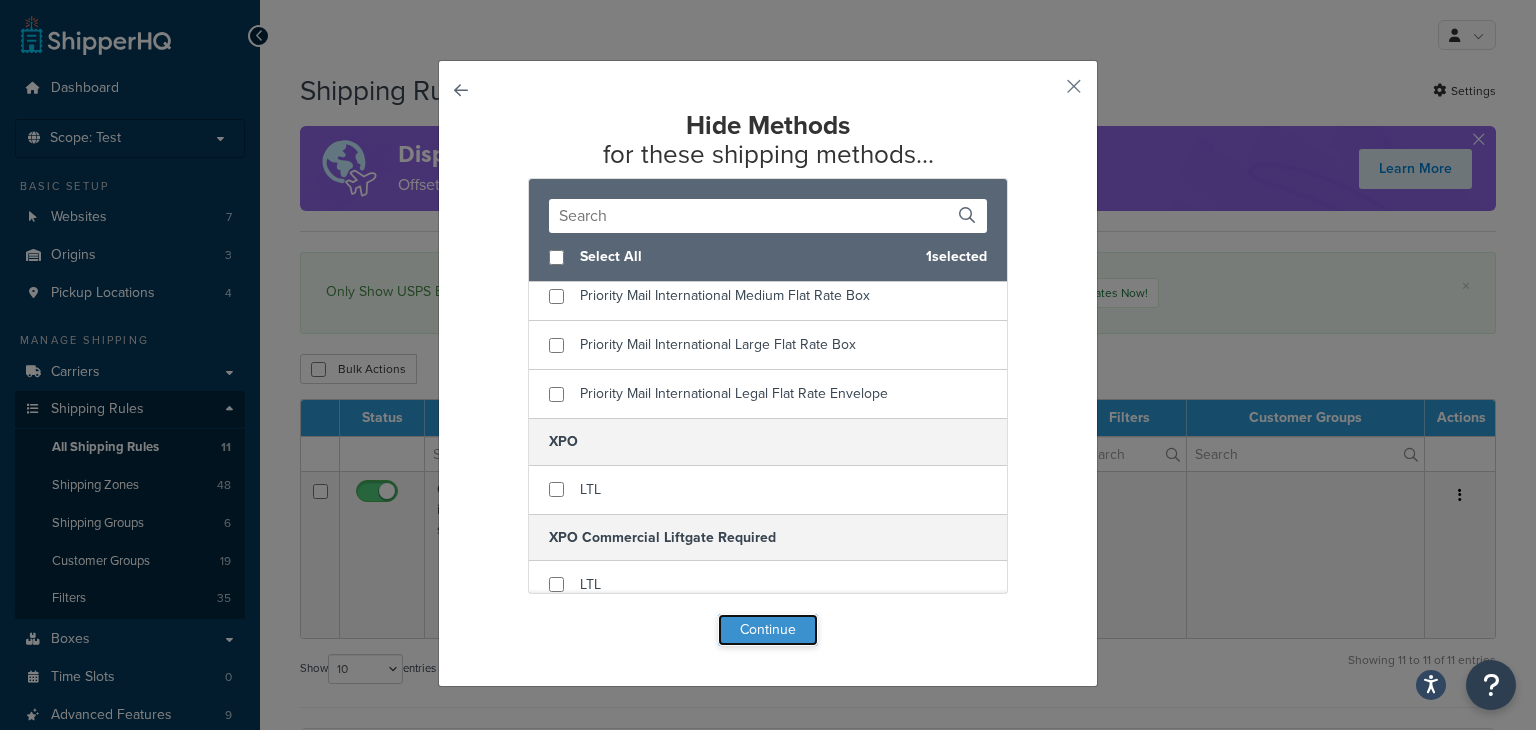 click on "Continue" at bounding box center (768, 630) 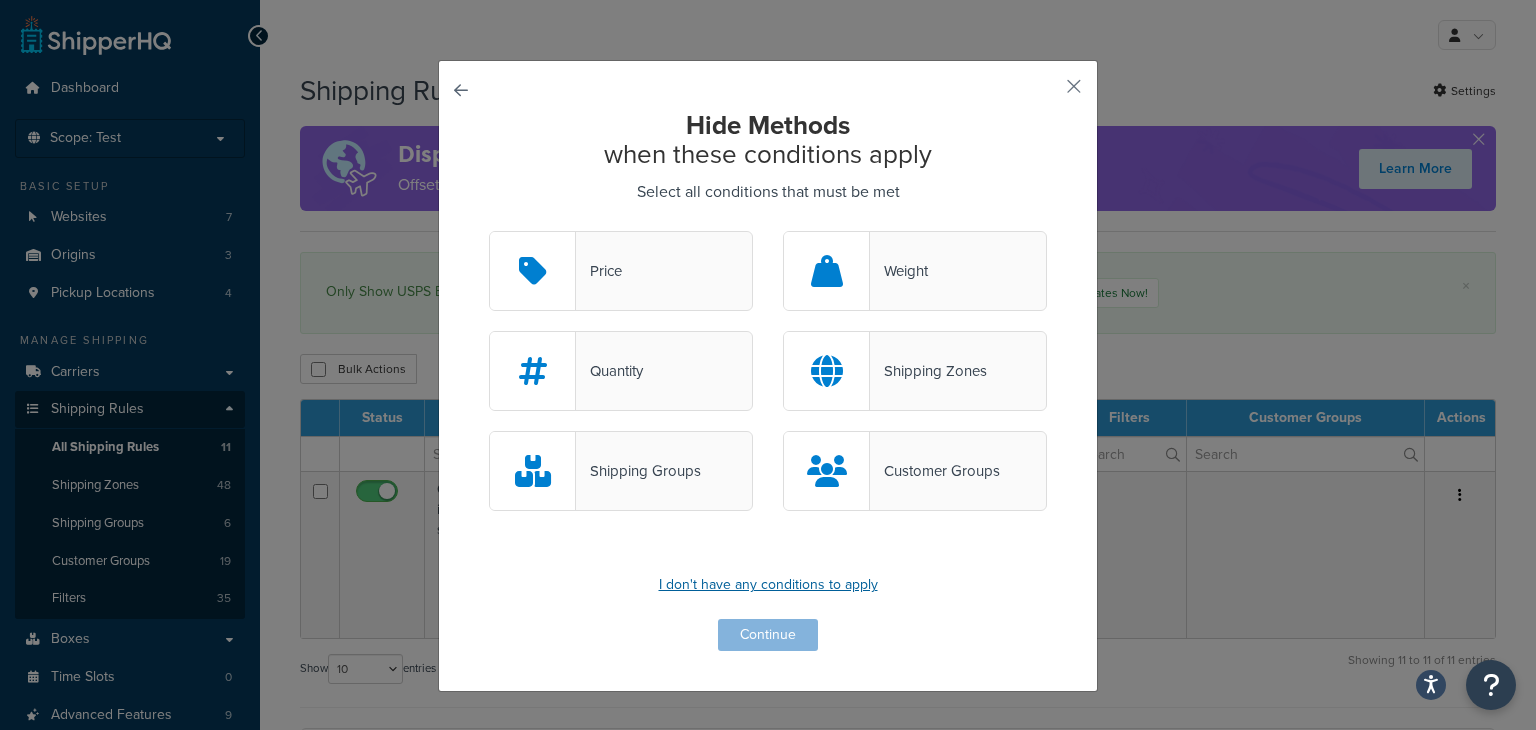 click on "I don't have any conditions to apply" at bounding box center (768, 585) 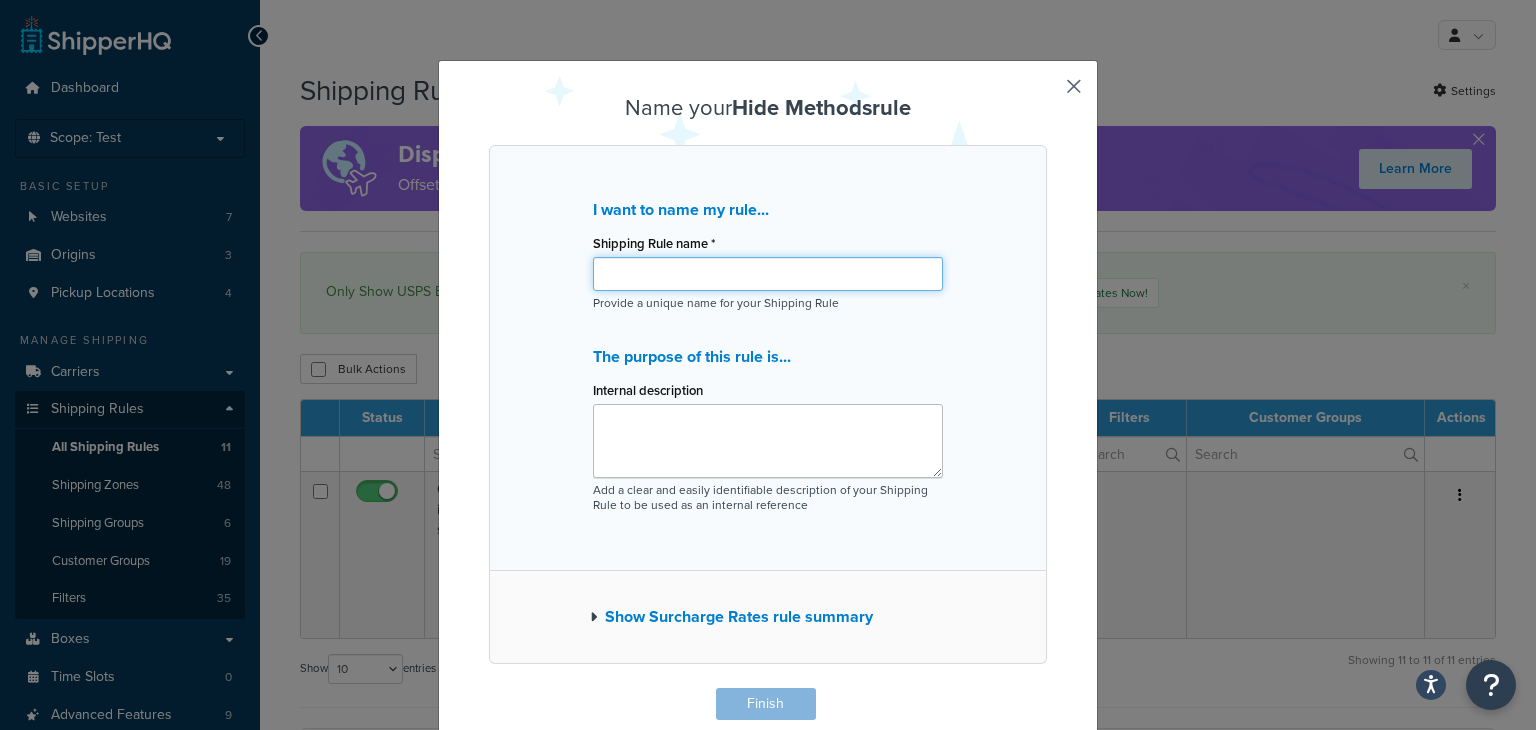 click on "Shipping Rule name *" at bounding box center (768, 274) 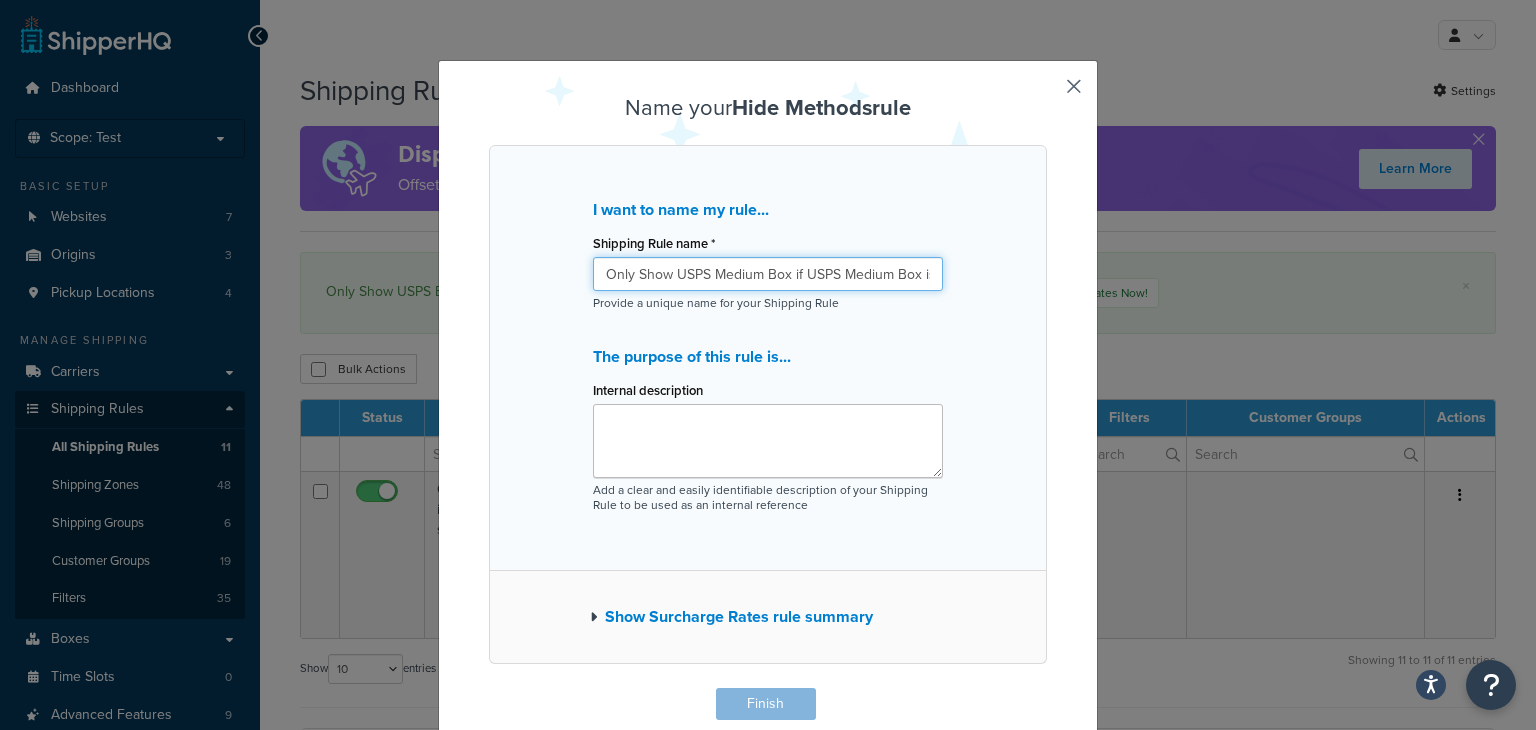 scroll, scrollTop: 0, scrollLeft: 57, axis: horizontal 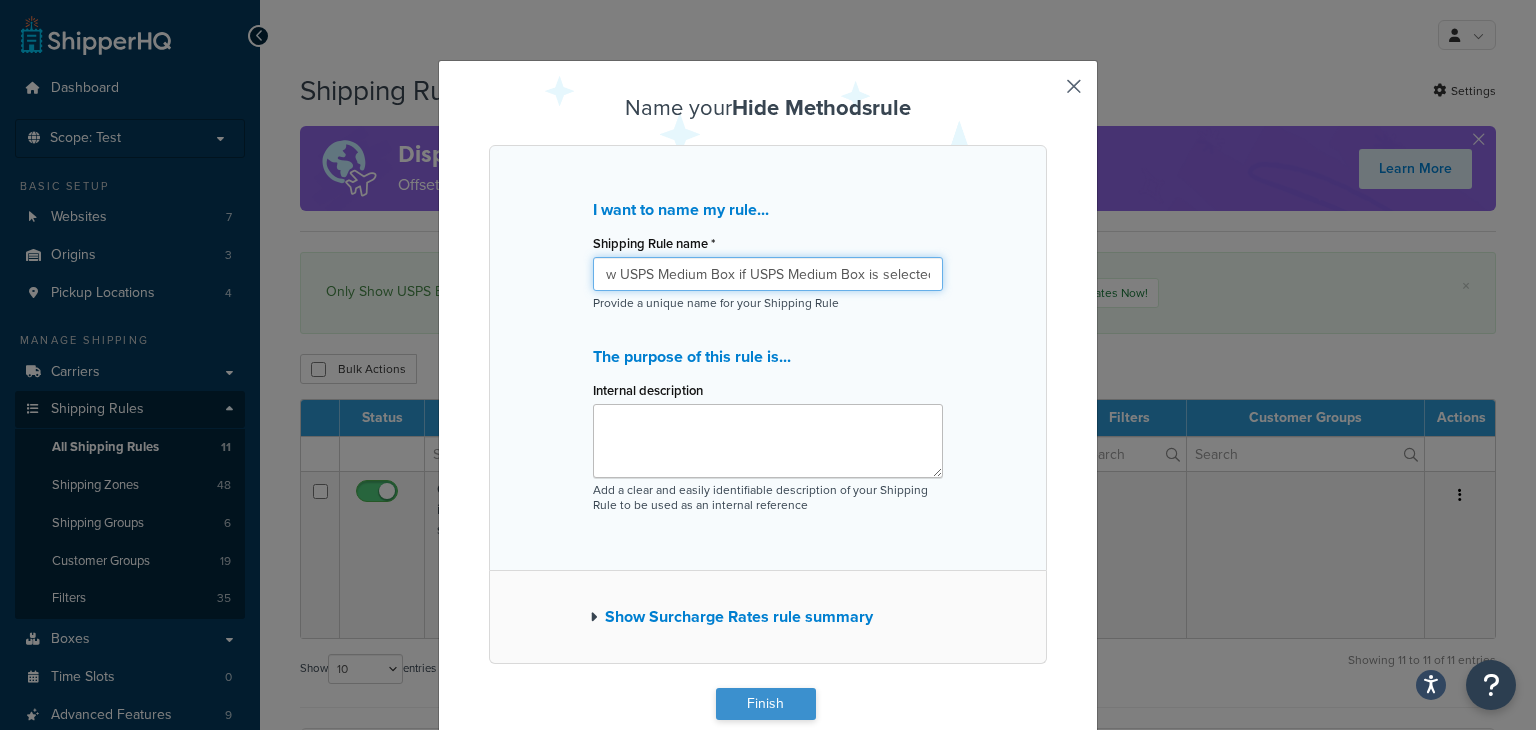 type on "Only Show USPS Medium Box if USPS Medium Box is selected" 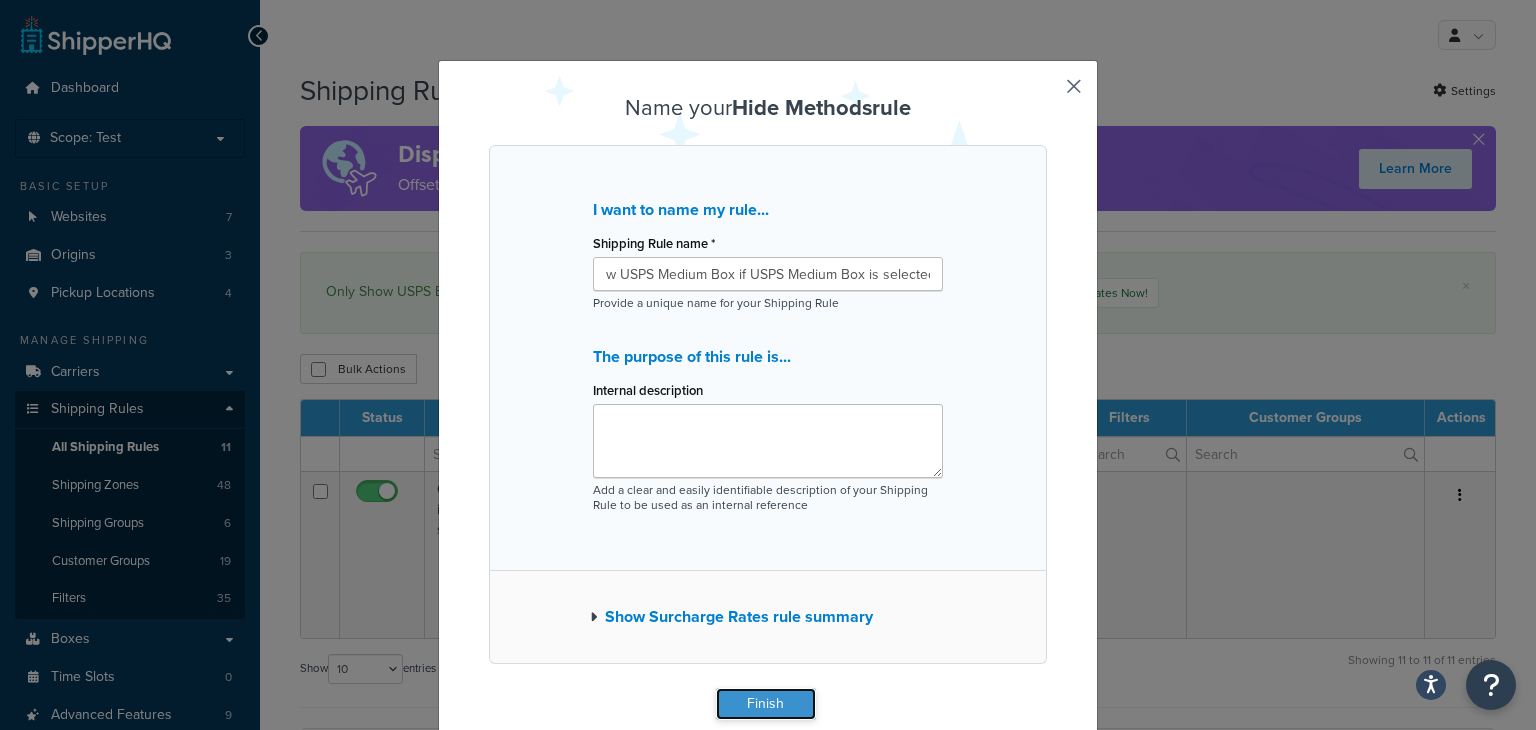 scroll, scrollTop: 0, scrollLeft: 0, axis: both 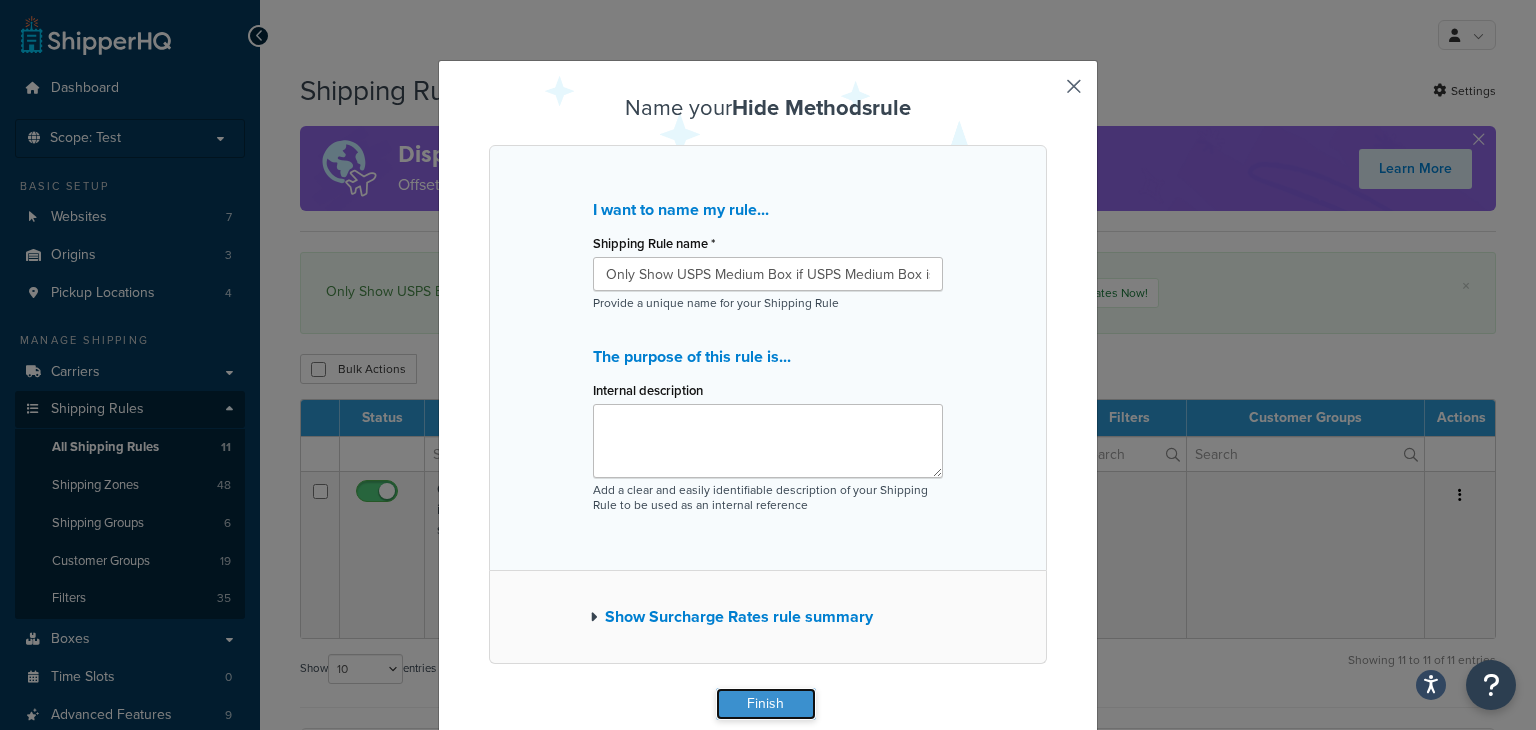 click on "Finish" at bounding box center (766, 704) 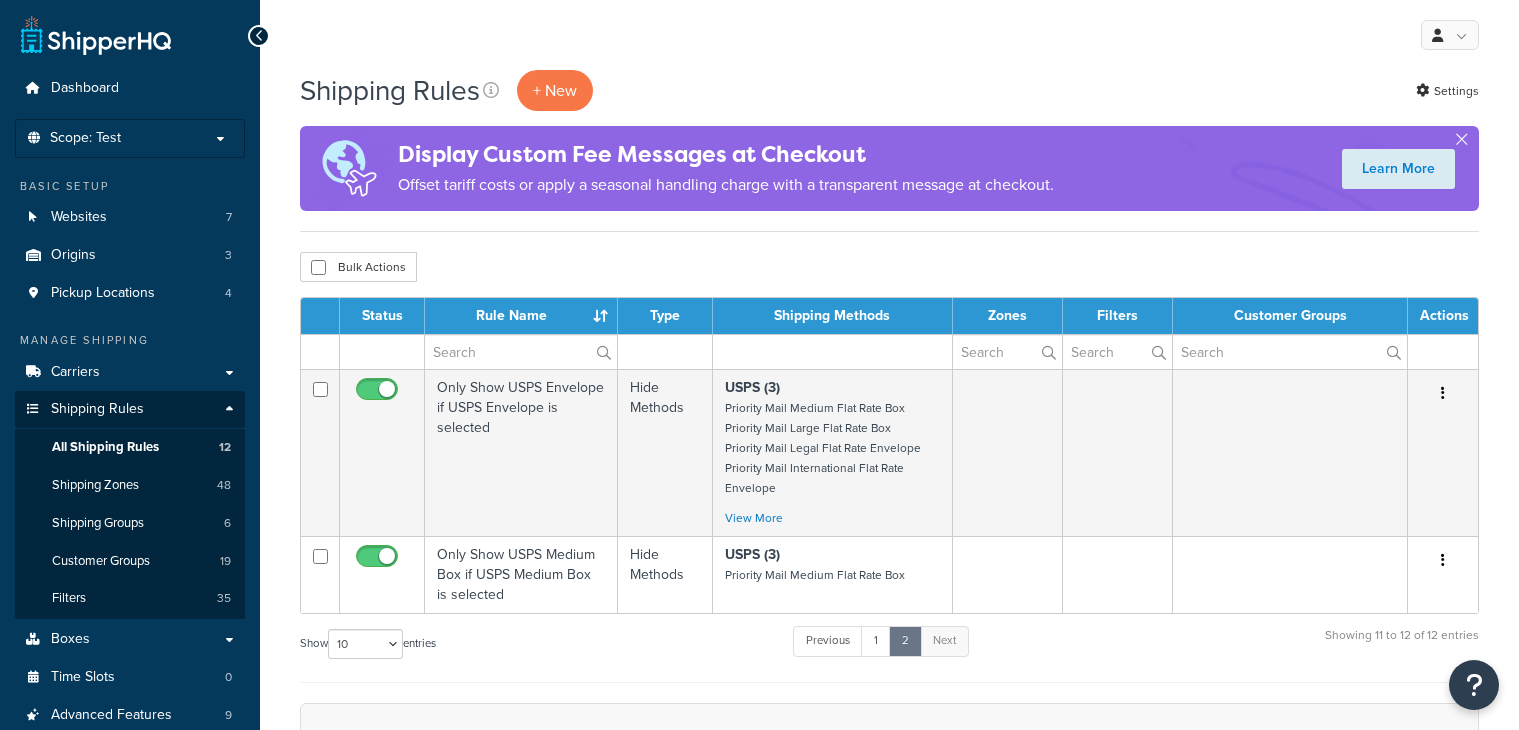 scroll, scrollTop: 0, scrollLeft: 0, axis: both 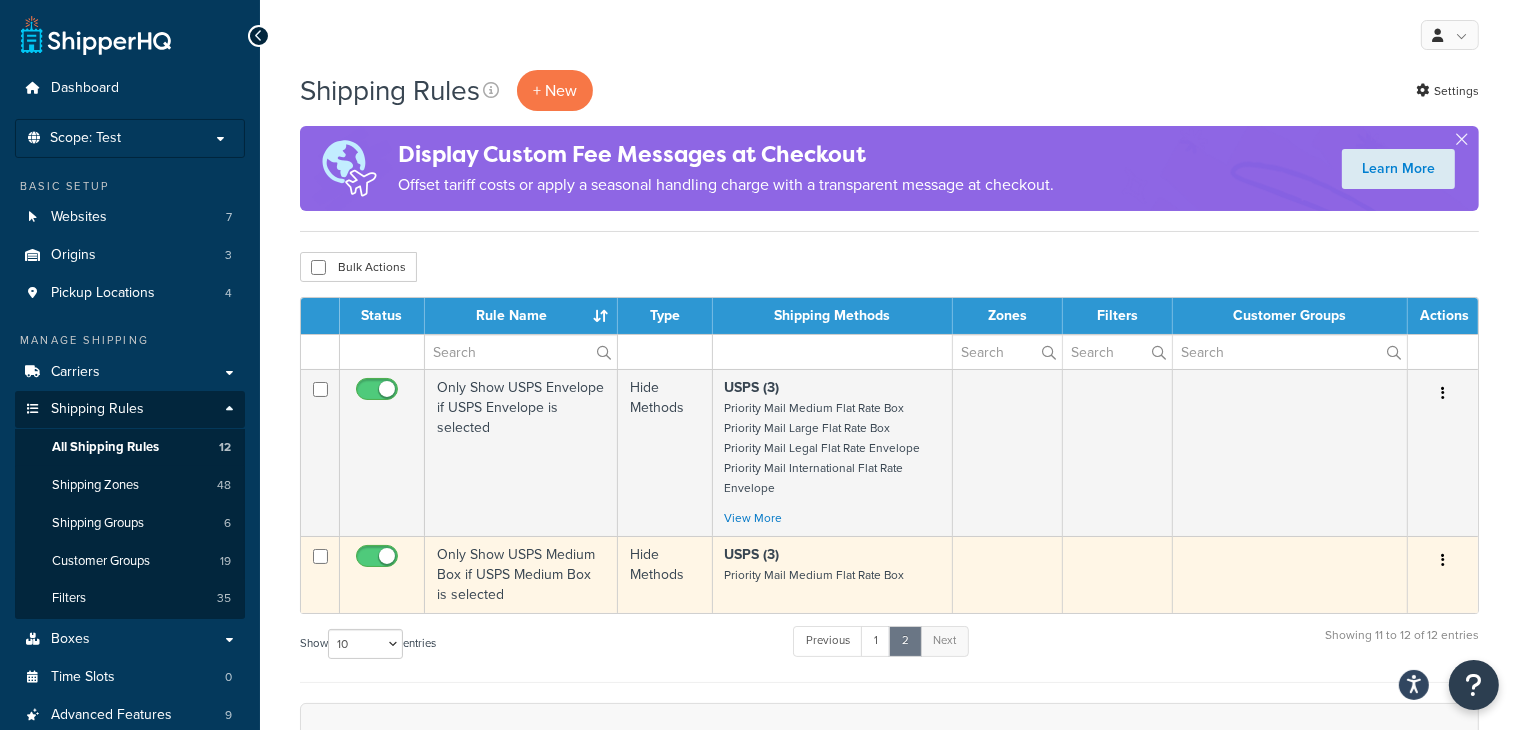click on "Only Show USPS Medium Box if USPS Medium Box is selected" at bounding box center (521, 574) 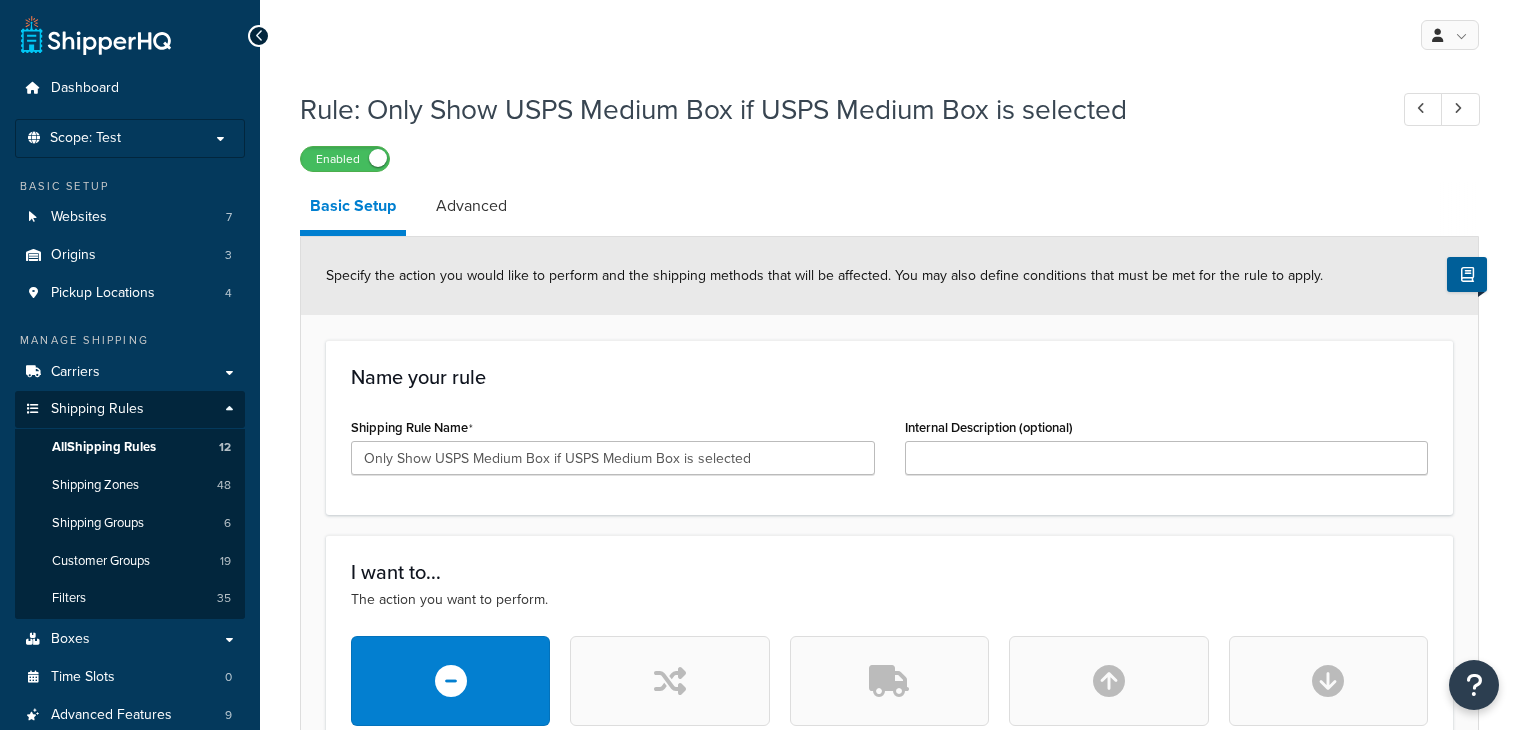 scroll, scrollTop: 0, scrollLeft: 0, axis: both 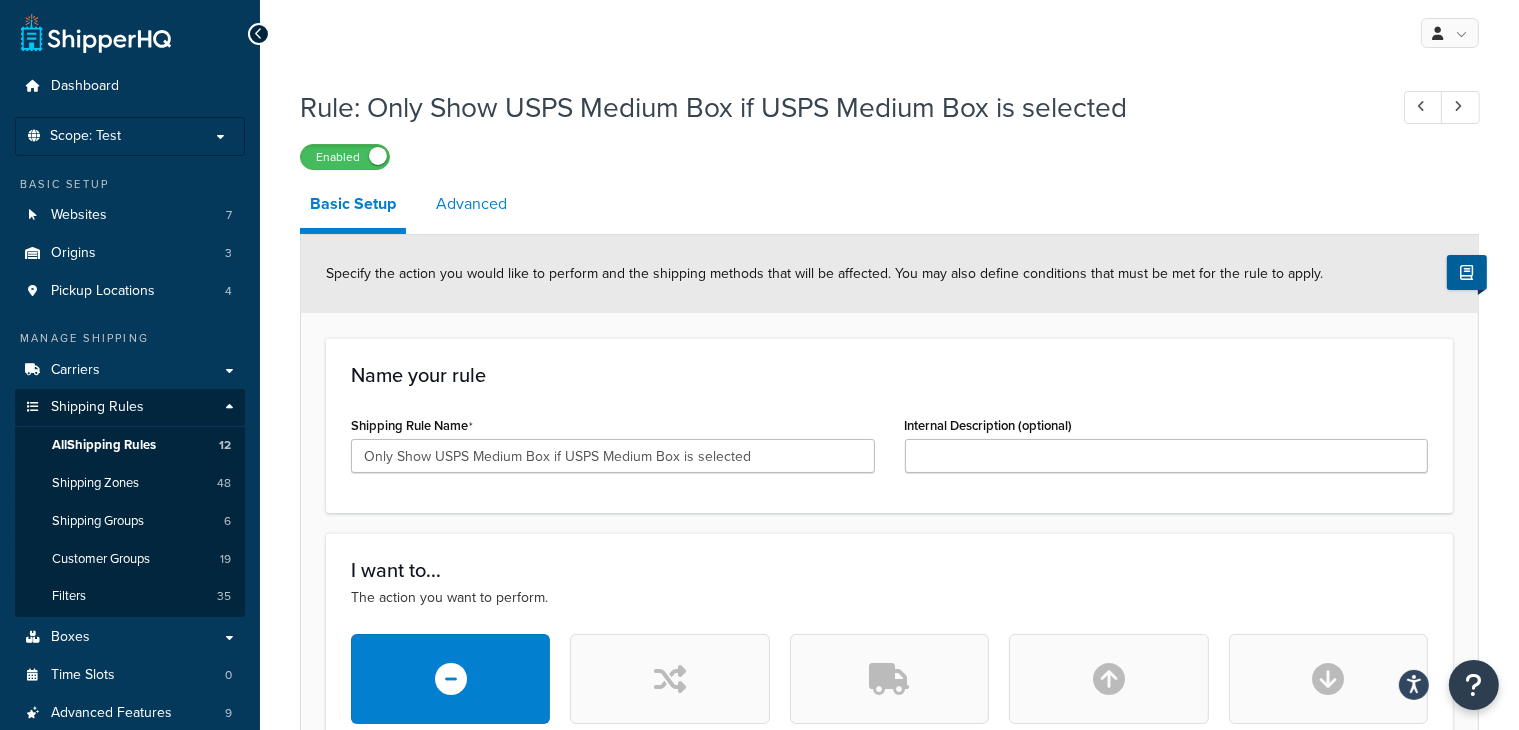 click on "Advanced" at bounding box center (471, 204) 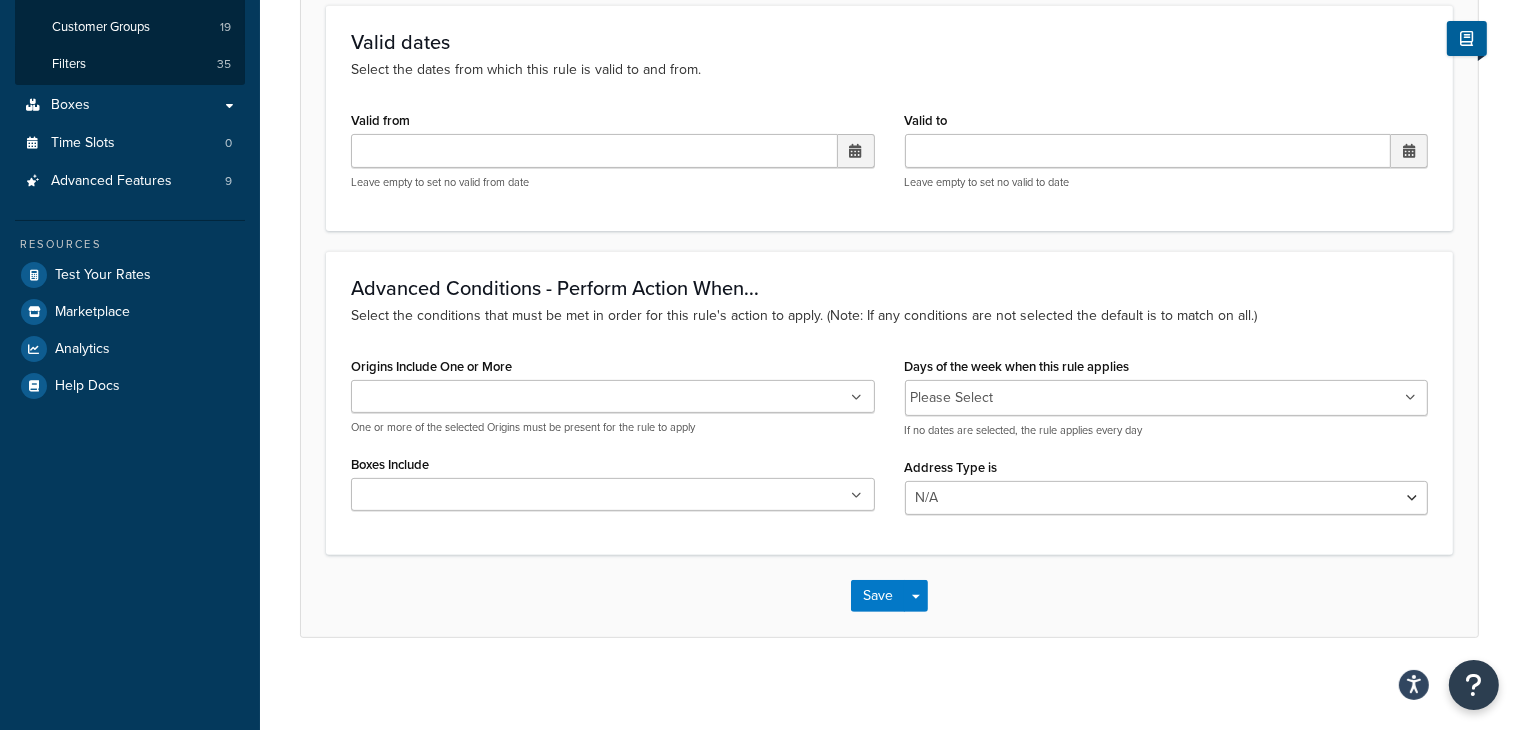 scroll, scrollTop: 542, scrollLeft: 0, axis: vertical 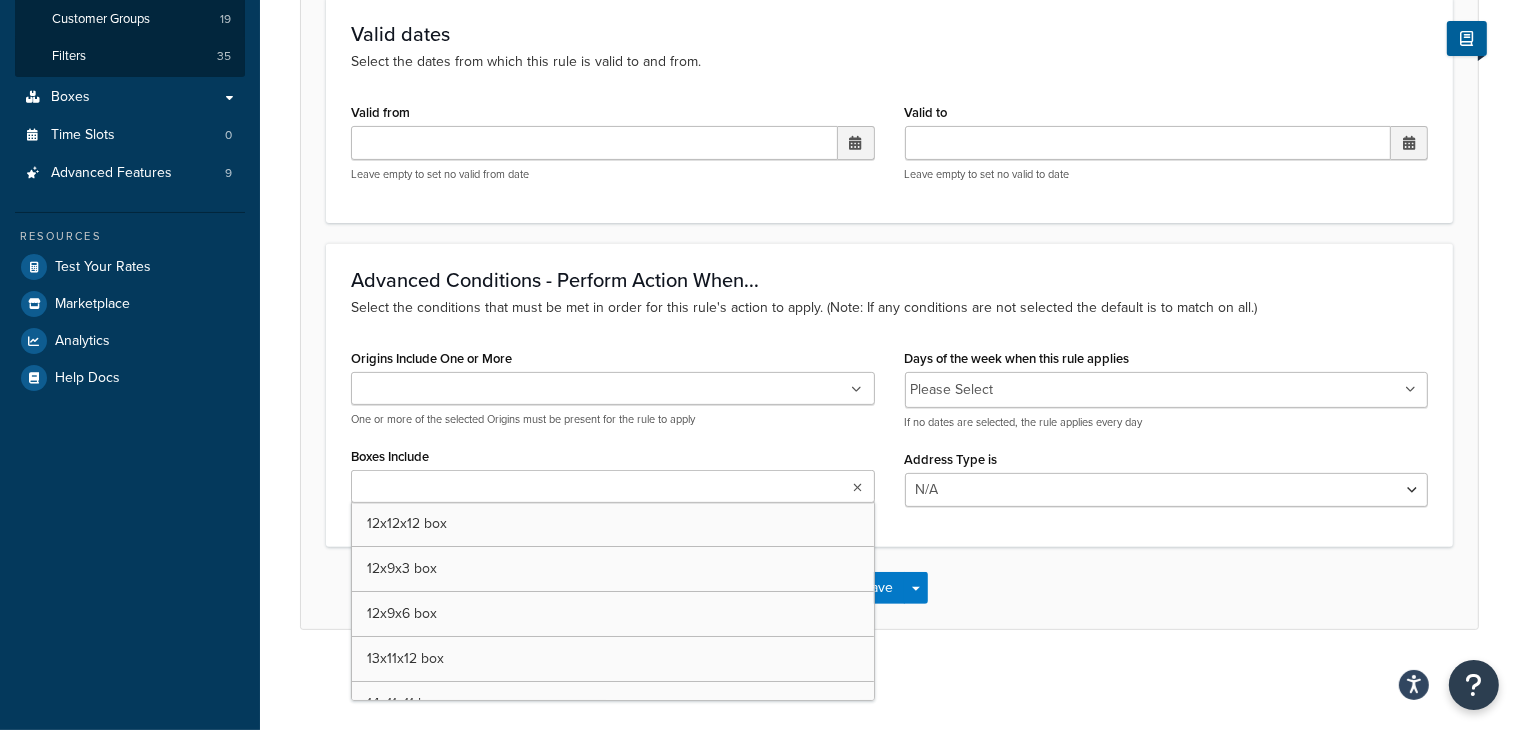 click at bounding box center (613, 486) 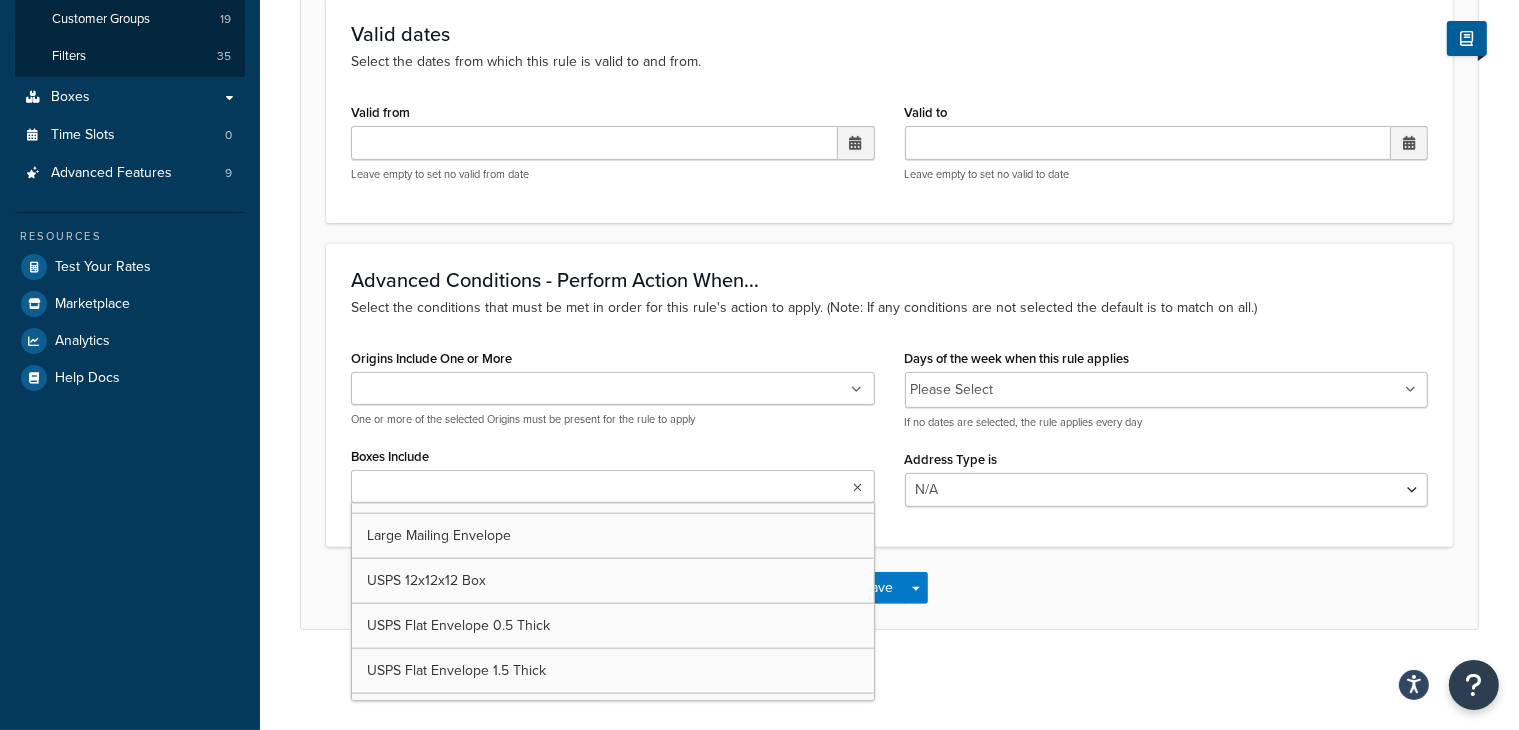 scroll, scrollTop: 2360, scrollLeft: 0, axis: vertical 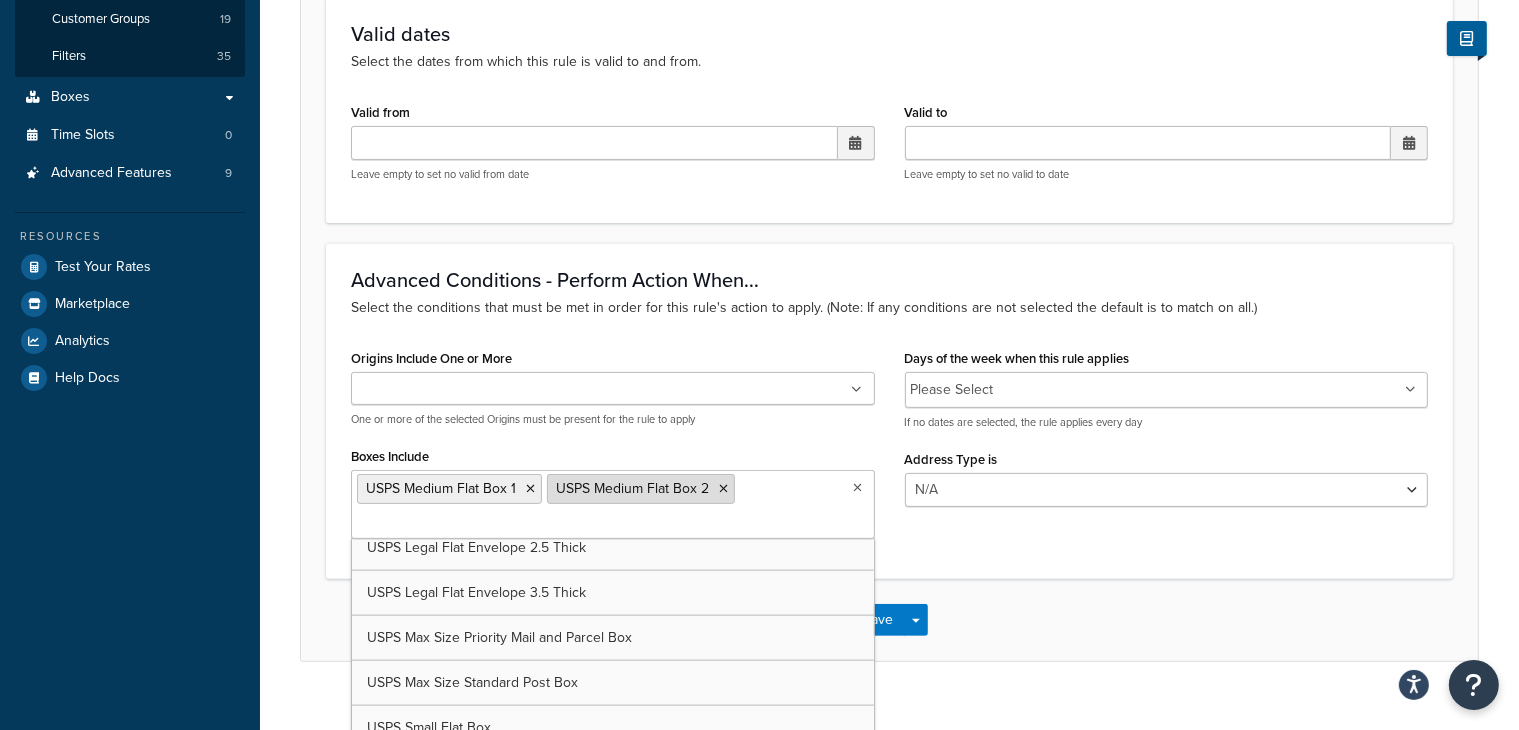 click at bounding box center (723, 489) 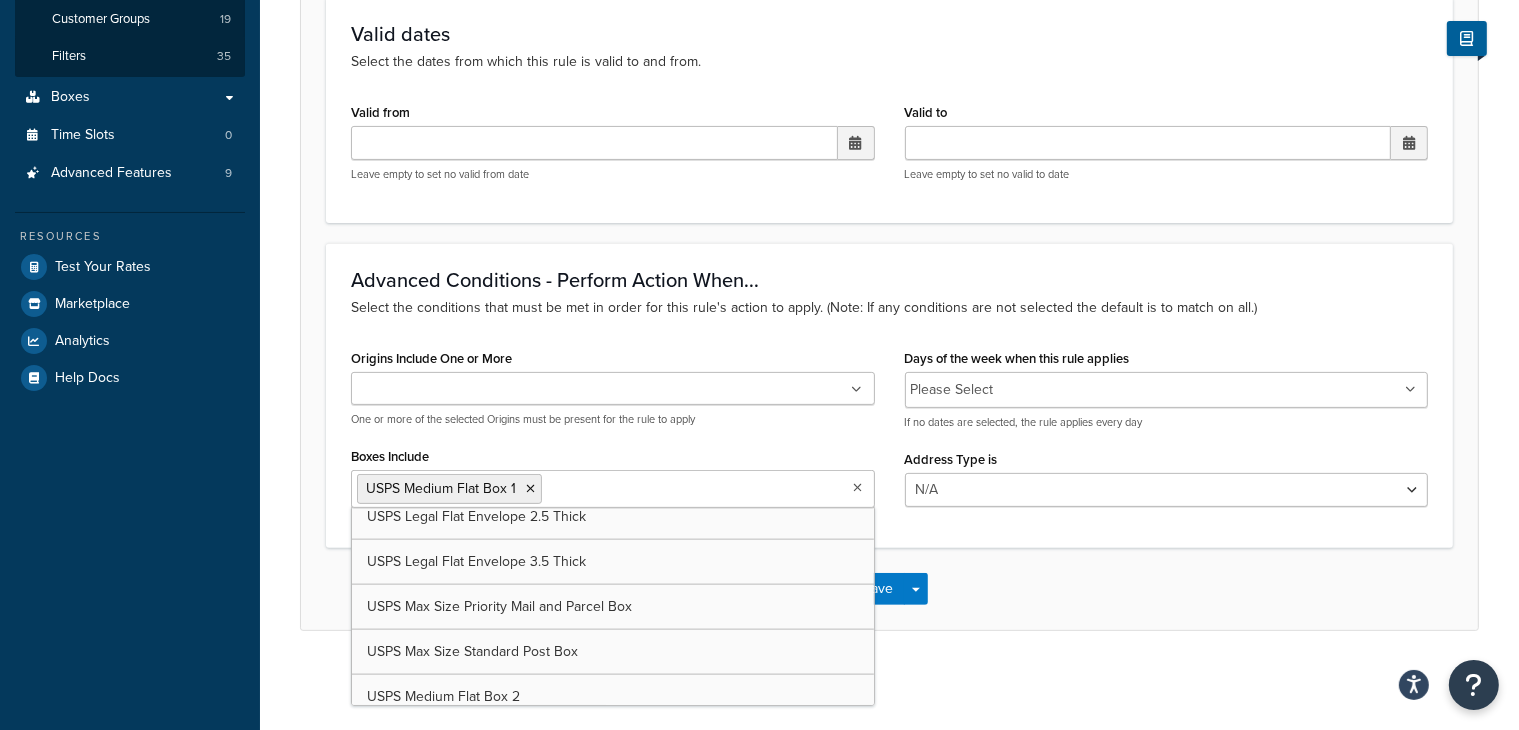 scroll, scrollTop: 2840, scrollLeft: 0, axis: vertical 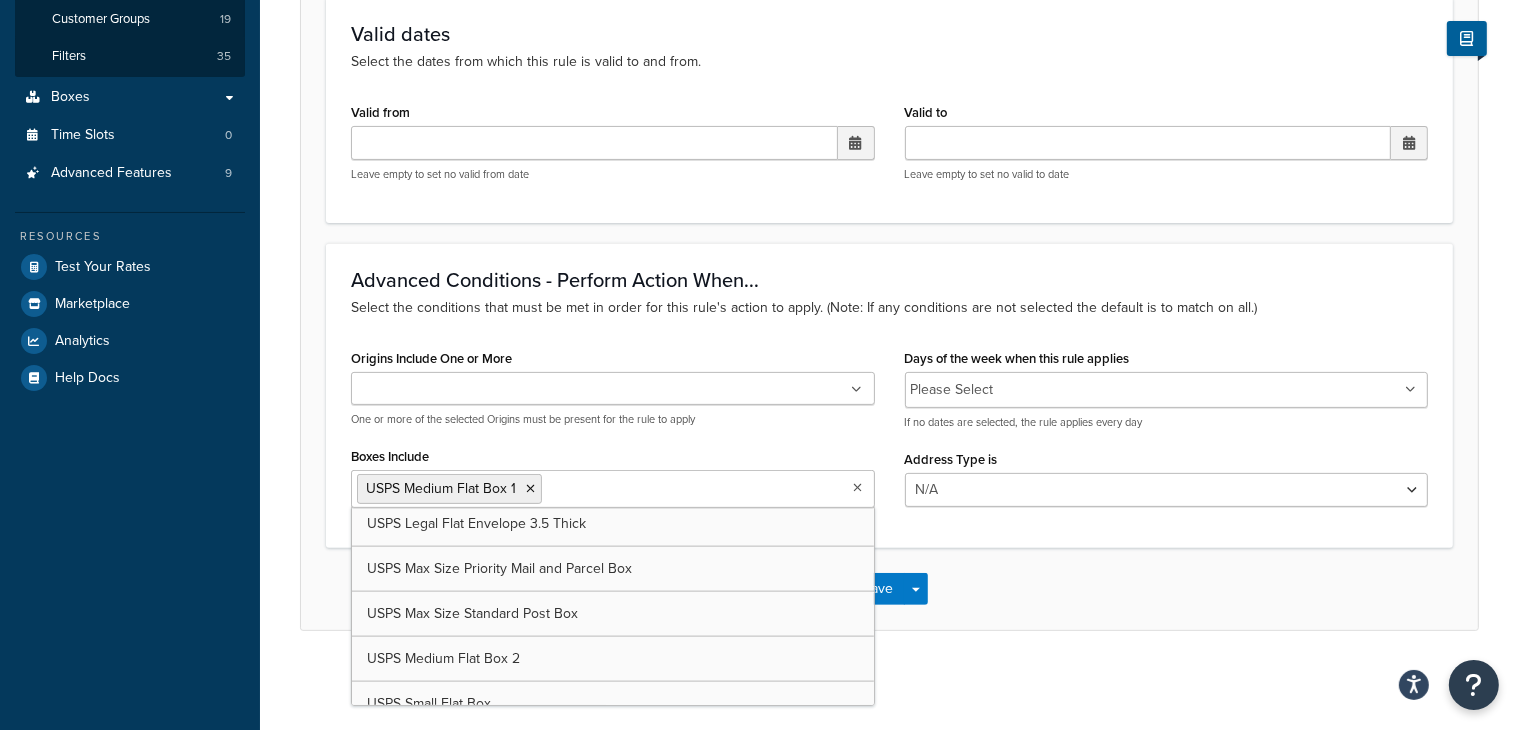click on "Rule: Only Show USPS Medium Box if USPS Medium Box is selected Enabled Basic Setup   Advanced   Advanced filtering conditions that you see here can be modified in the Rules Settings. Error message Choose to show an error message when shipping methods do not show   Show error message when this rule applies Valid dates Select the dates from which this rule is valid to and from. Valid from   ‹ August 2025 › Su Mo Tu We Th Fr Sa 27 28 29 30 31 1 2 3 4 5 6 7 8 9 10 11 12 13 14 15 16 17 18 19 20 21 22 23 24 25 26 27 28 29 30 31 1 2 3 4 5 6 12:00 AM Leave empty to set no valid from date Valid to   ‹ August 2025 › Su Mo Tu We Th Fr Sa 27 28 29 30 31 1 2 3 4 5 6 7 8 9 10 11 12 13 14 15 16 17 18 19 20 21 22 23 24 25 26 27 28 29 30 31 1 2 3 4 5 6 12:00 AM Leave empty to set no valid to date Advanced Conditions - Perform Action When... Select the conditions that must be met in order for this rule's action to apply. (Note: If any conditions are not selected the default is to match on all.)   California Nevada" at bounding box center [889, 109] 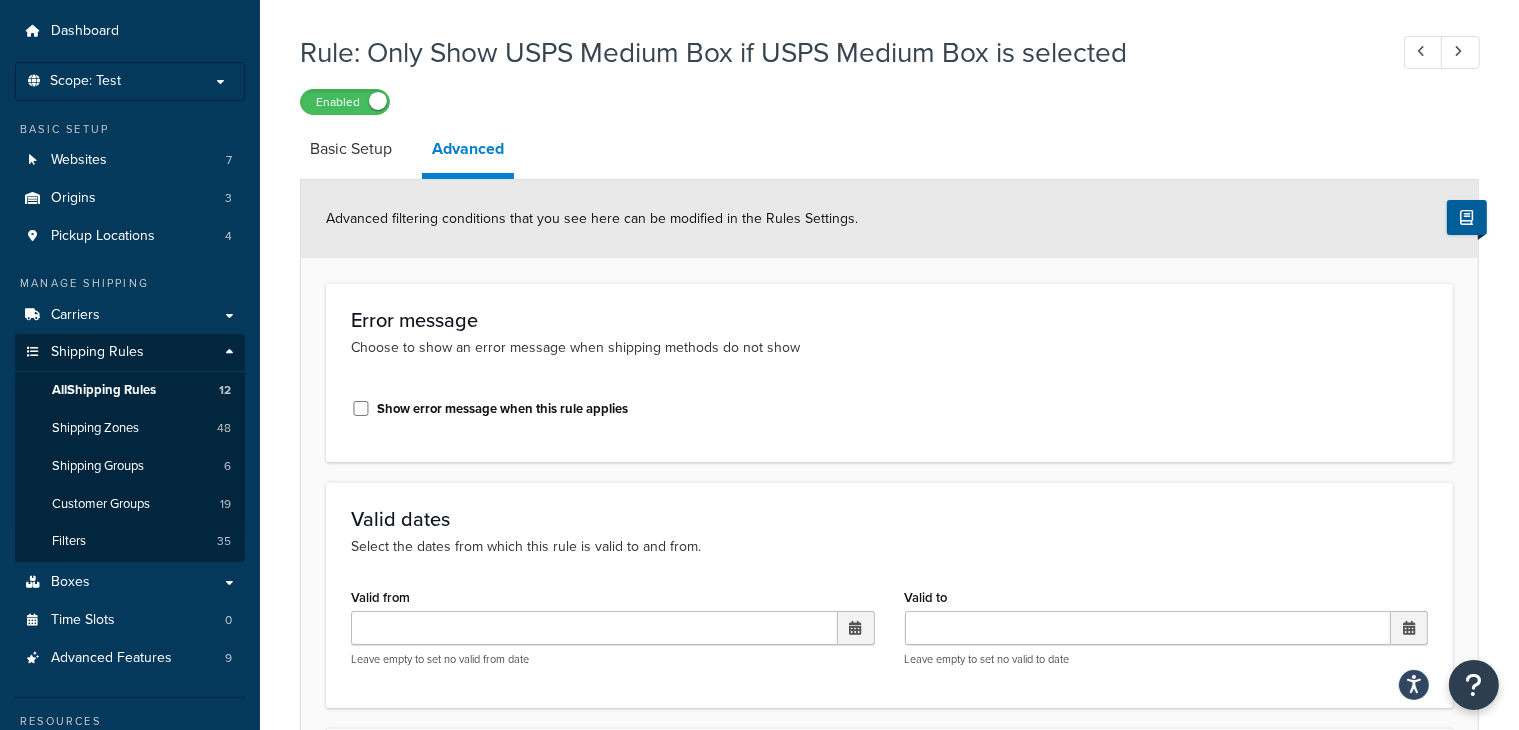 scroll, scrollTop: 24, scrollLeft: 0, axis: vertical 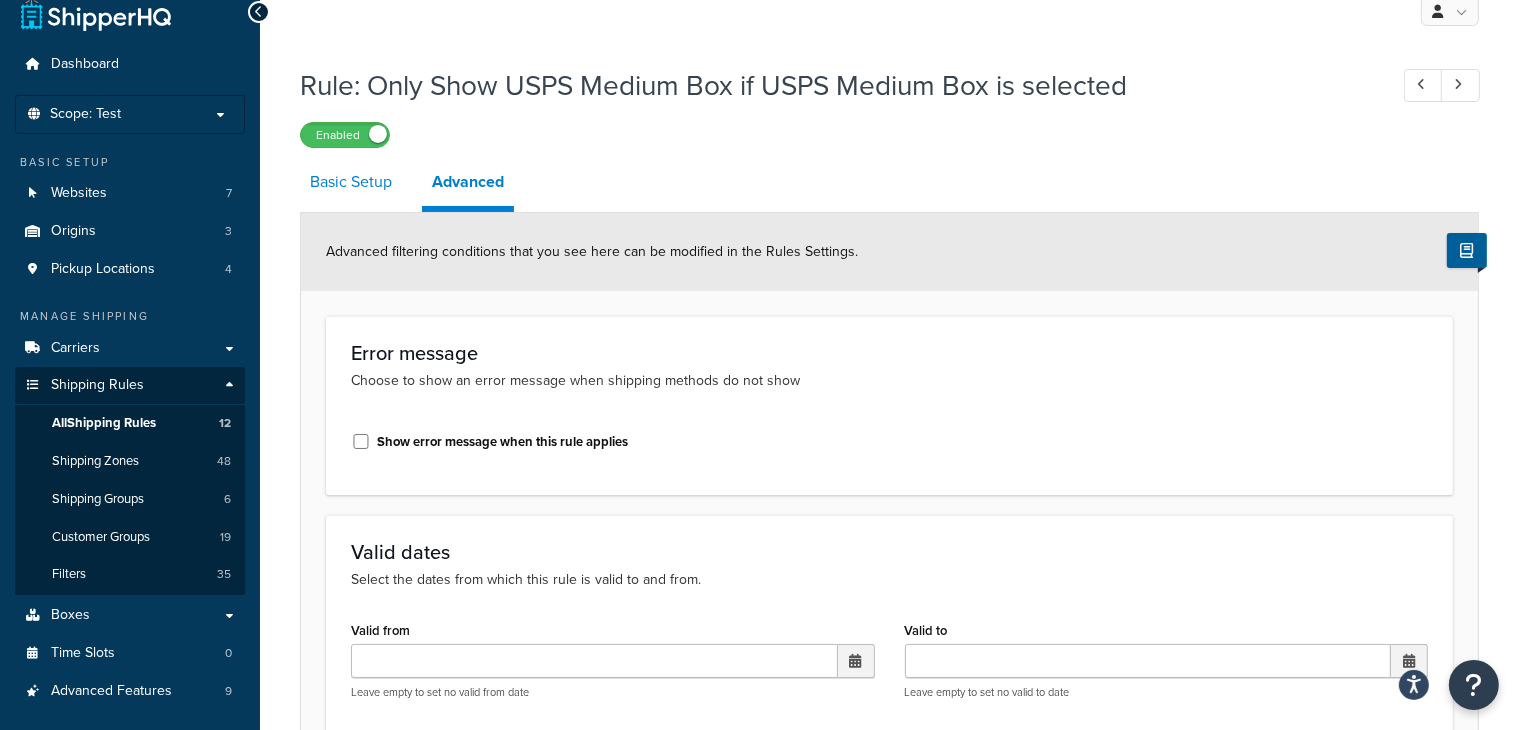 click on "Basic Setup" at bounding box center (351, 182) 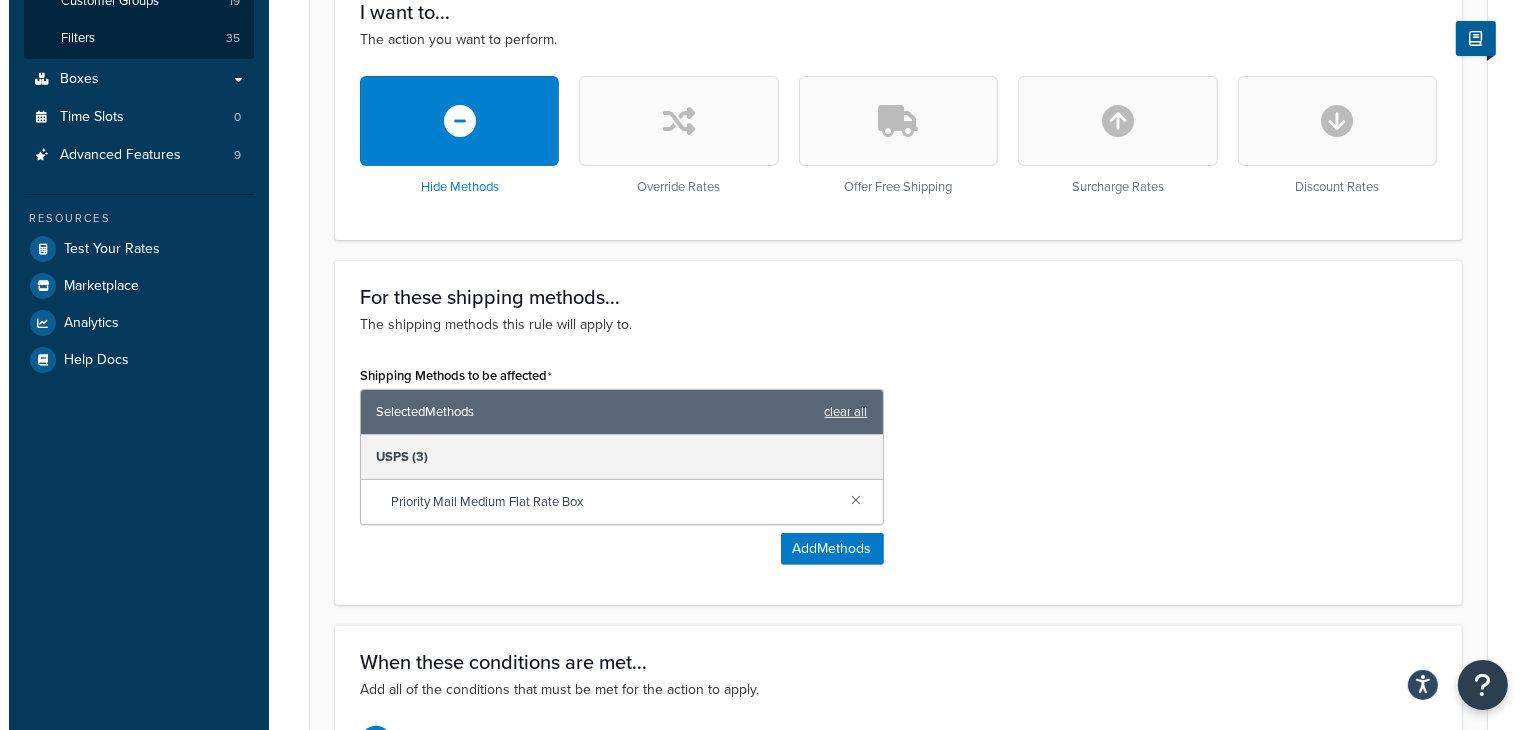 scroll, scrollTop: 576, scrollLeft: 0, axis: vertical 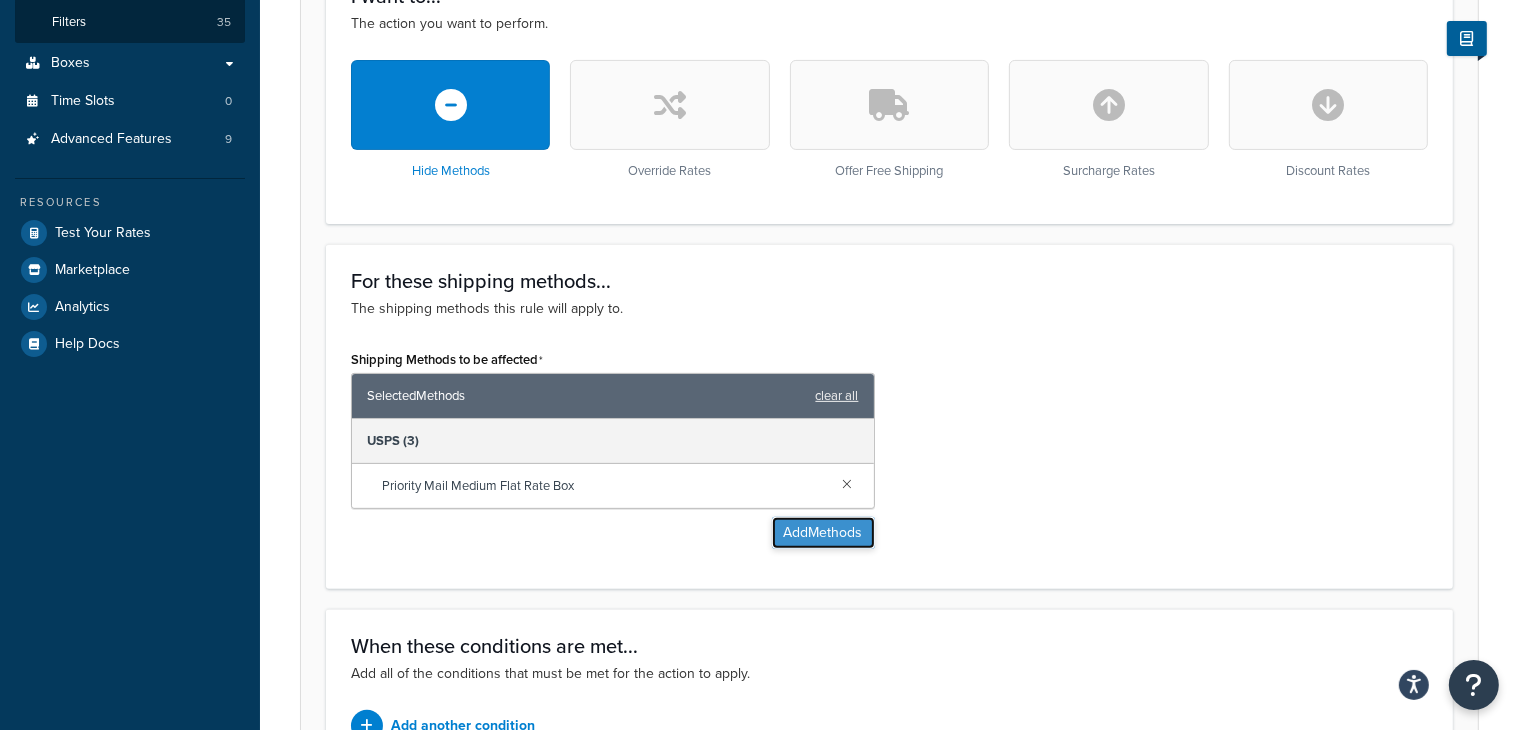 click on "Add  Methods" at bounding box center (823, 533) 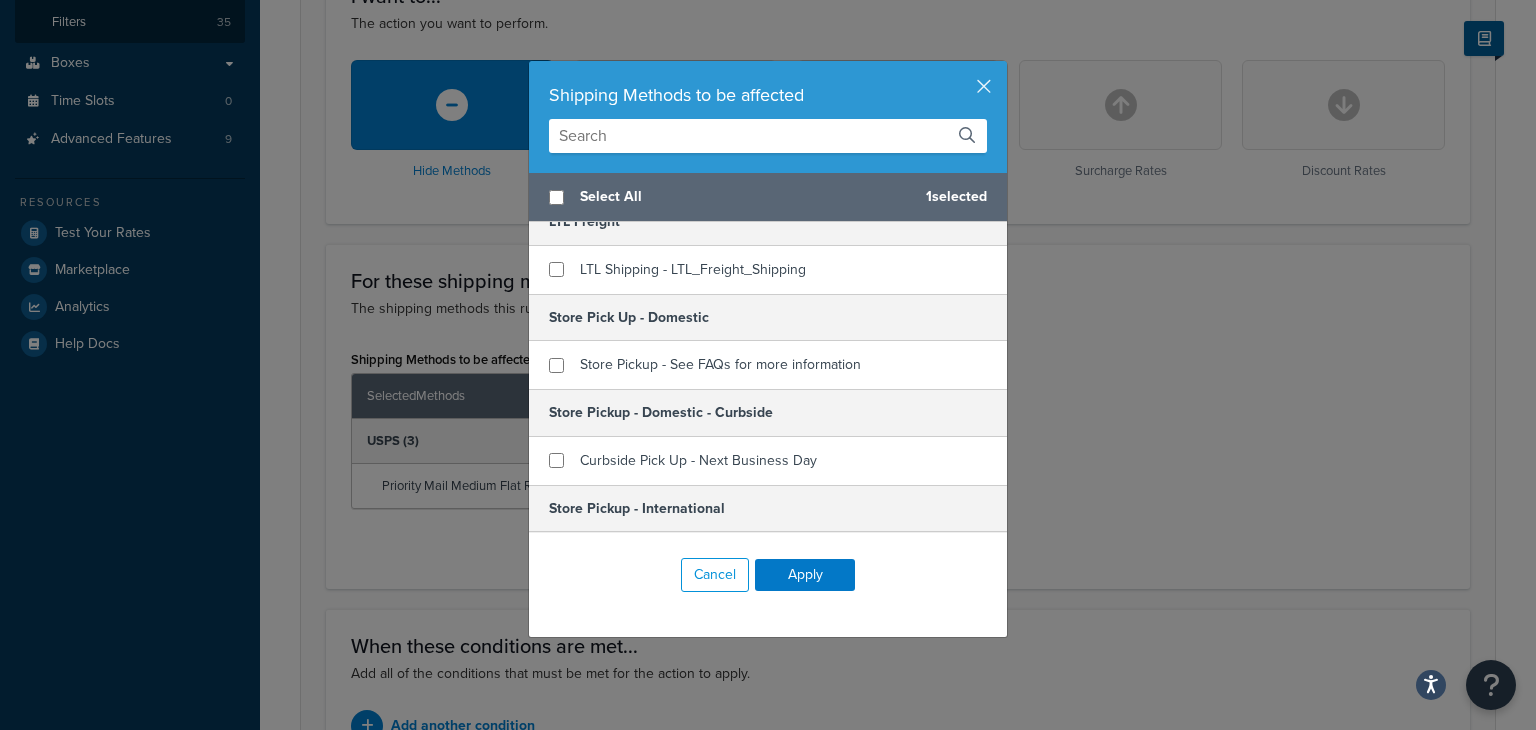 scroll, scrollTop: 1200, scrollLeft: 0, axis: vertical 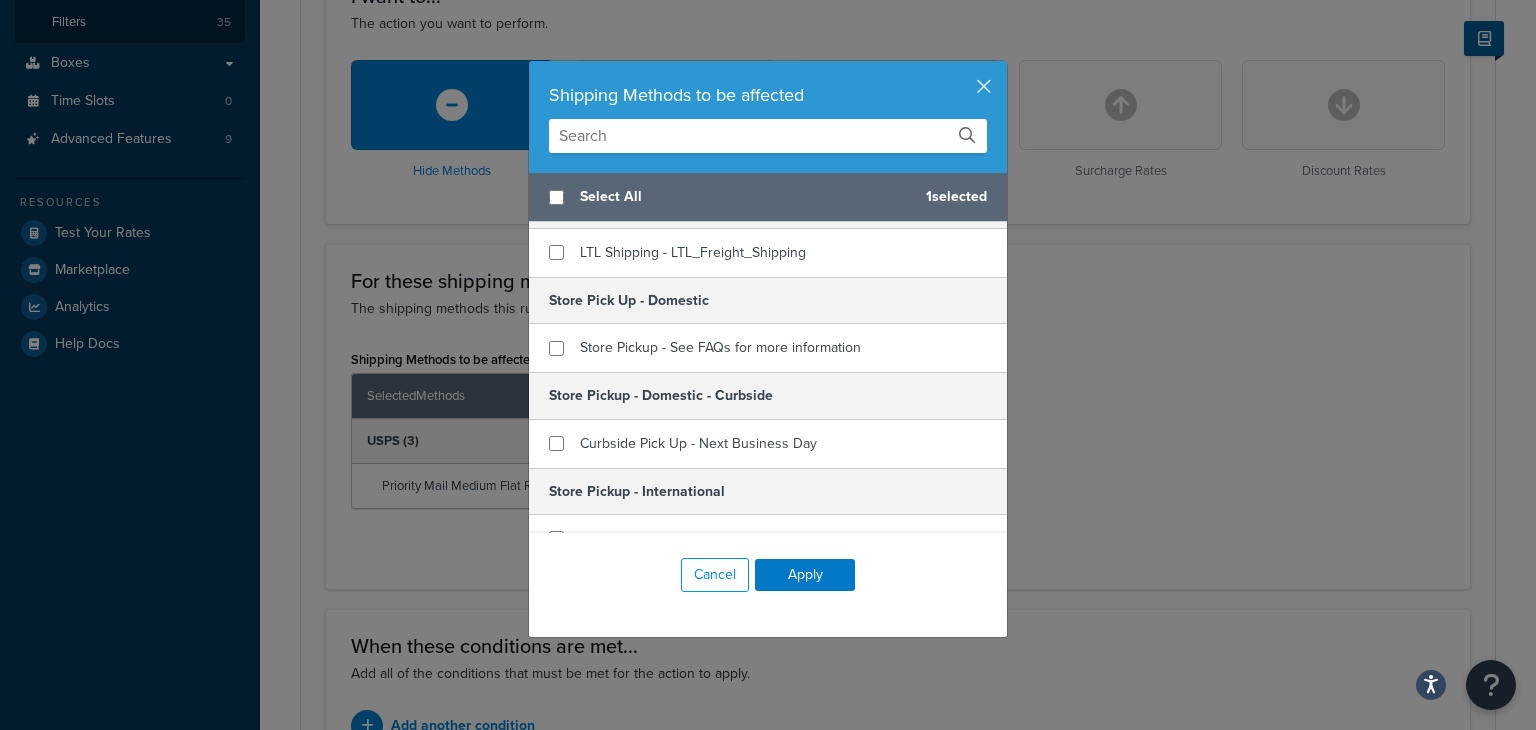 click at bounding box center [768, 136] 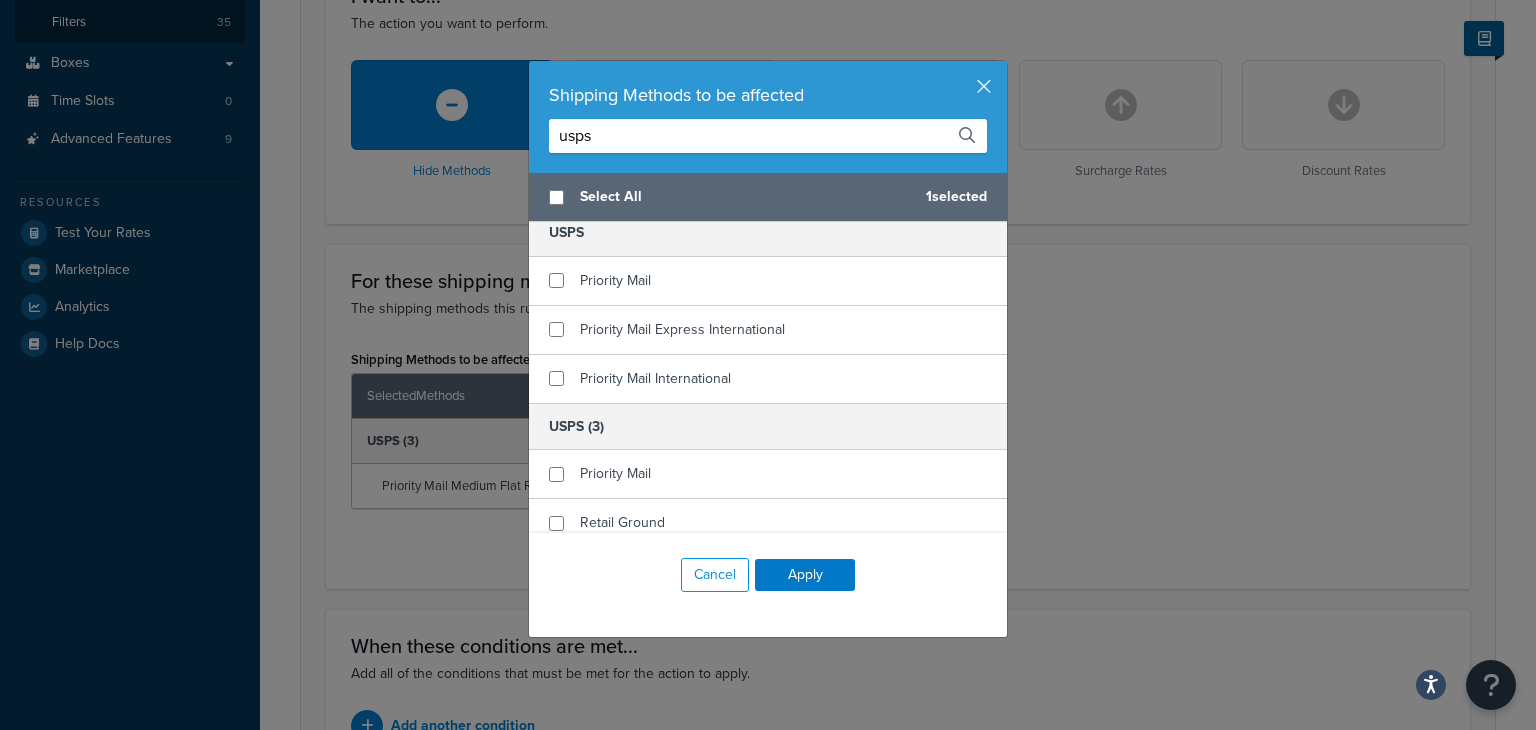 scroll, scrollTop: 464, scrollLeft: 0, axis: vertical 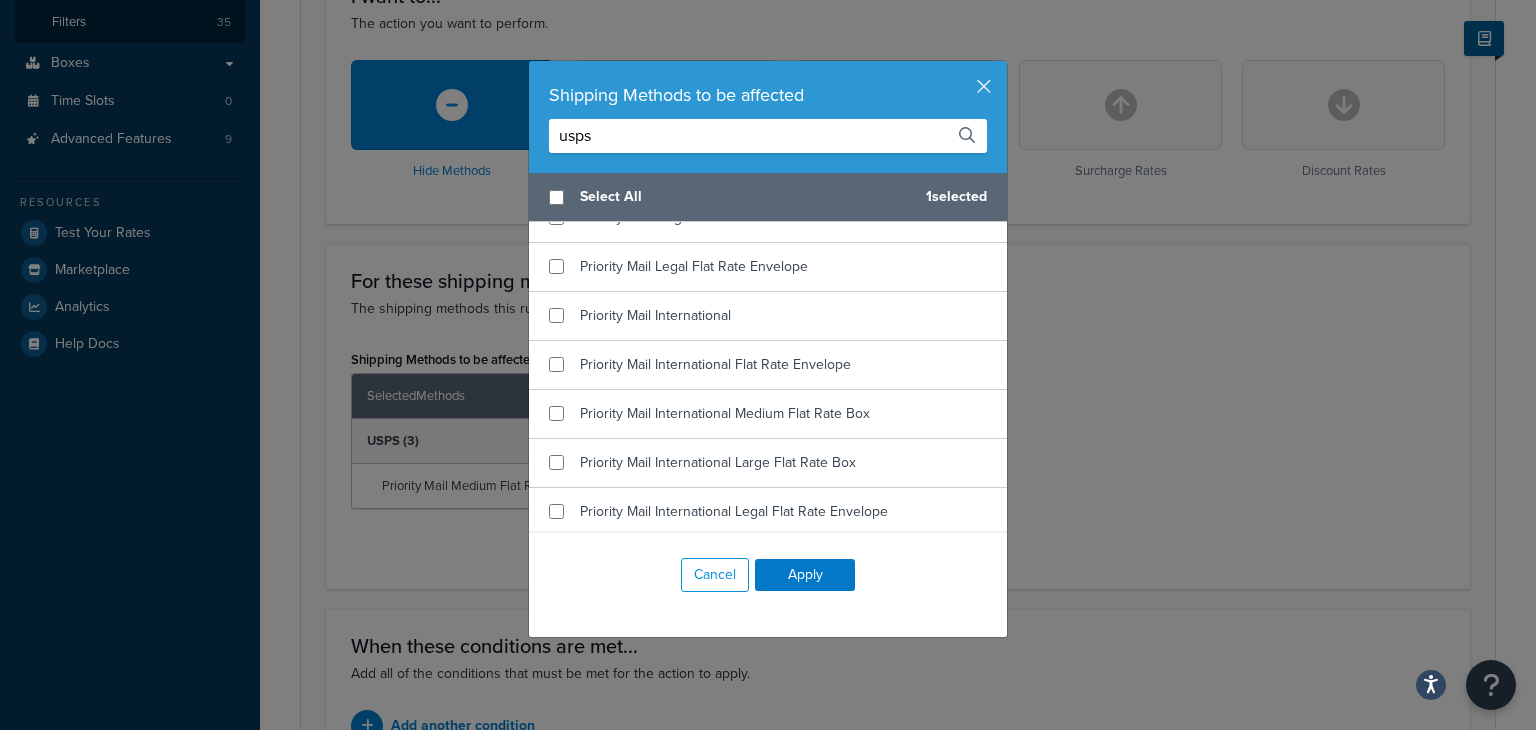 type on "usps" 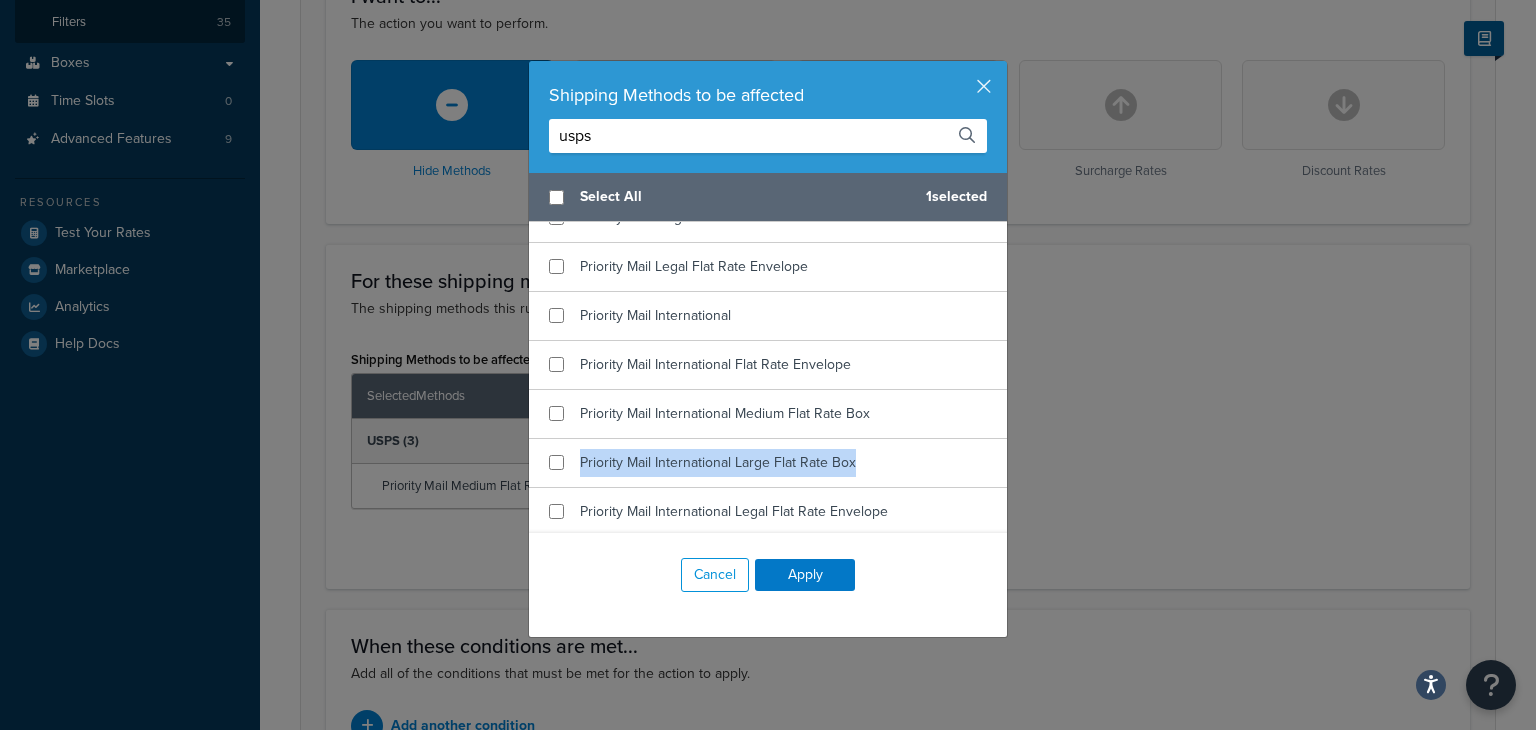 click on "Shipping Methods to be affected usps   Select All 1  selected USPS   Priority Mail   Priority Mail Express International   Priority Mail International USPS (3)   Priority Mail   Retail Ground   Priority Mail Flat Rate Envelope   Priority Mail Medium Flat Rate Box   Priority Mail Large Flat Rate Box   Priority Mail Legal Flat Rate Envelope   Priority Mail International   Priority Mail International Flat Rate Envelope   Priority Mail International Medium Flat Rate Box   Priority Mail International Large Flat Rate Box   Priority Mail International Legal Flat Rate Envelope Cancel Apply" at bounding box center (768, 365) 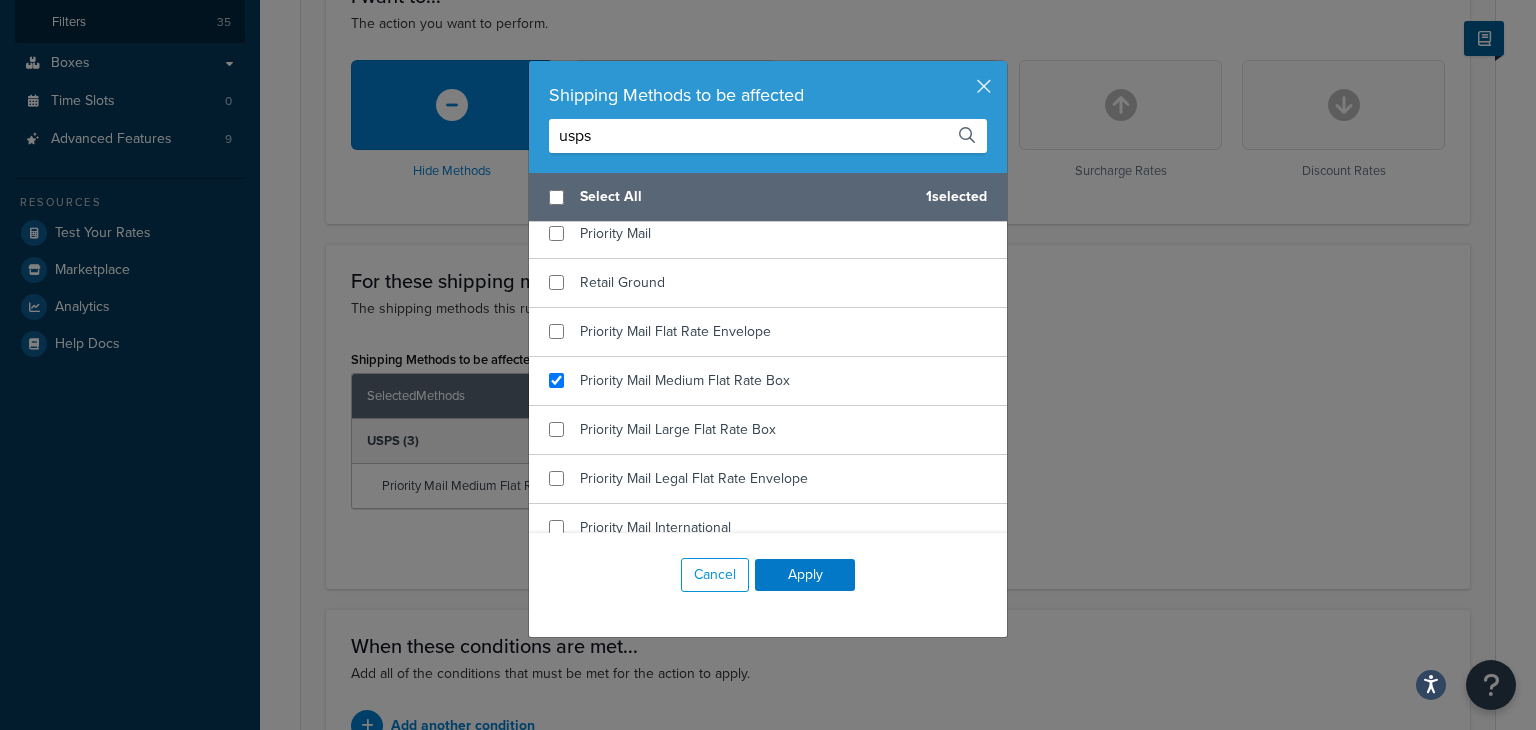 scroll, scrollTop: 224, scrollLeft: 0, axis: vertical 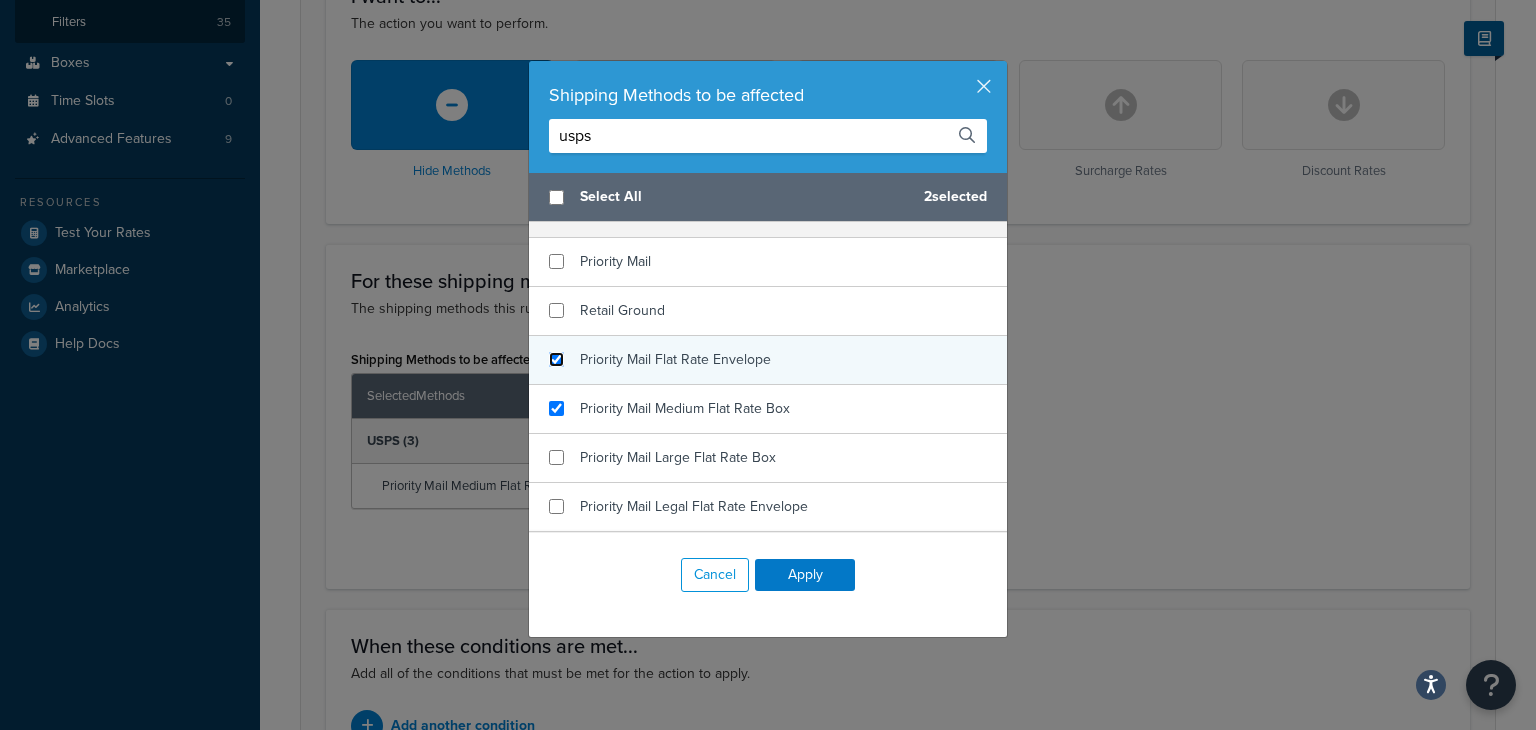 click at bounding box center (556, 359) 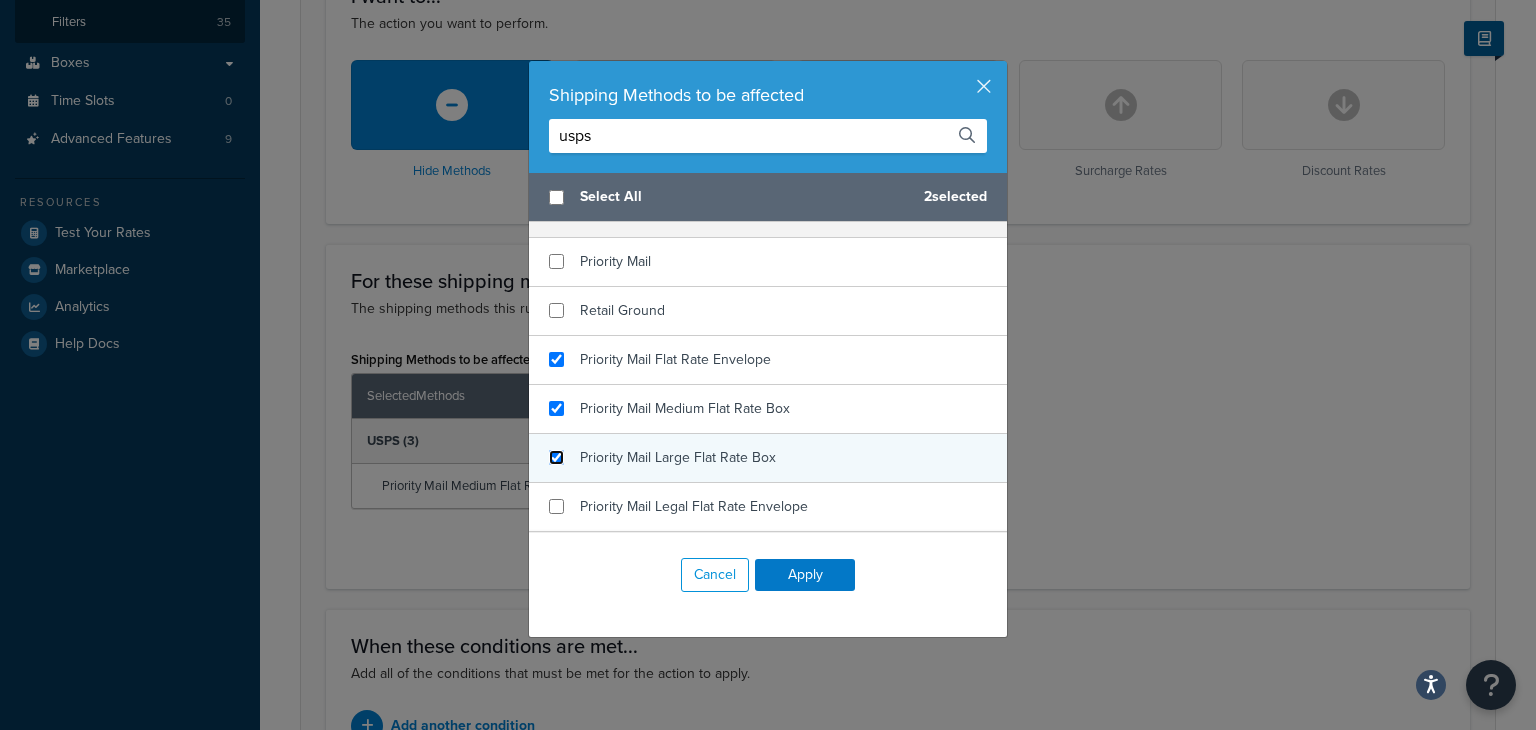 click at bounding box center [556, 457] 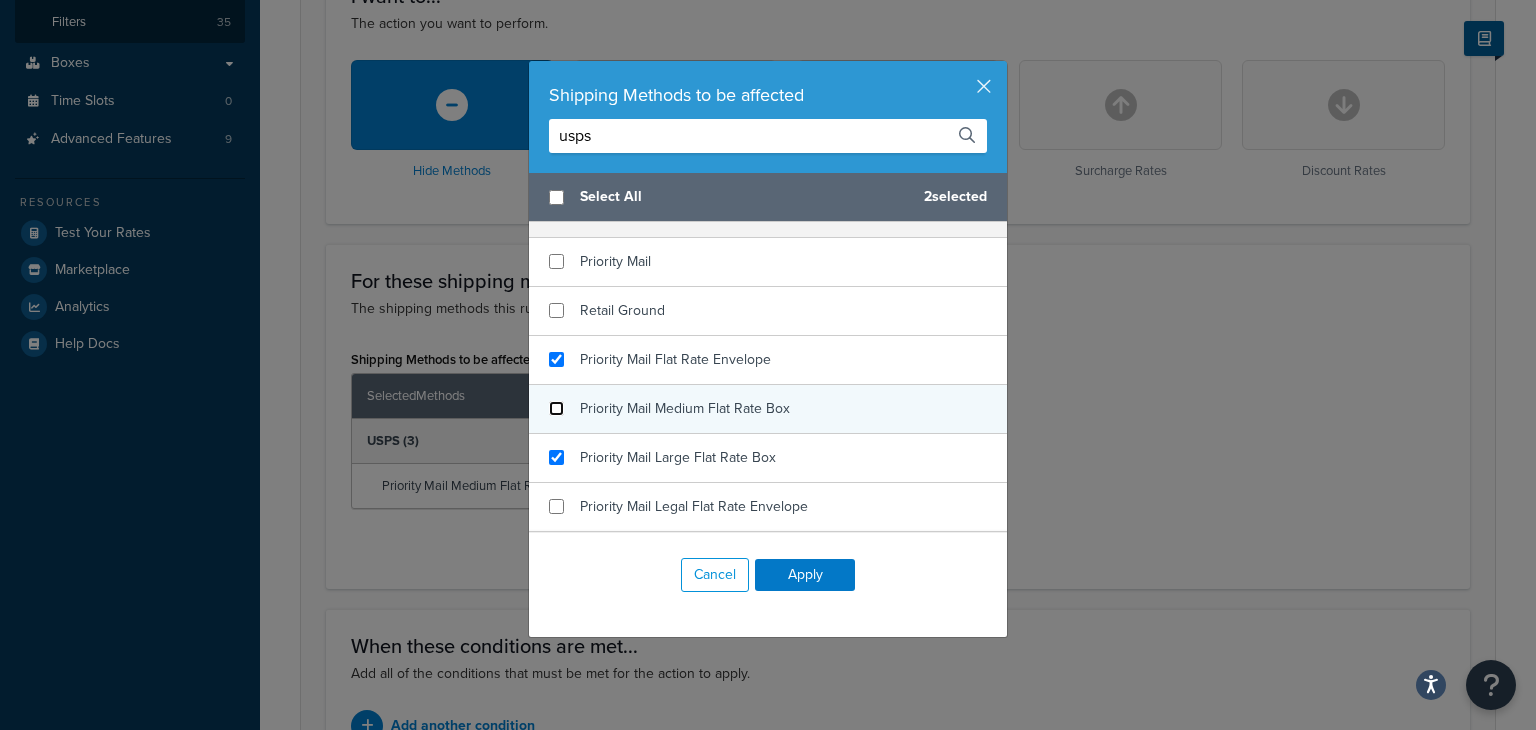 click at bounding box center (556, 408) 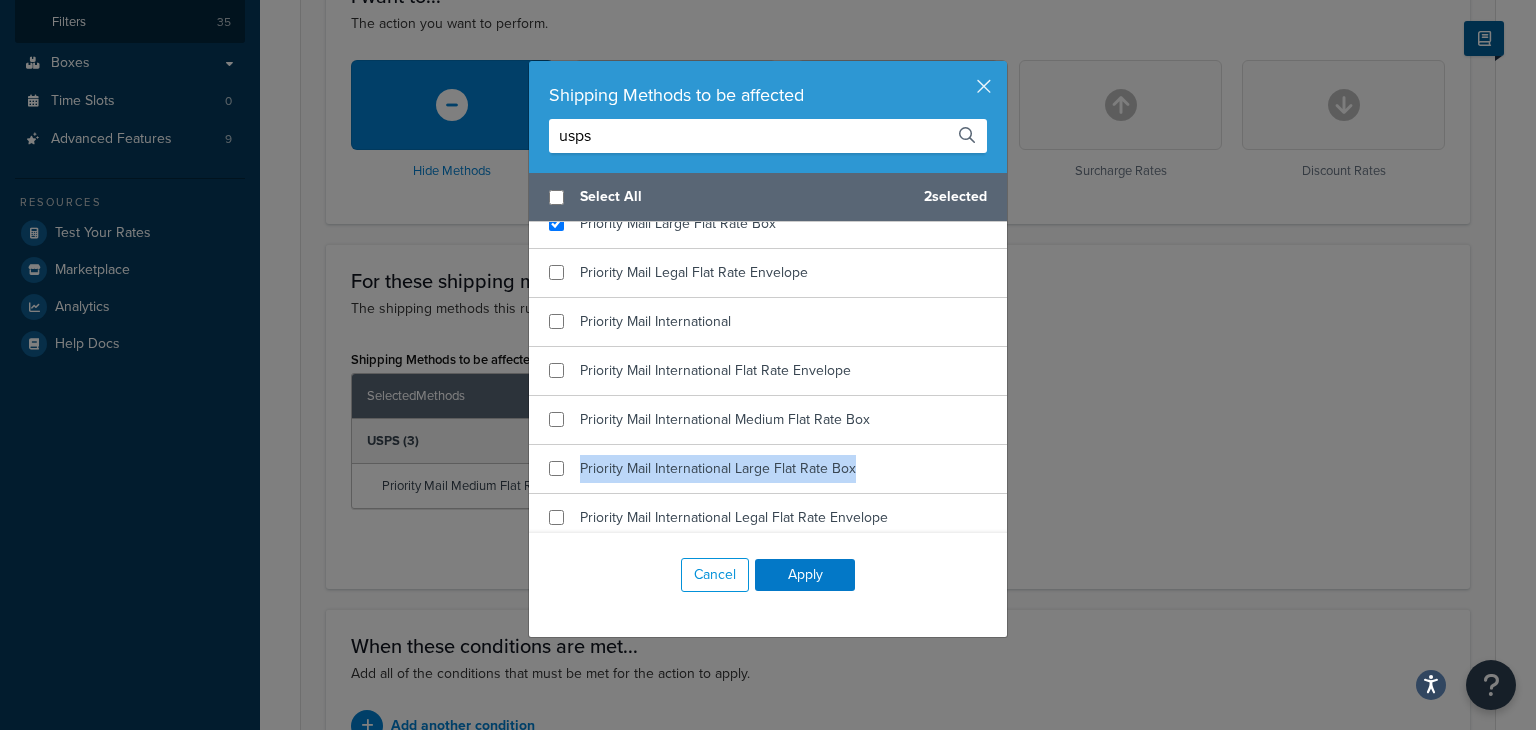 scroll, scrollTop: 464, scrollLeft: 0, axis: vertical 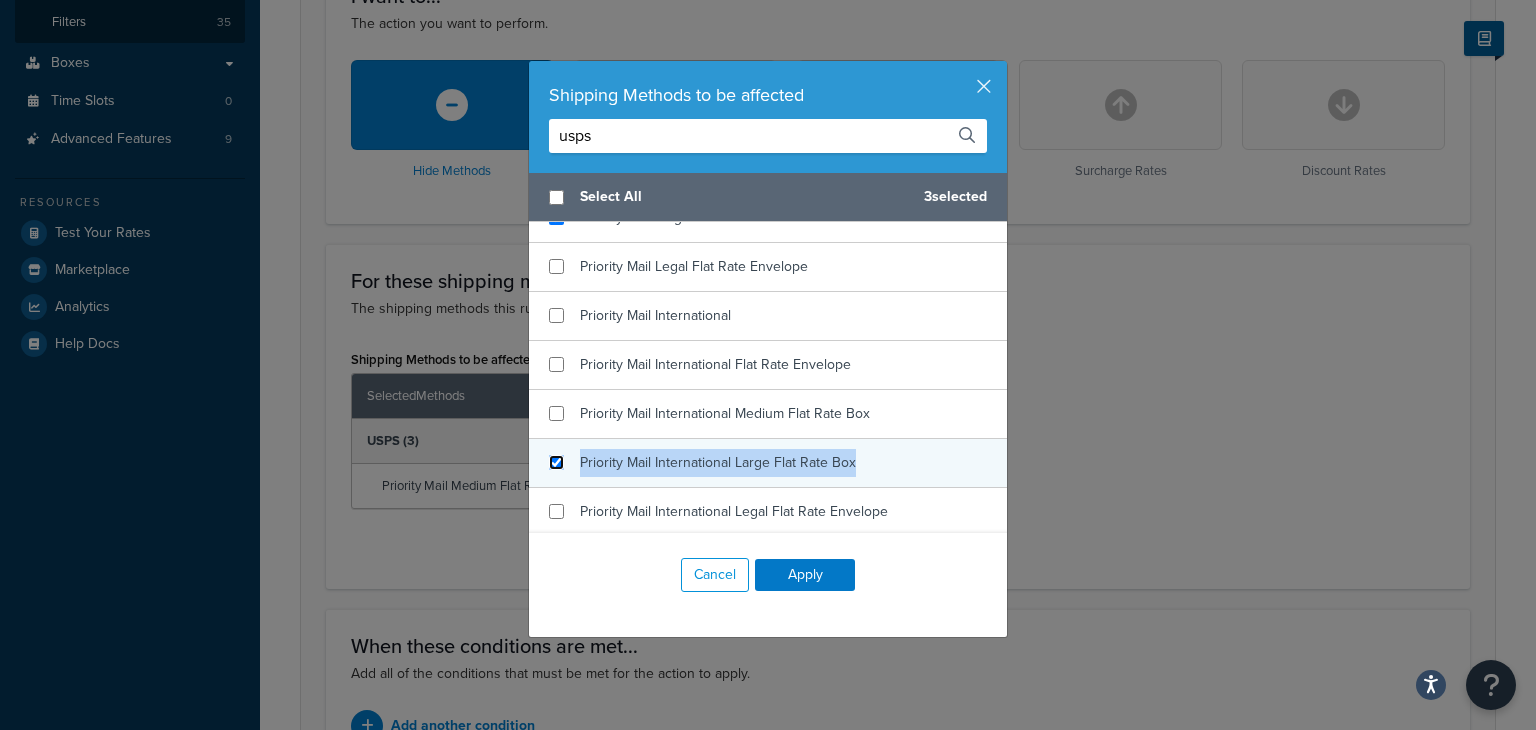 click at bounding box center [556, 462] 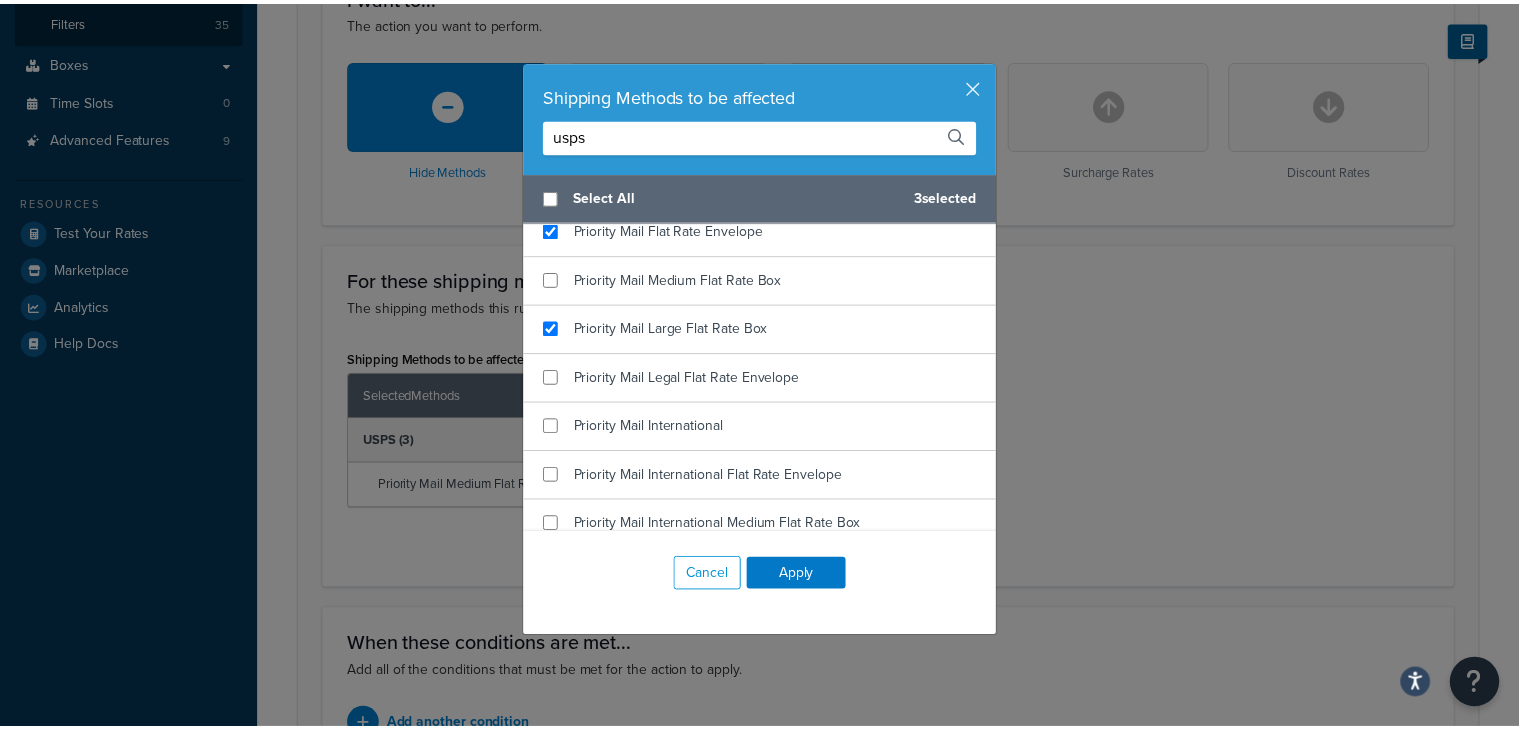 scroll, scrollTop: 348, scrollLeft: 0, axis: vertical 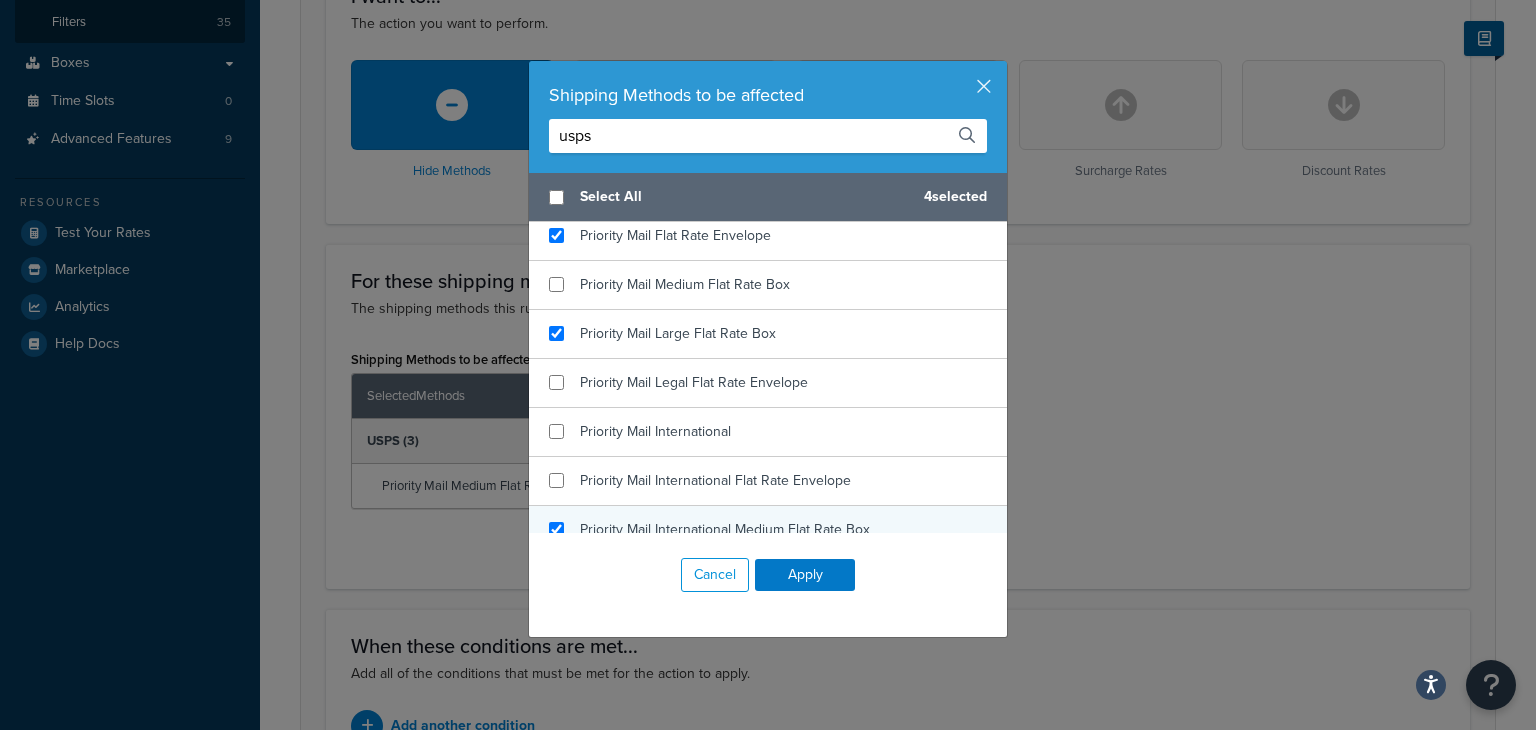 click on "Priority Mail International Medium Flat Rate Box" at bounding box center [725, 529] 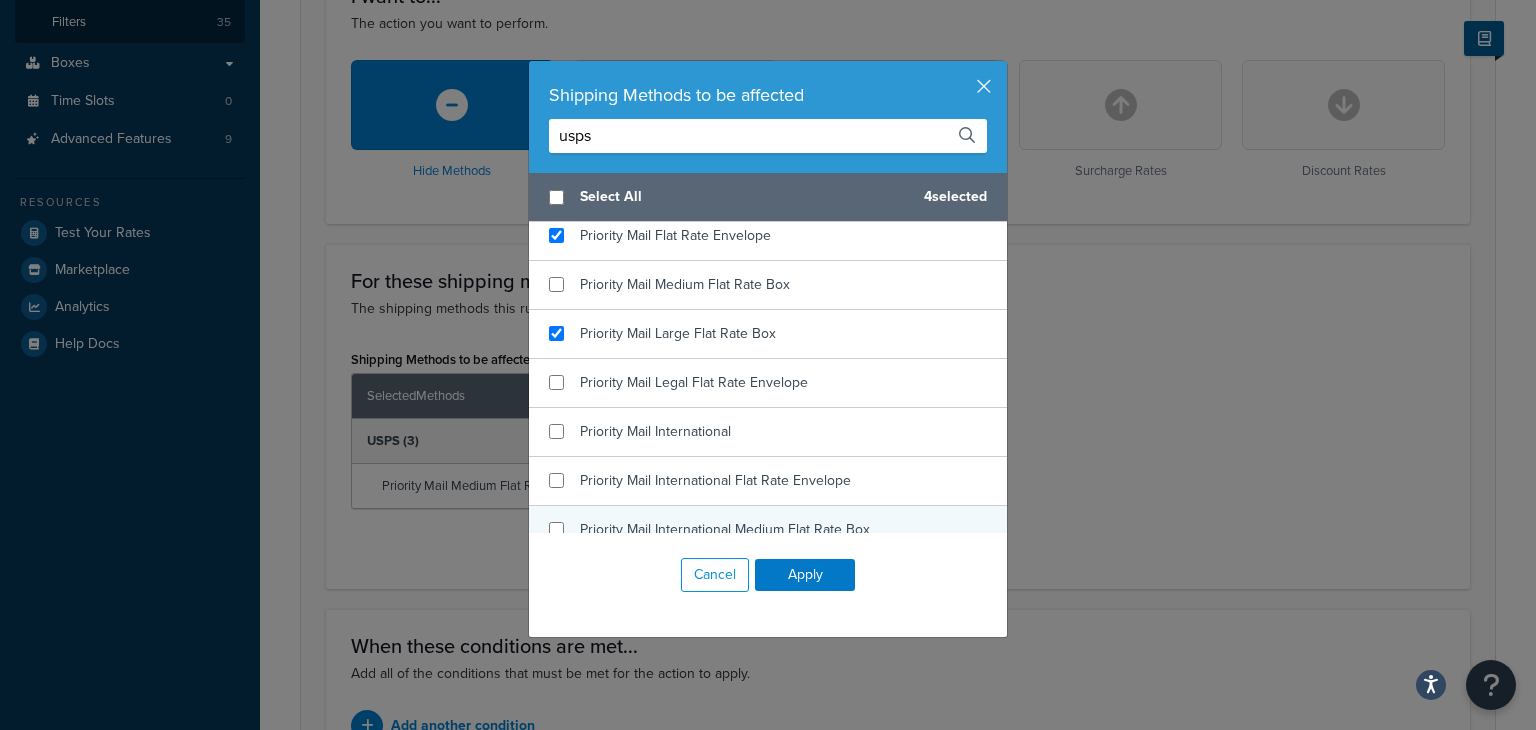 checkbox on "false" 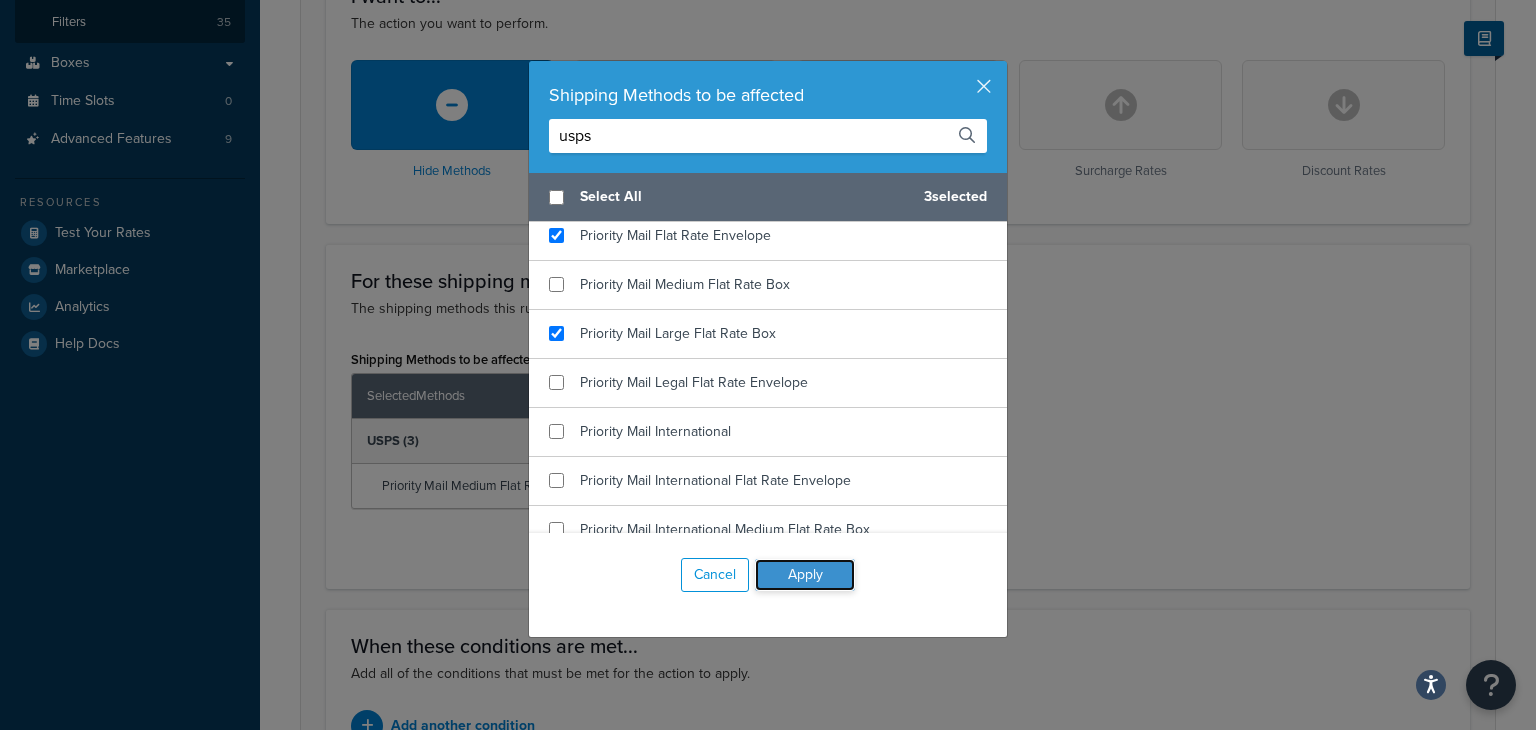 click on "Apply" at bounding box center (805, 575) 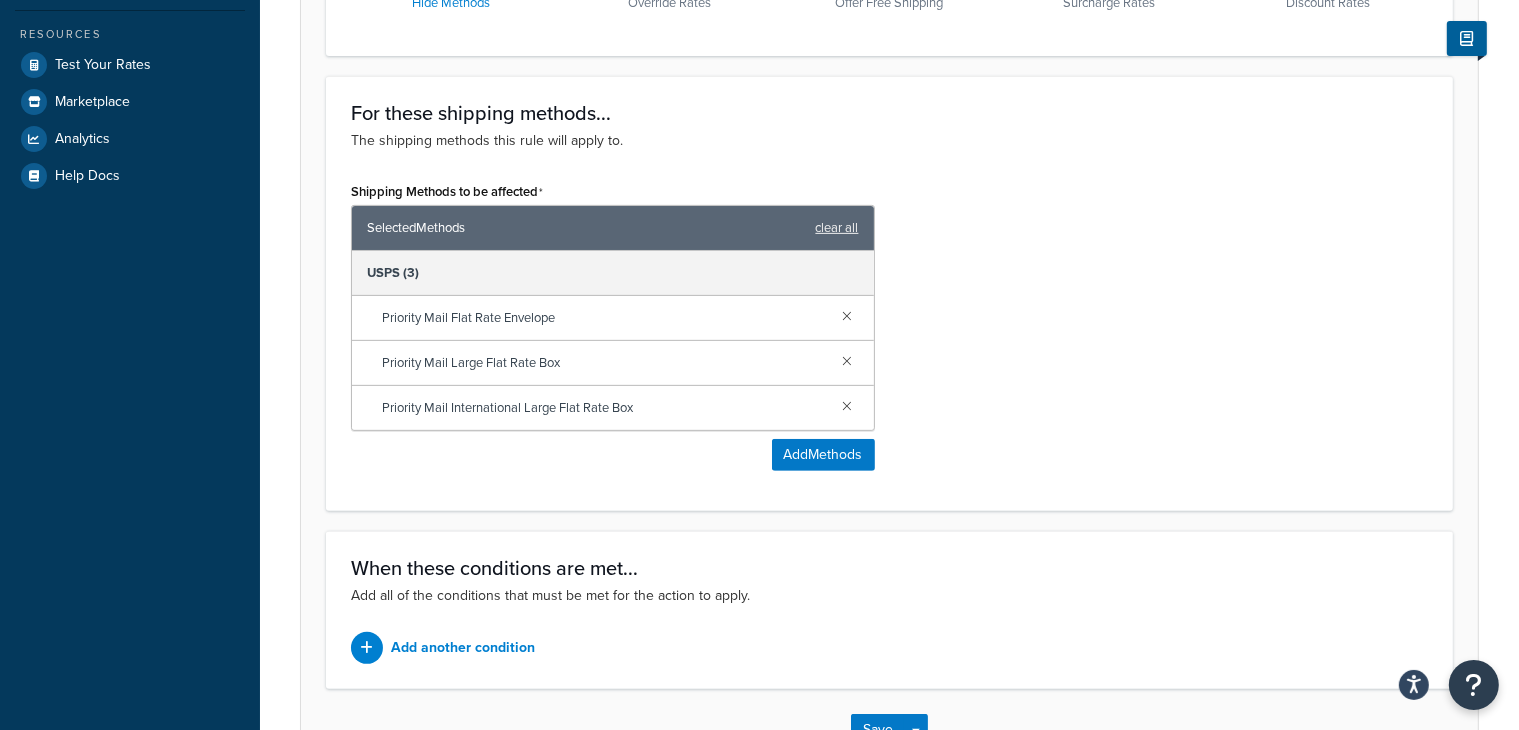 scroll, scrollTop: 886, scrollLeft: 0, axis: vertical 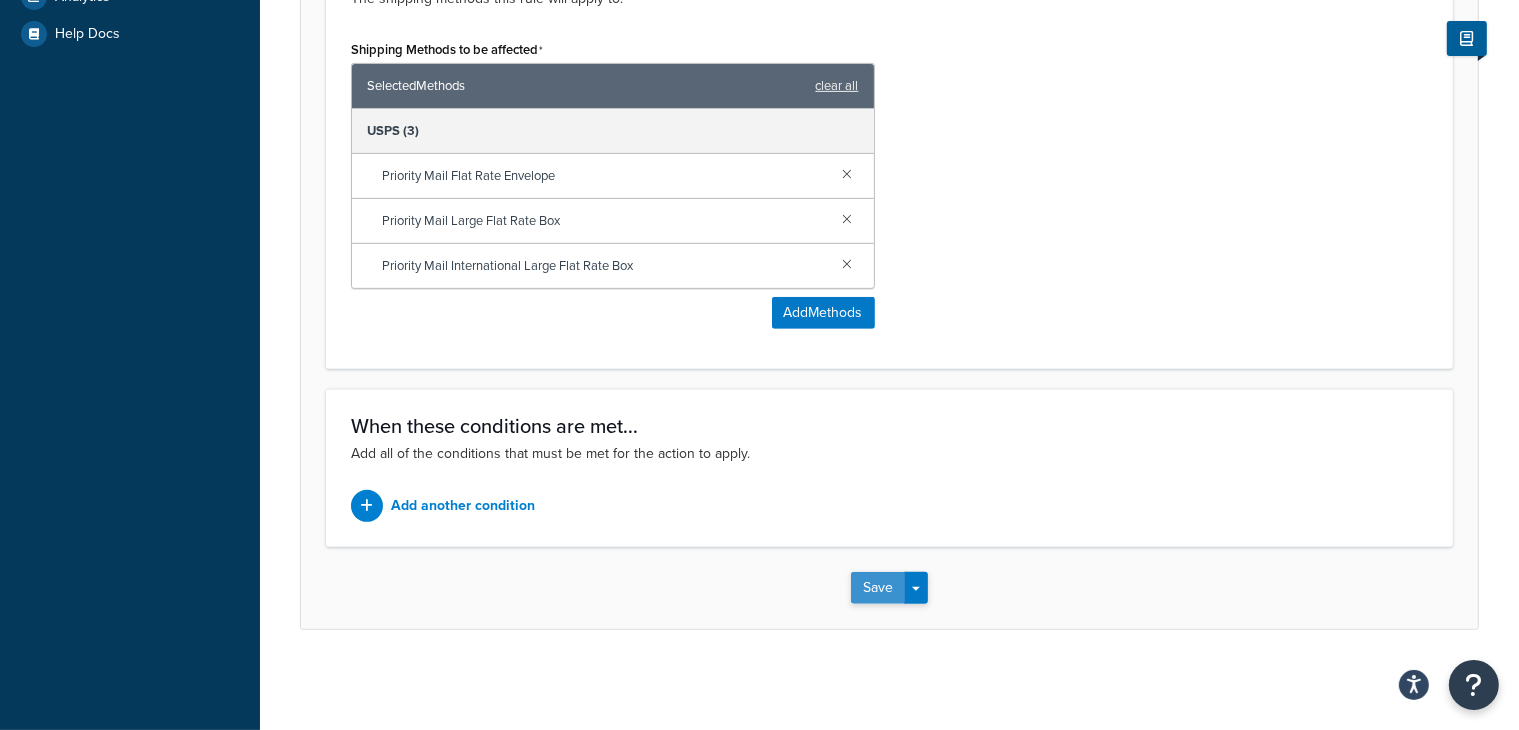 click on "Save" at bounding box center [878, 588] 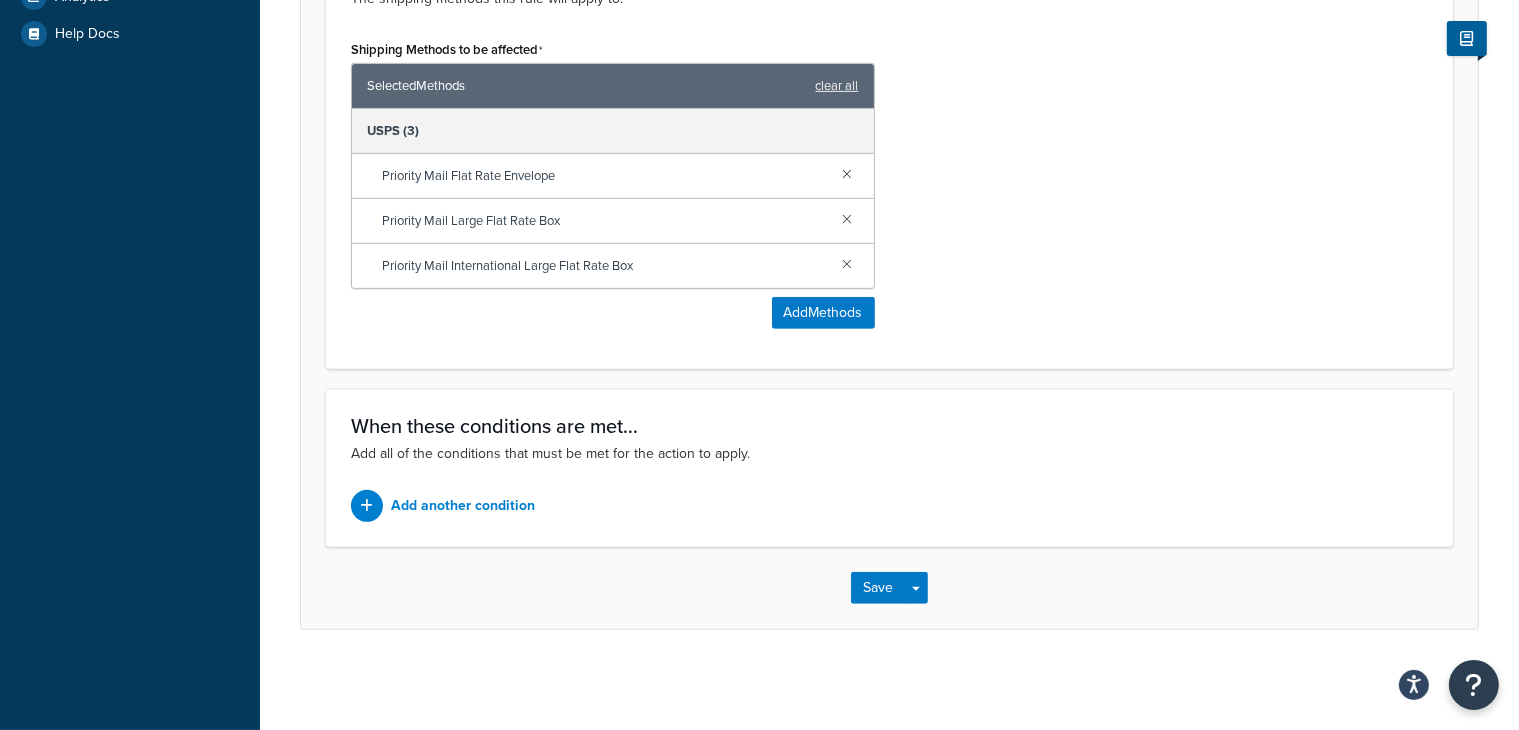 scroll, scrollTop: 0, scrollLeft: 0, axis: both 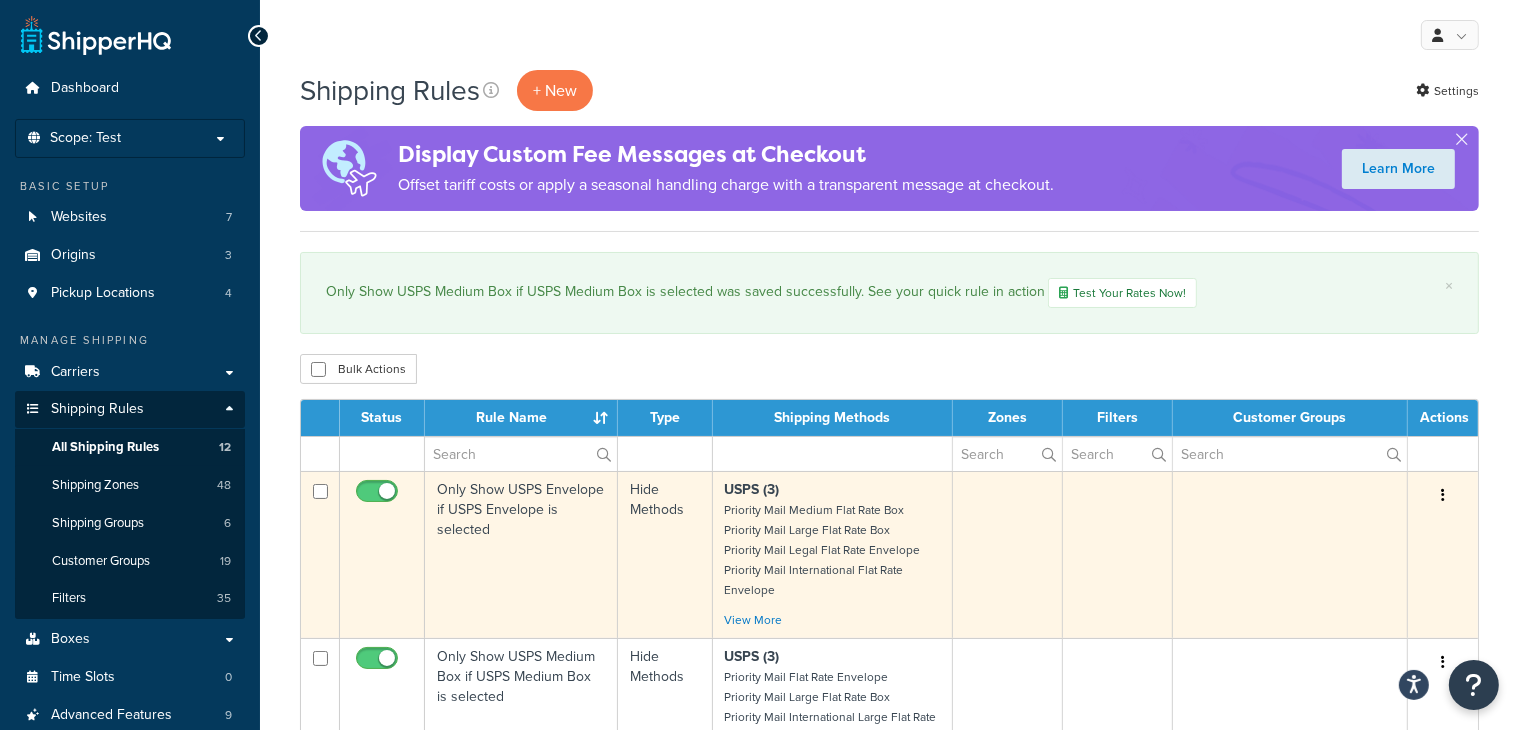 click on "Only Show USPS Envelope if USPS Envelope is selected" at bounding box center [521, 554] 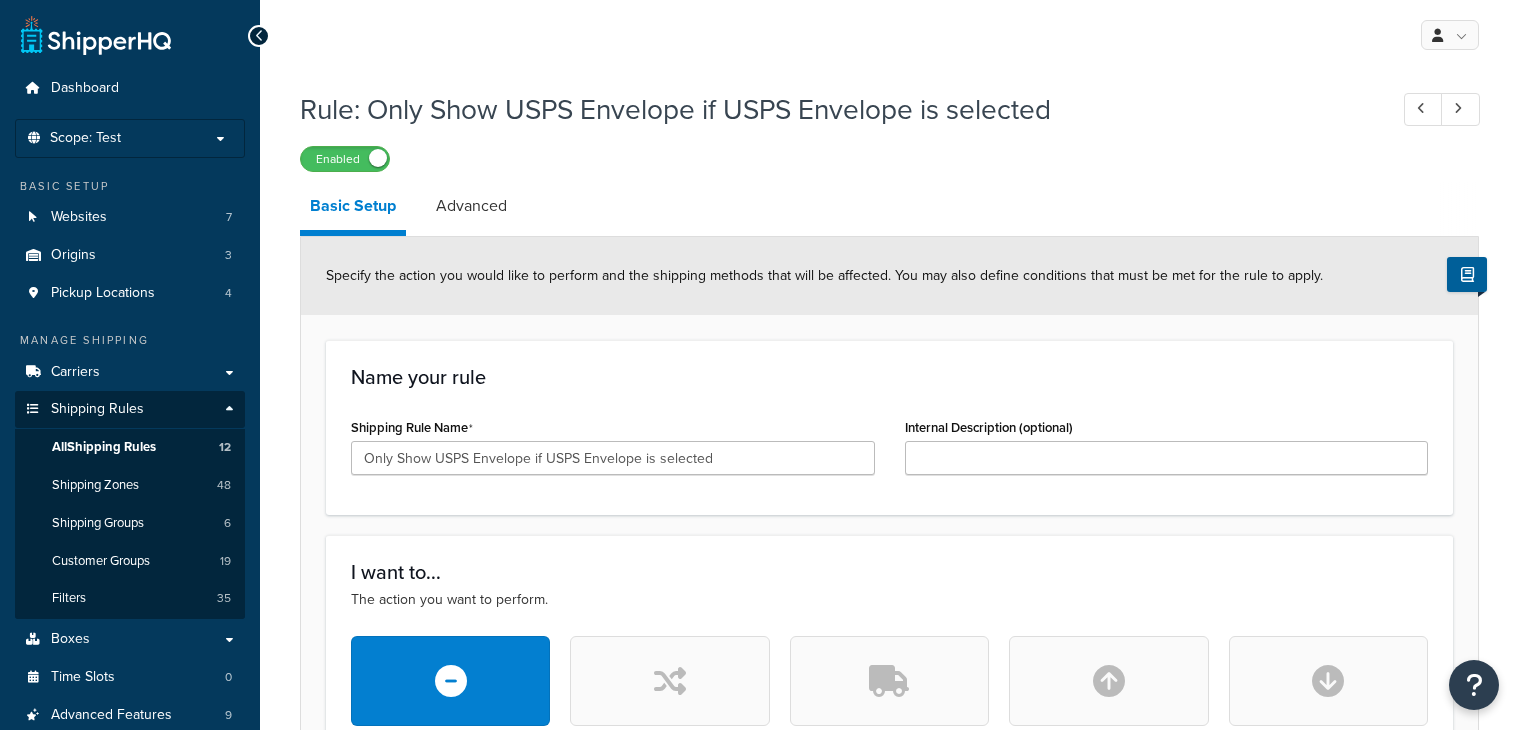 scroll, scrollTop: 0, scrollLeft: 0, axis: both 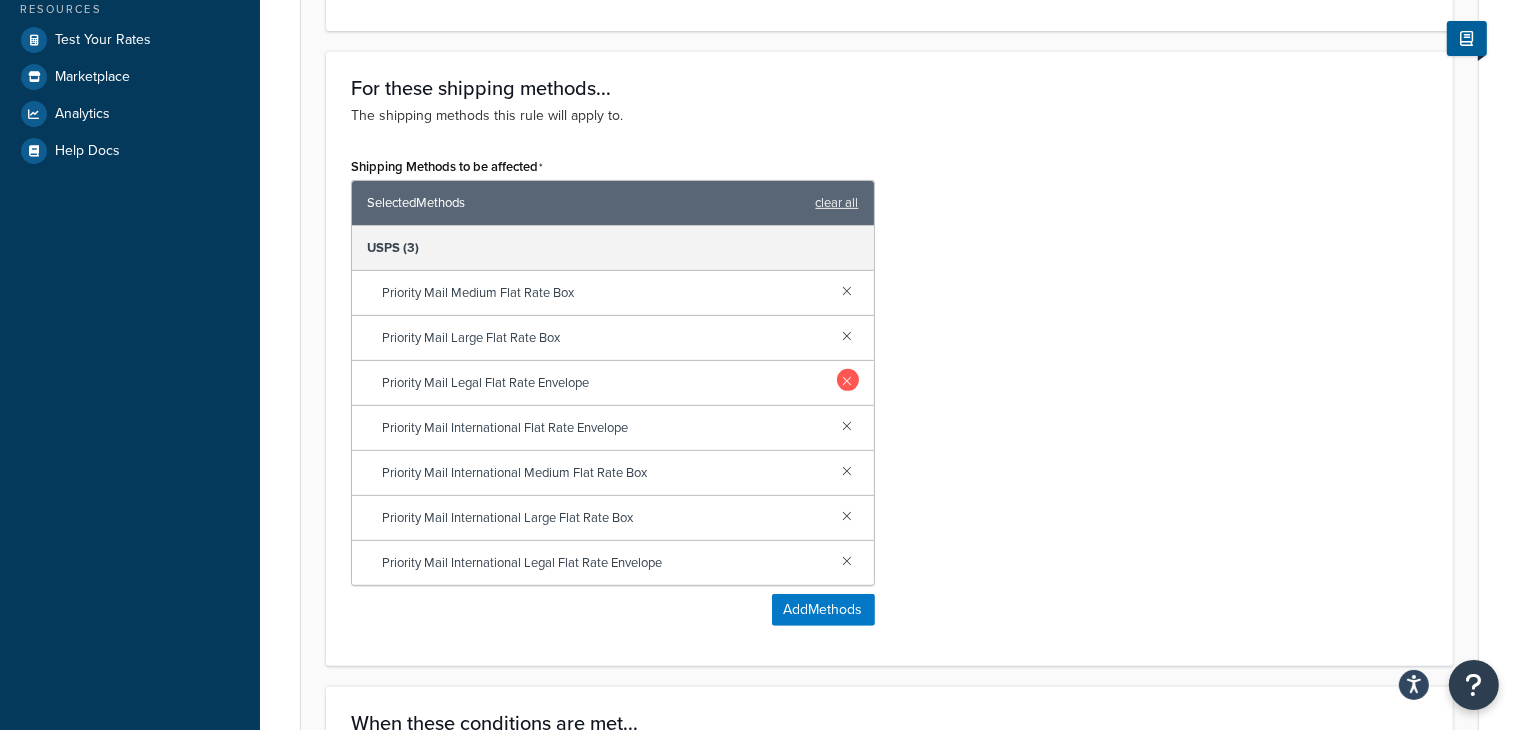click at bounding box center [848, 380] 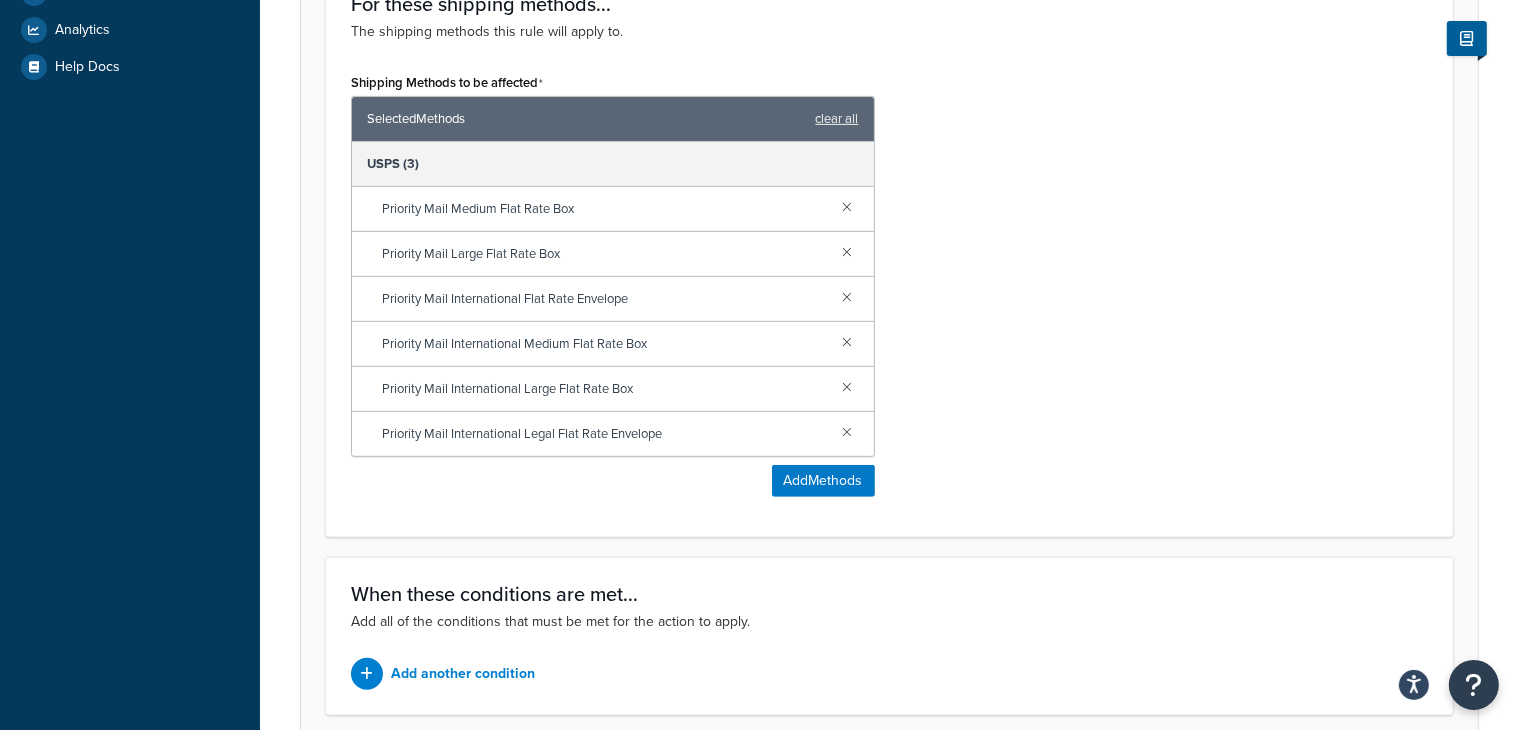 scroll, scrollTop: 1020, scrollLeft: 0, axis: vertical 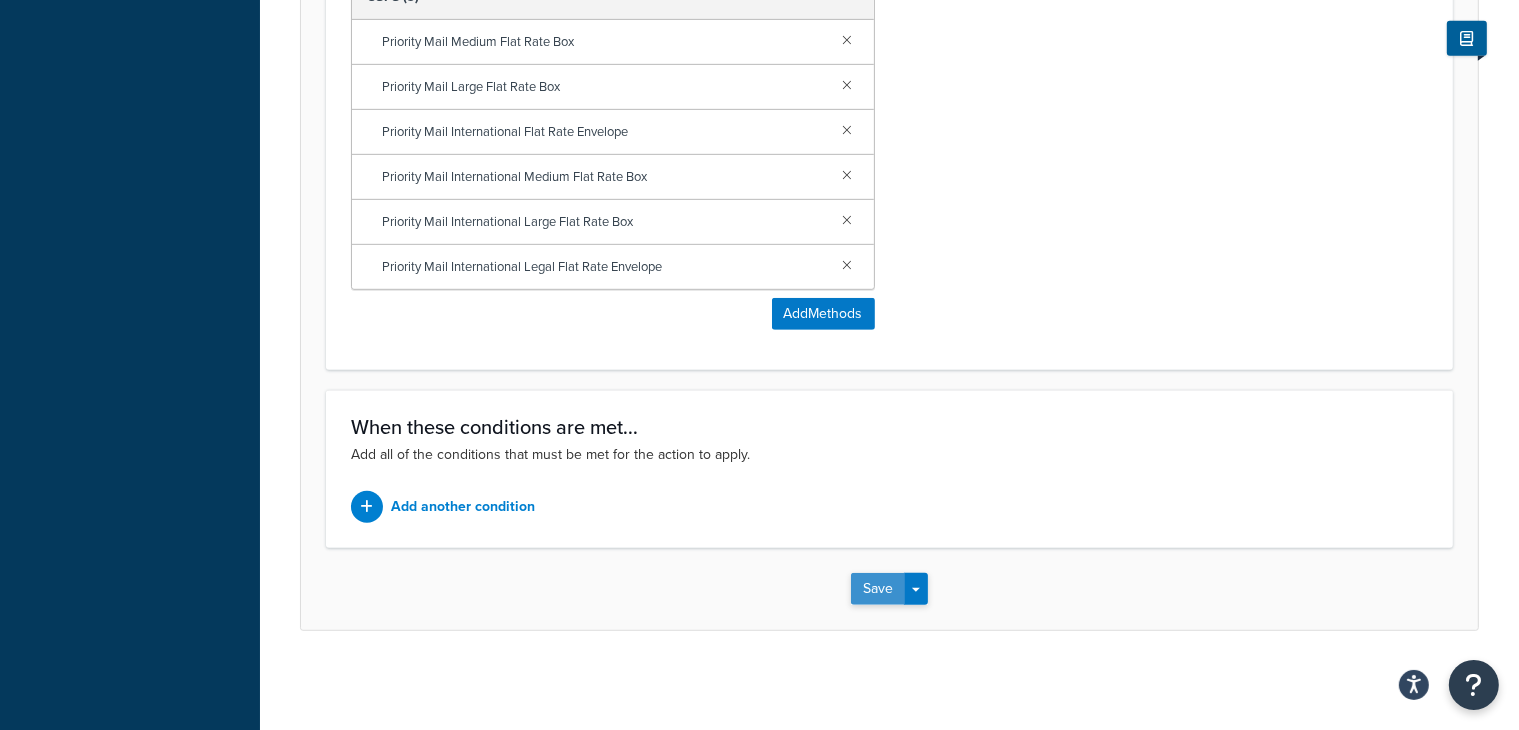 click on "Save" at bounding box center [878, 589] 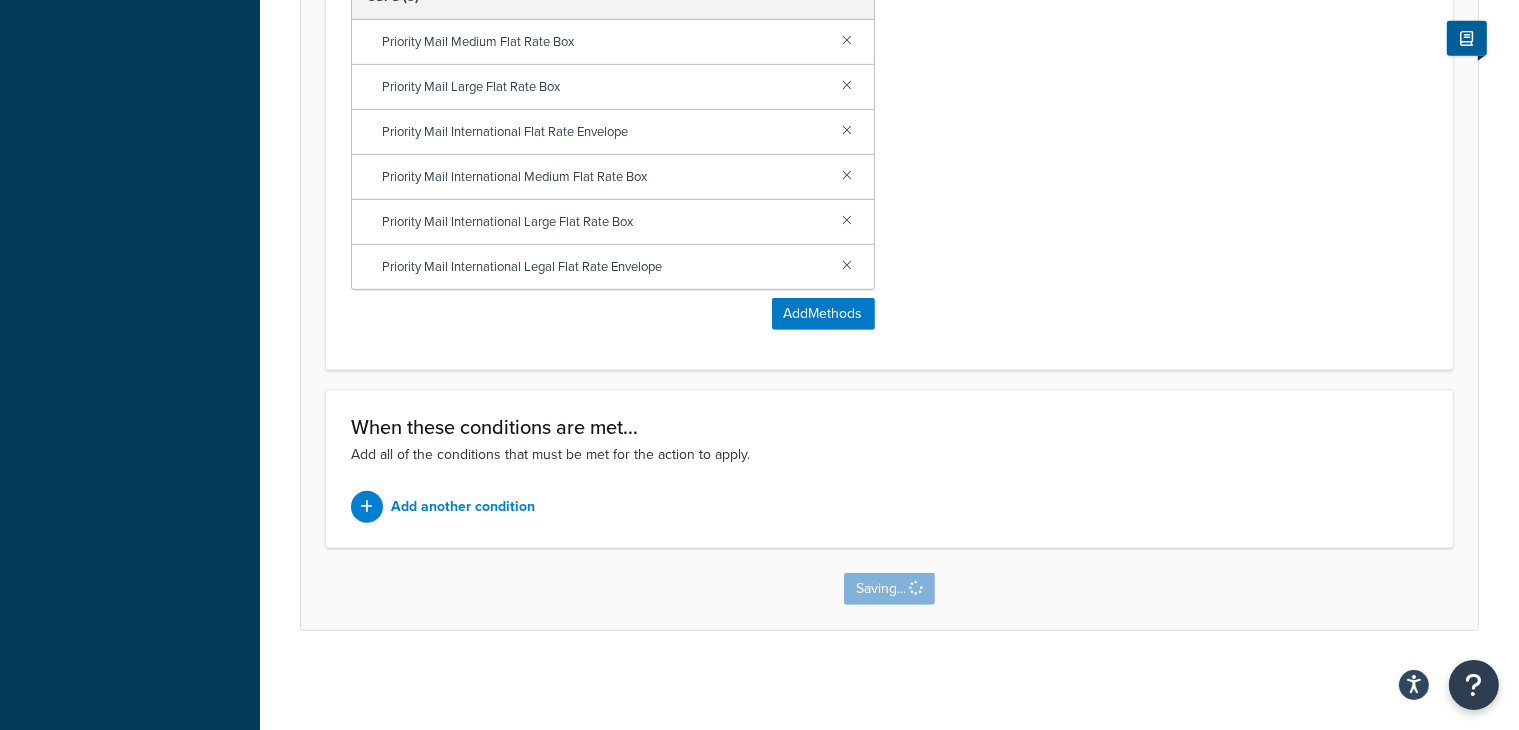 scroll, scrollTop: 0, scrollLeft: 0, axis: both 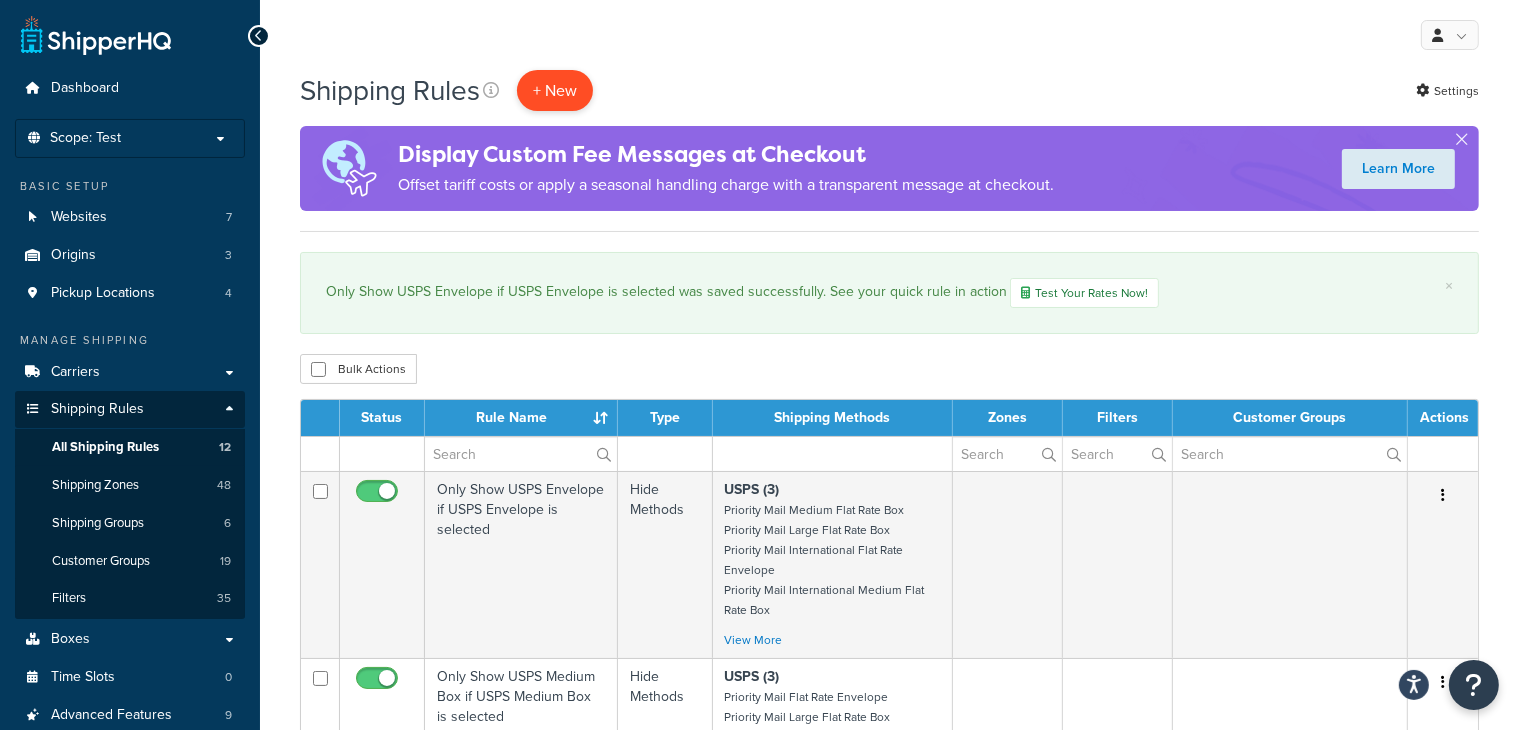 click on "+ New" at bounding box center (555, 90) 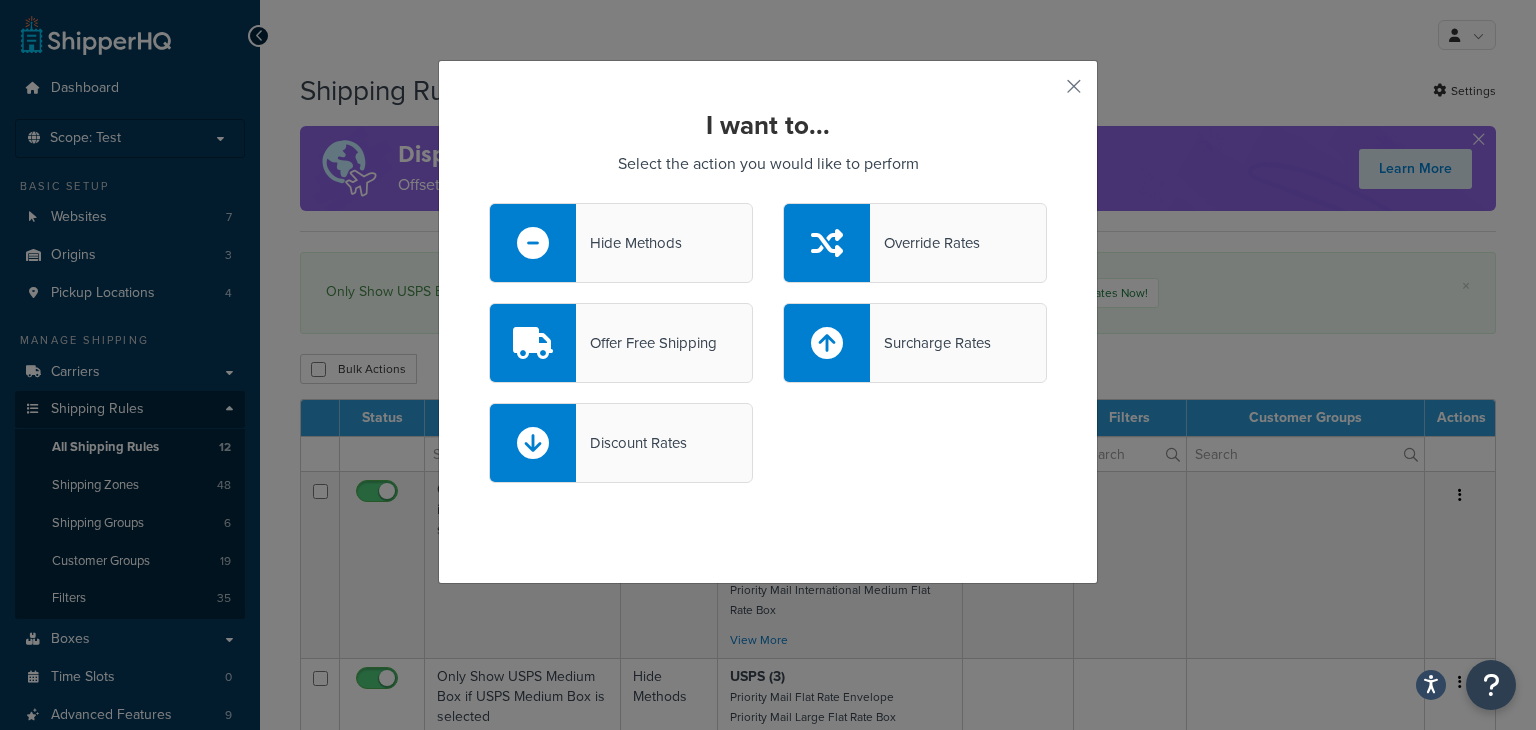 click on "Hide Methods" at bounding box center [621, 243] 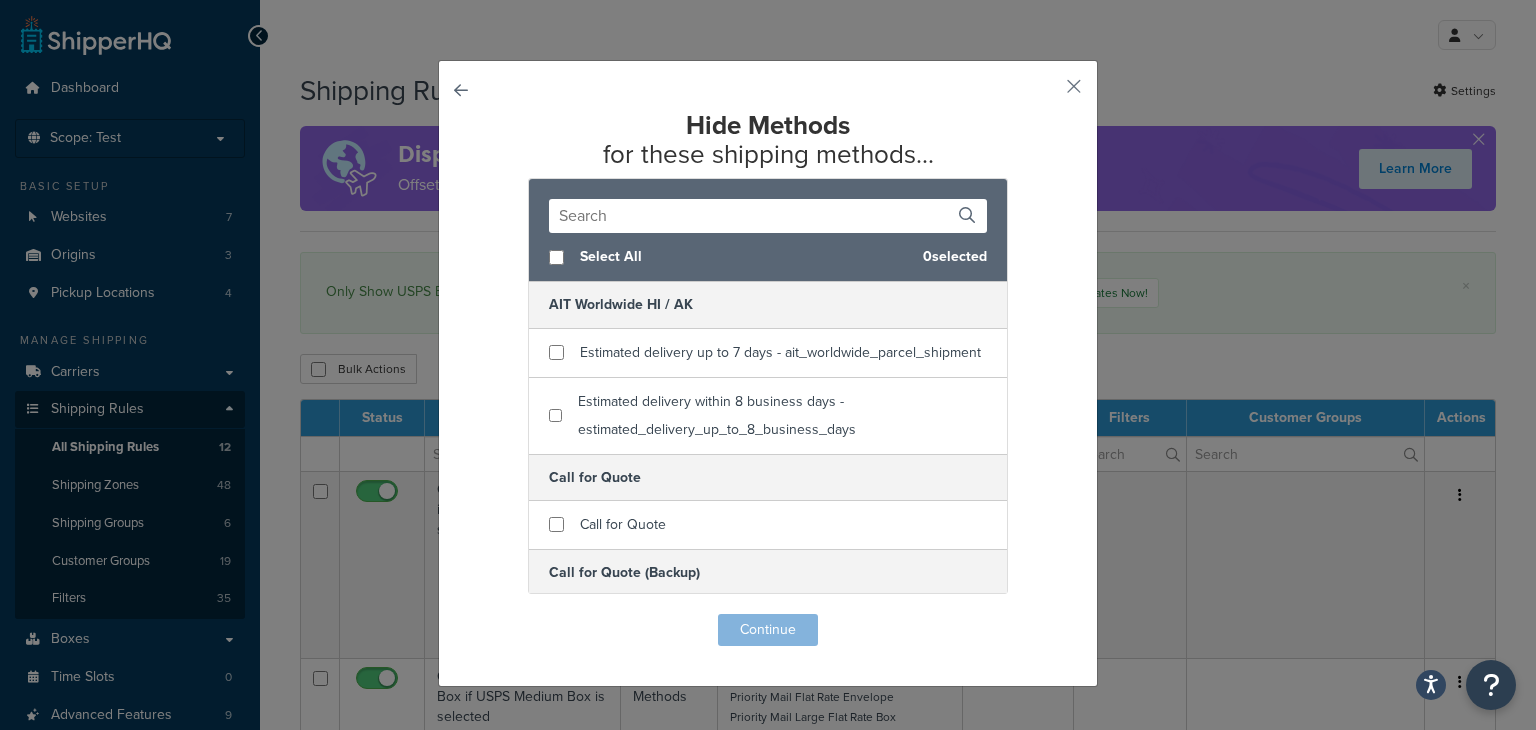 click at bounding box center (768, 216) 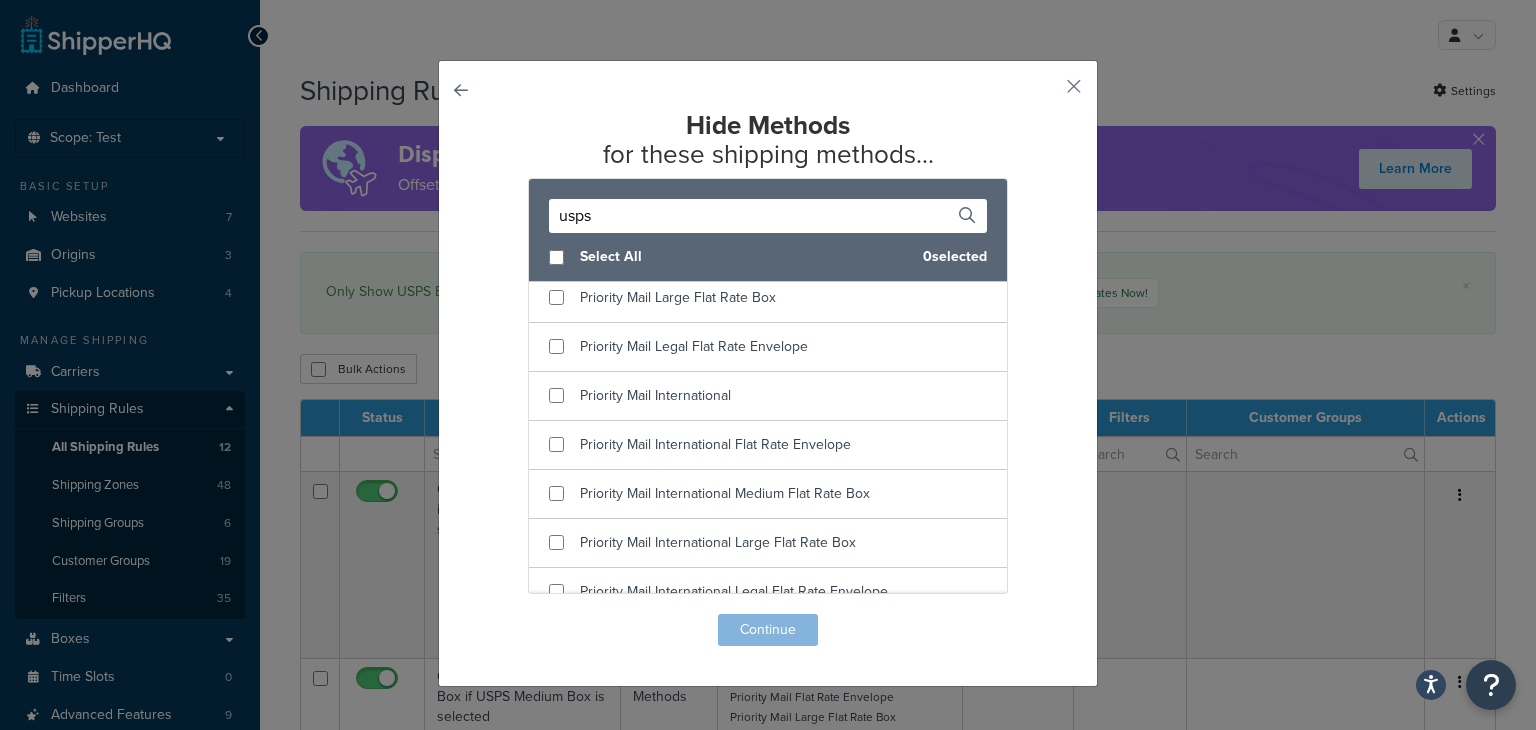 scroll, scrollTop: 464, scrollLeft: 0, axis: vertical 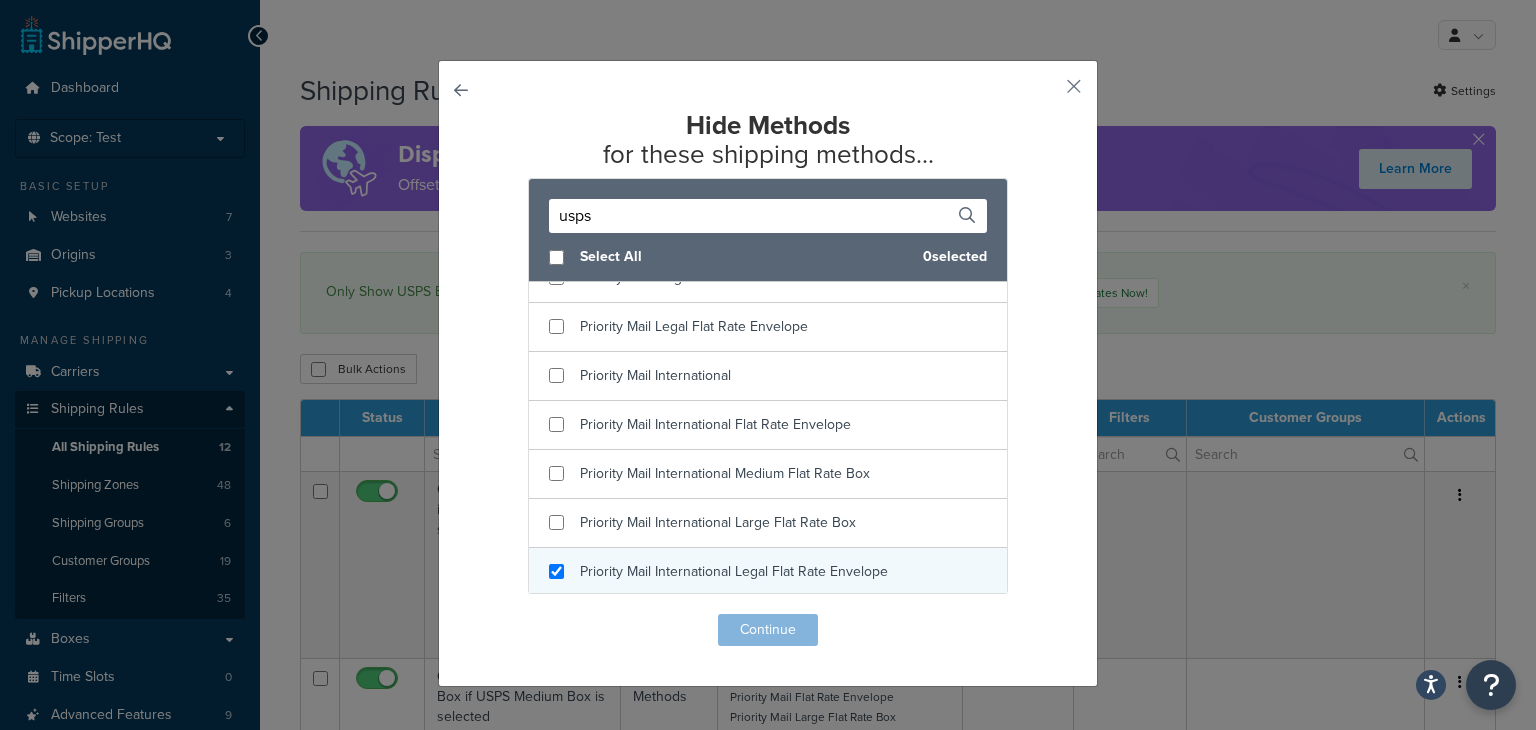 type on "usps" 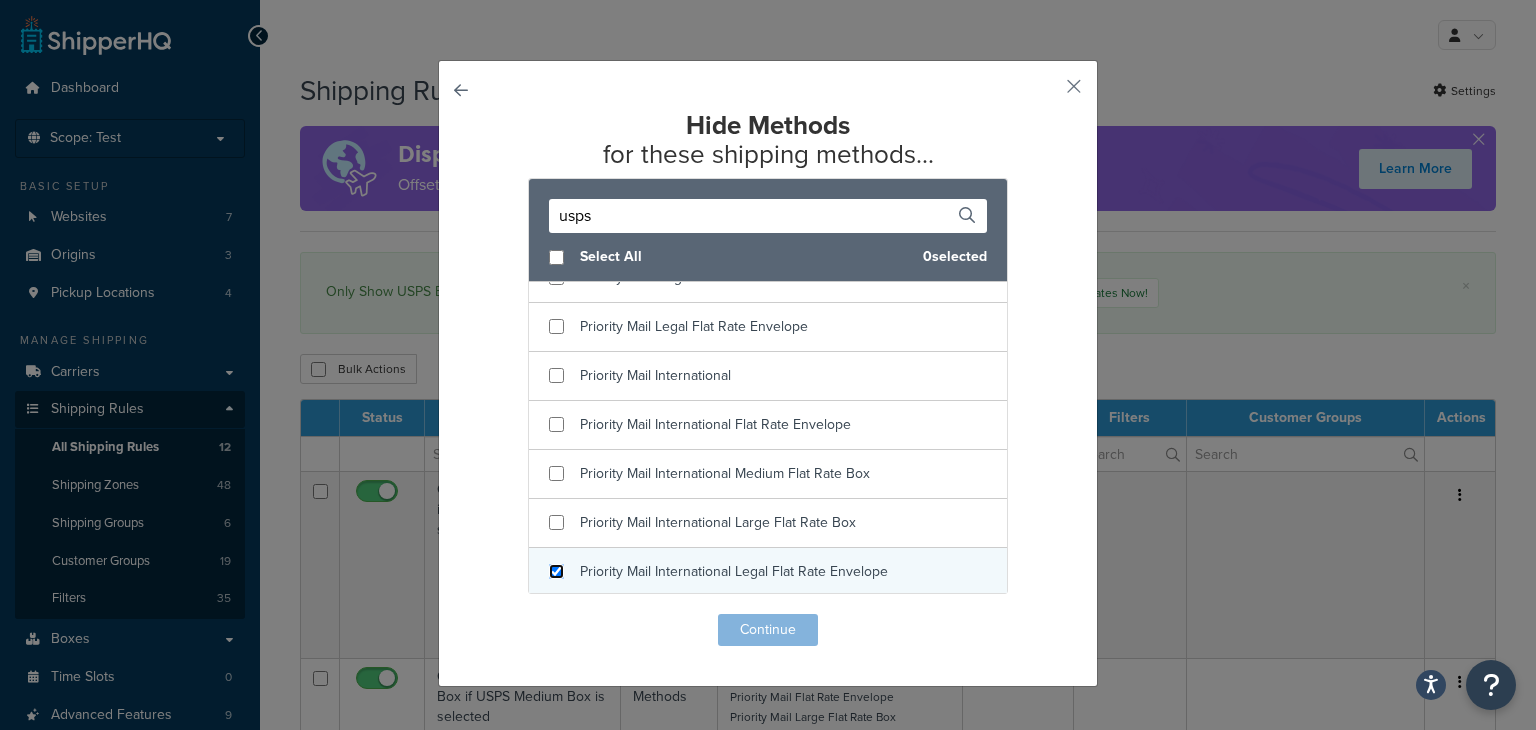 click at bounding box center [556, 571] 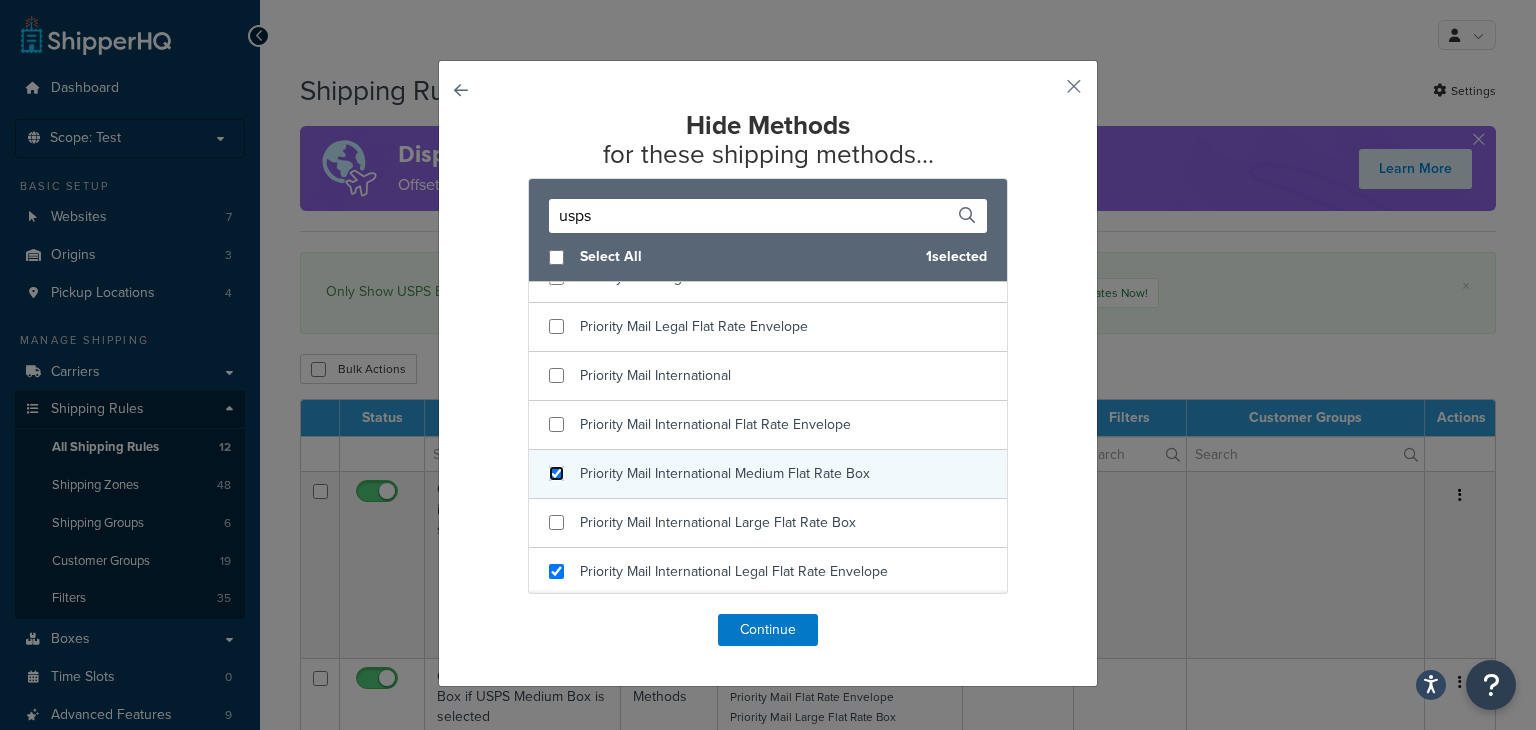 click at bounding box center [556, 473] 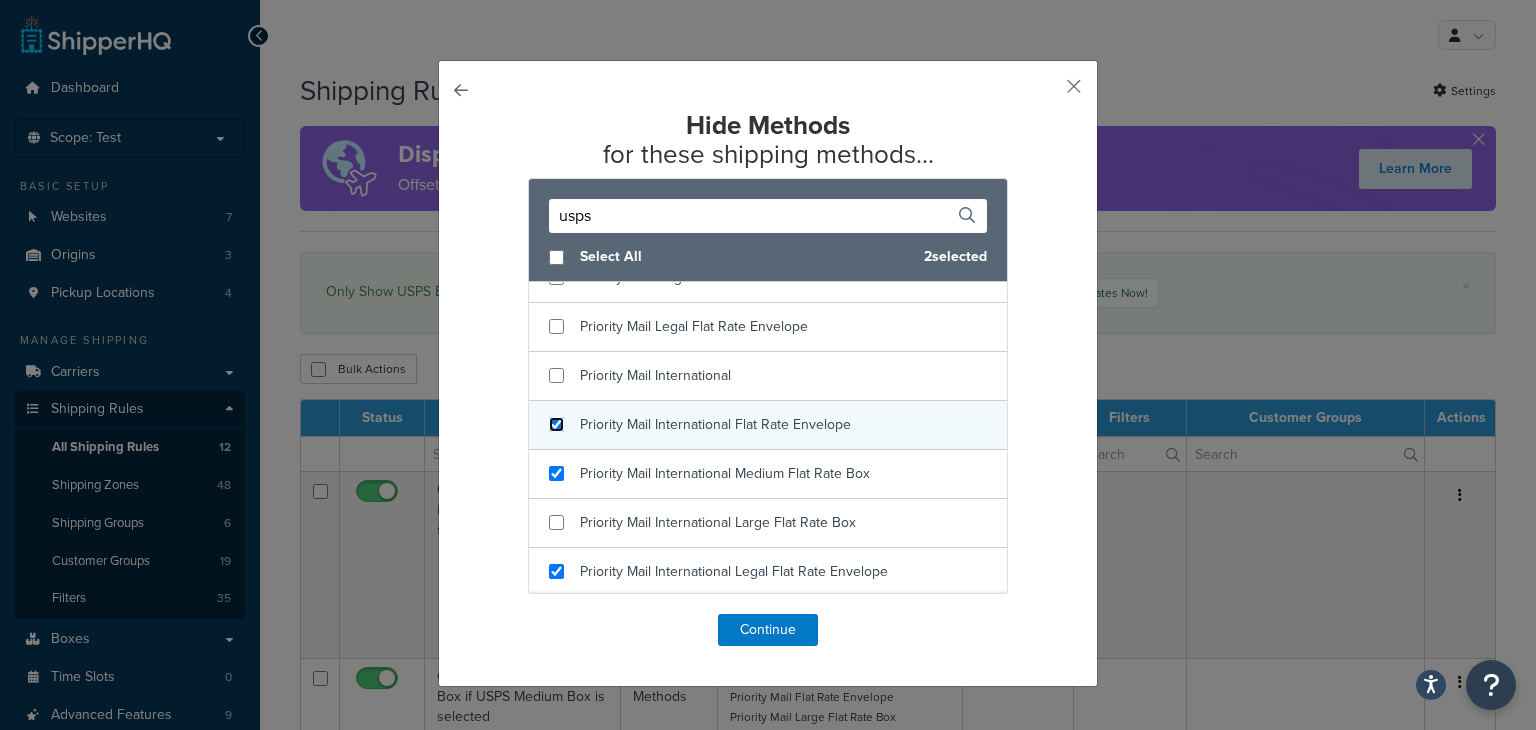 click at bounding box center (556, 424) 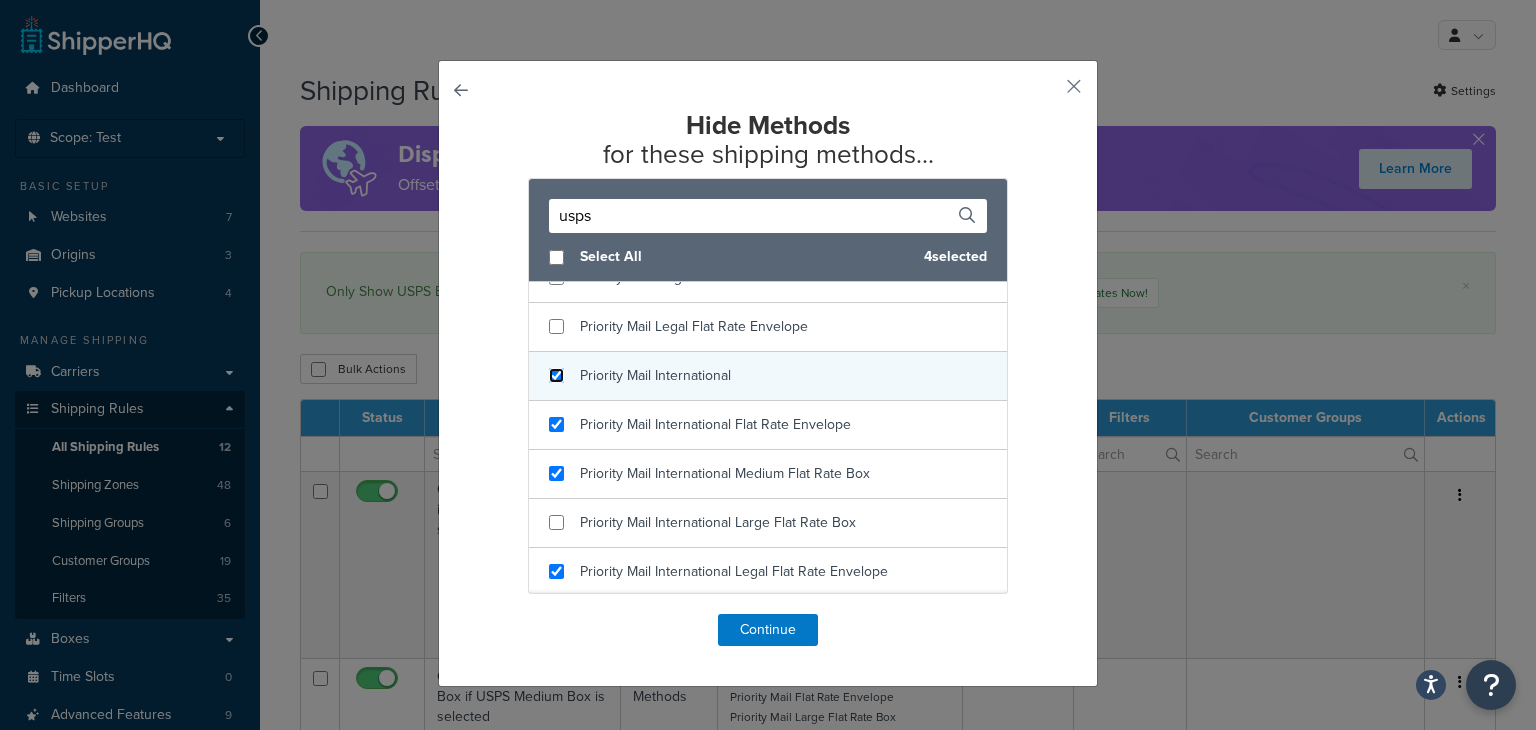 click at bounding box center [556, 375] 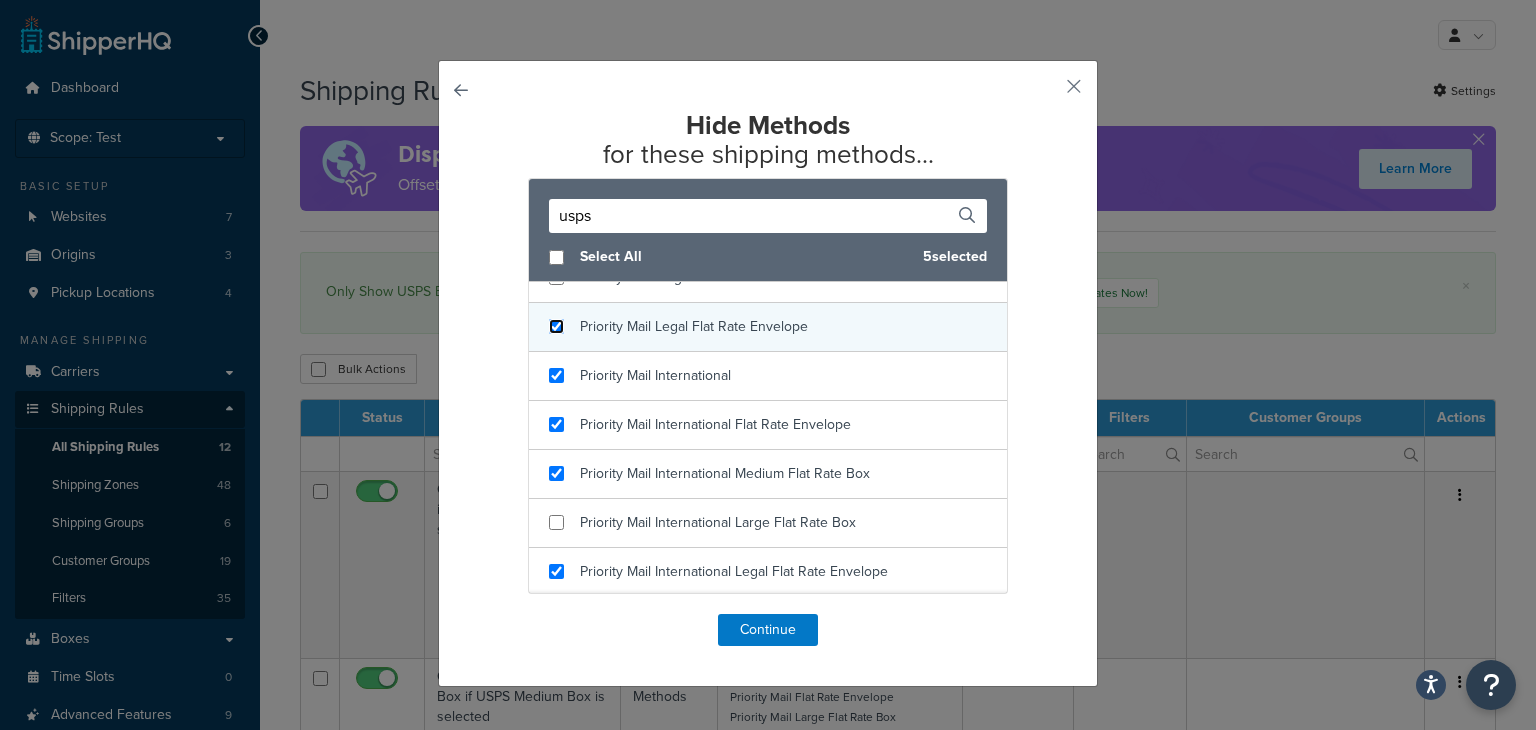 click at bounding box center (556, 326) 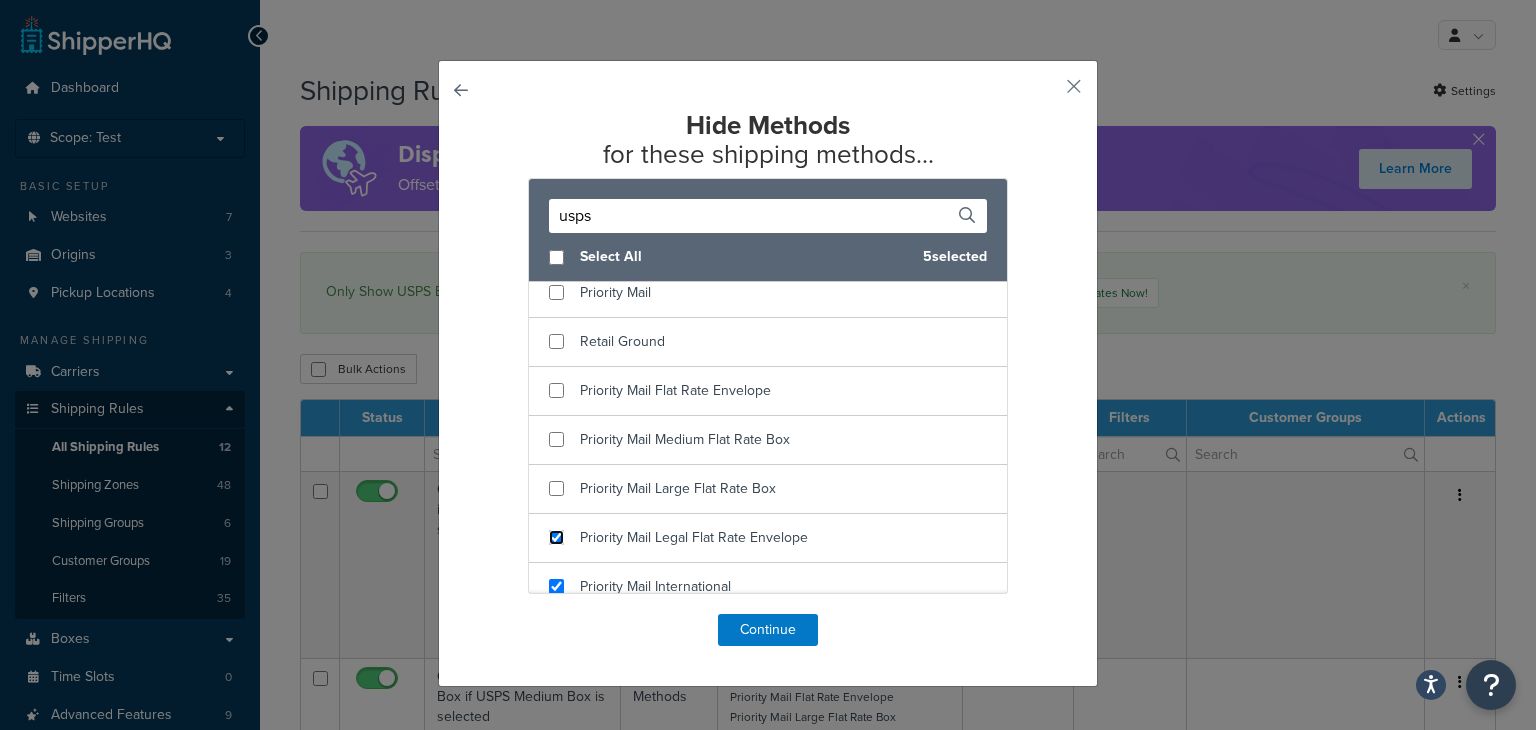 scroll, scrollTop: 242, scrollLeft: 0, axis: vertical 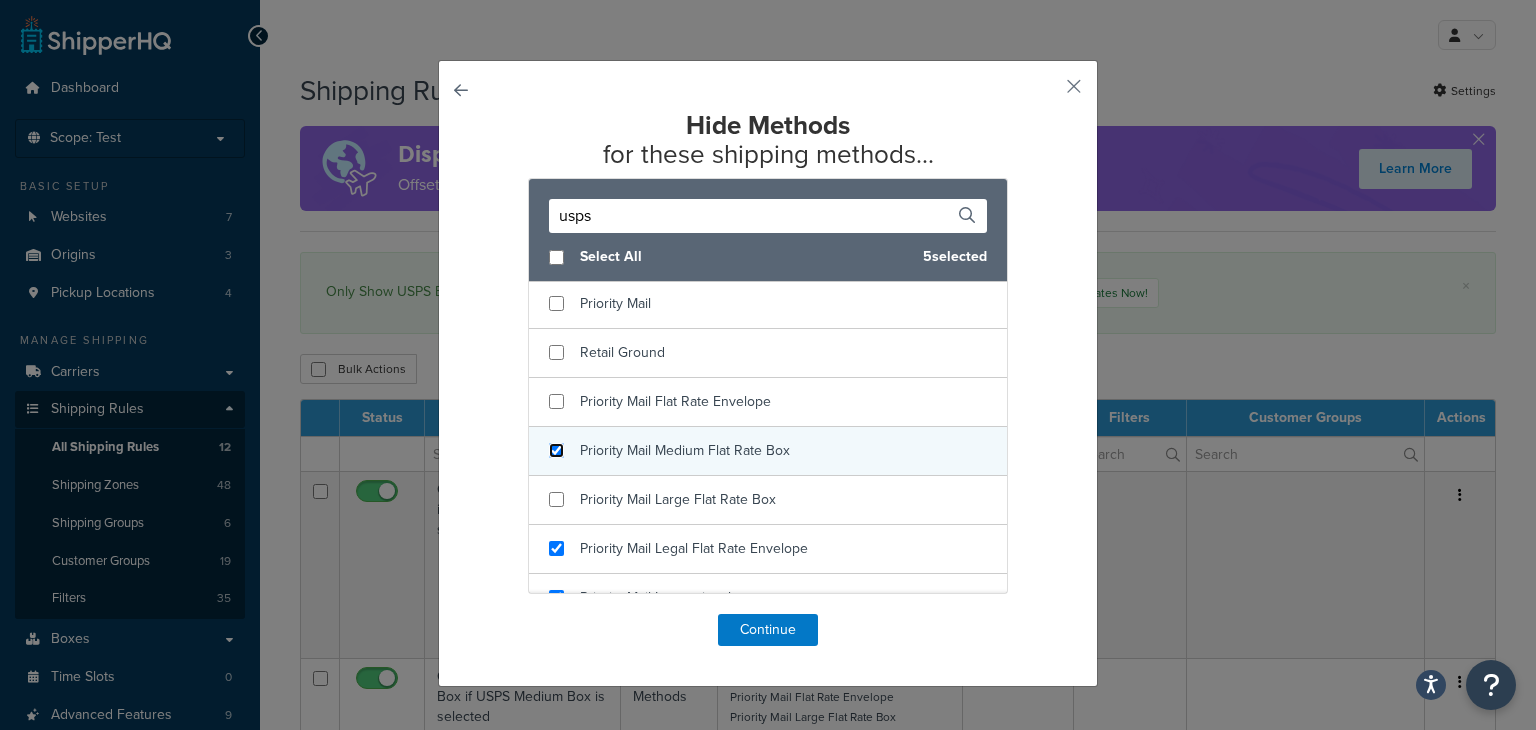 click at bounding box center [556, 450] 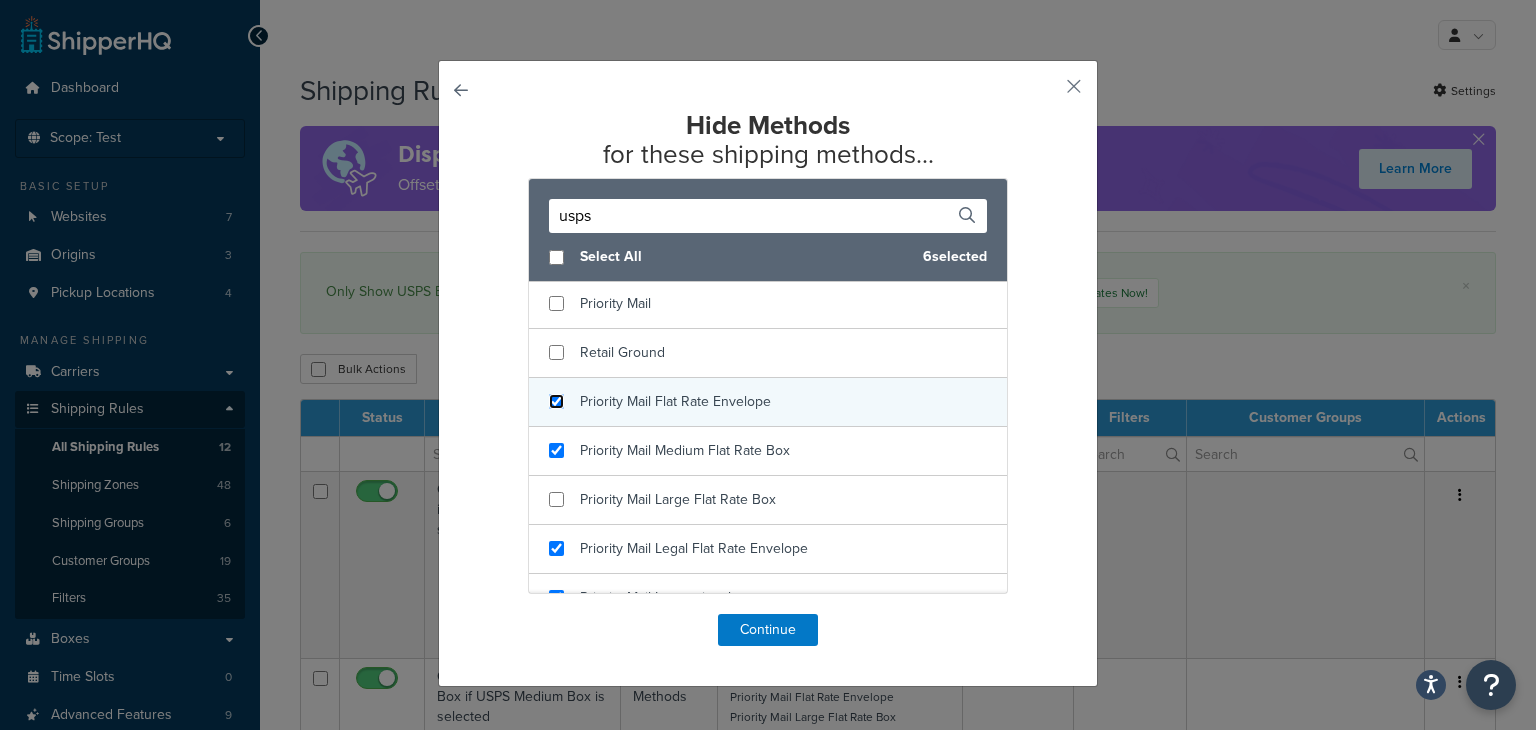 click at bounding box center (556, 401) 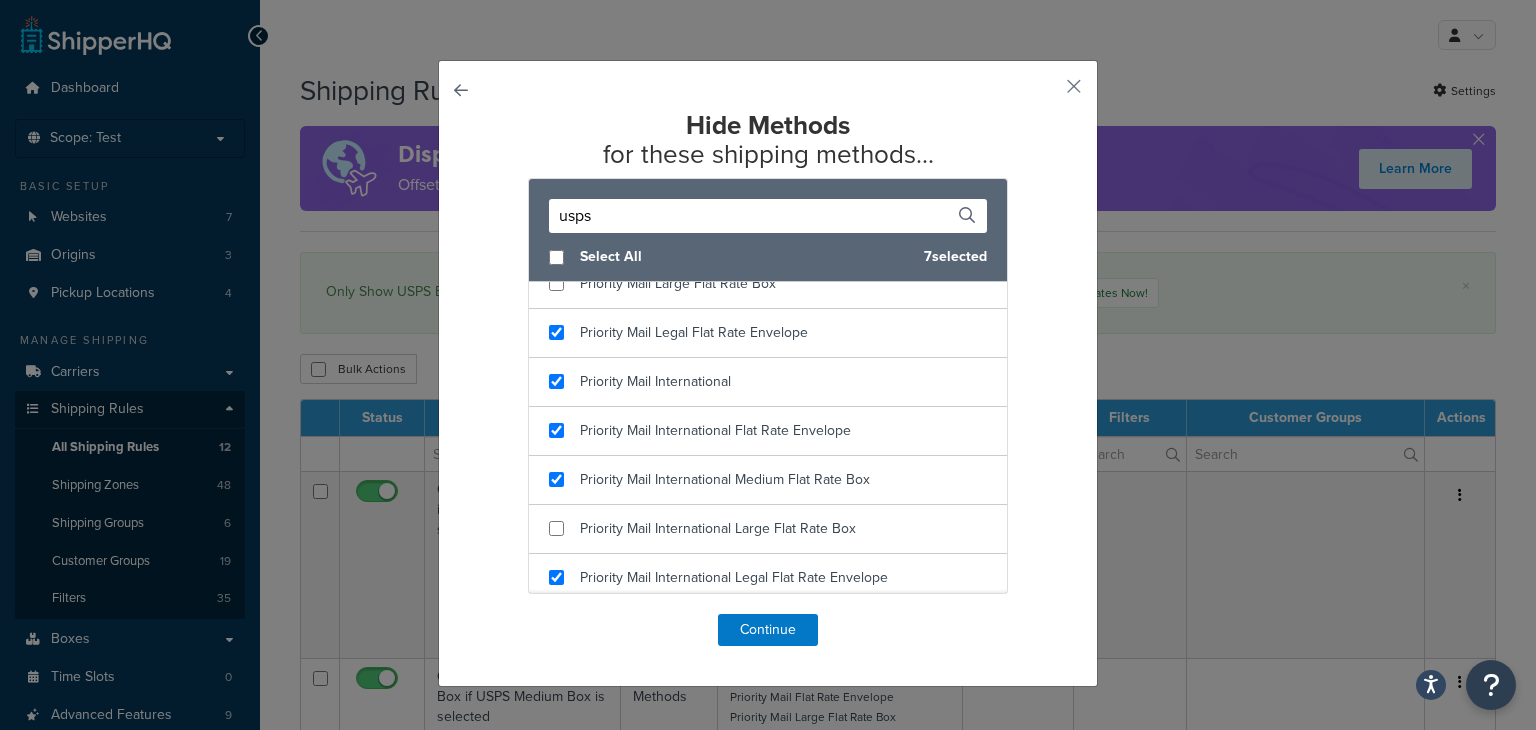 scroll, scrollTop: 464, scrollLeft: 0, axis: vertical 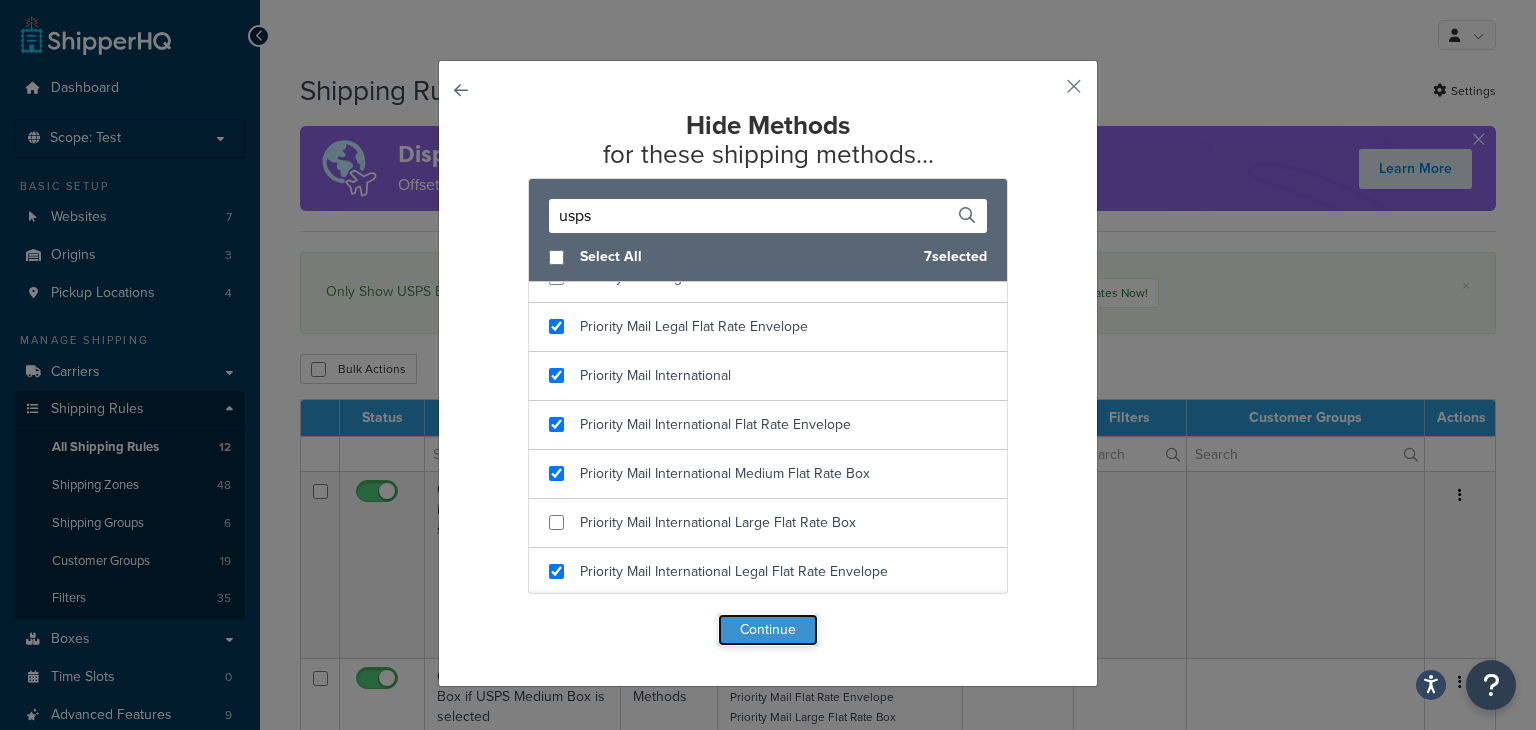 click on "Continue" at bounding box center [768, 630] 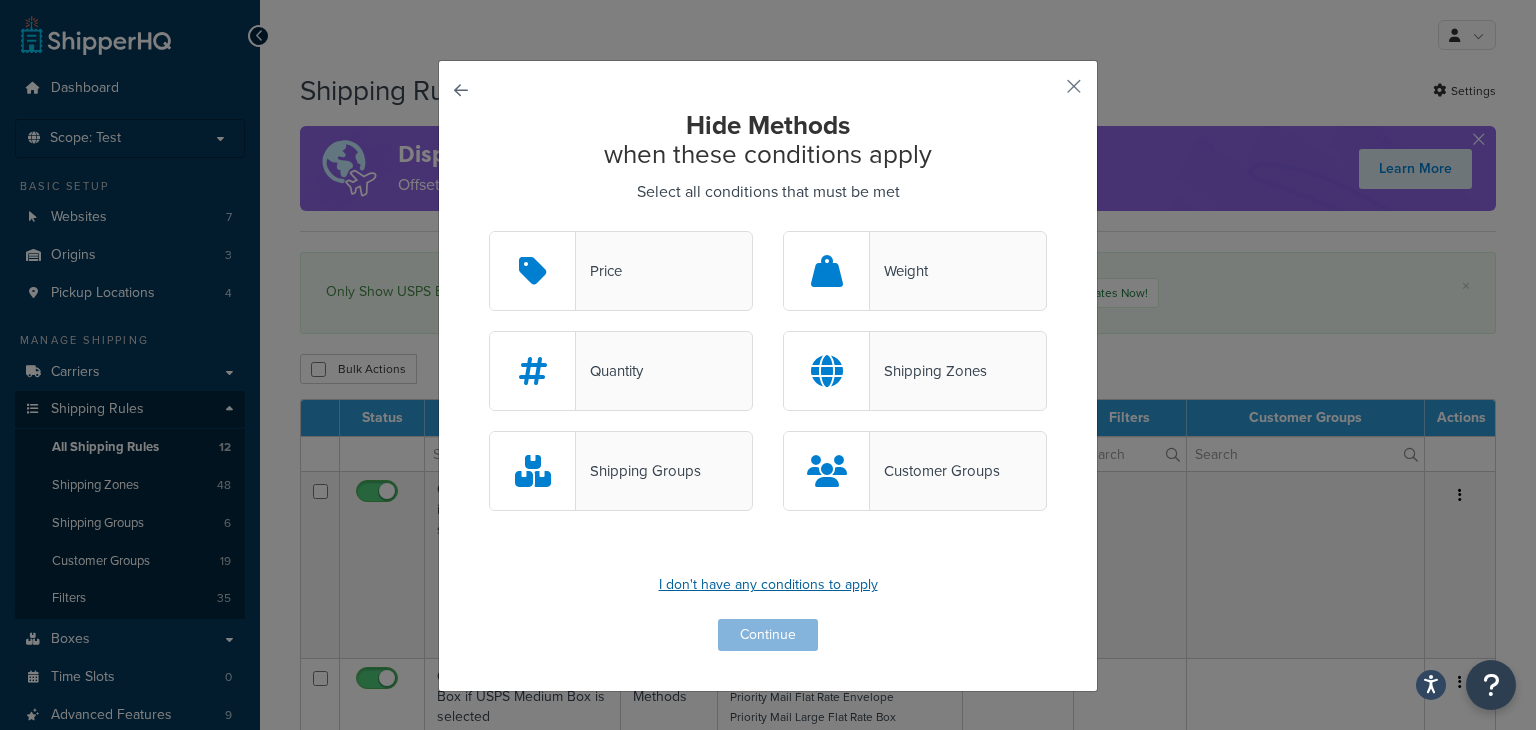 click on "I don't have any conditions to apply" at bounding box center (768, 585) 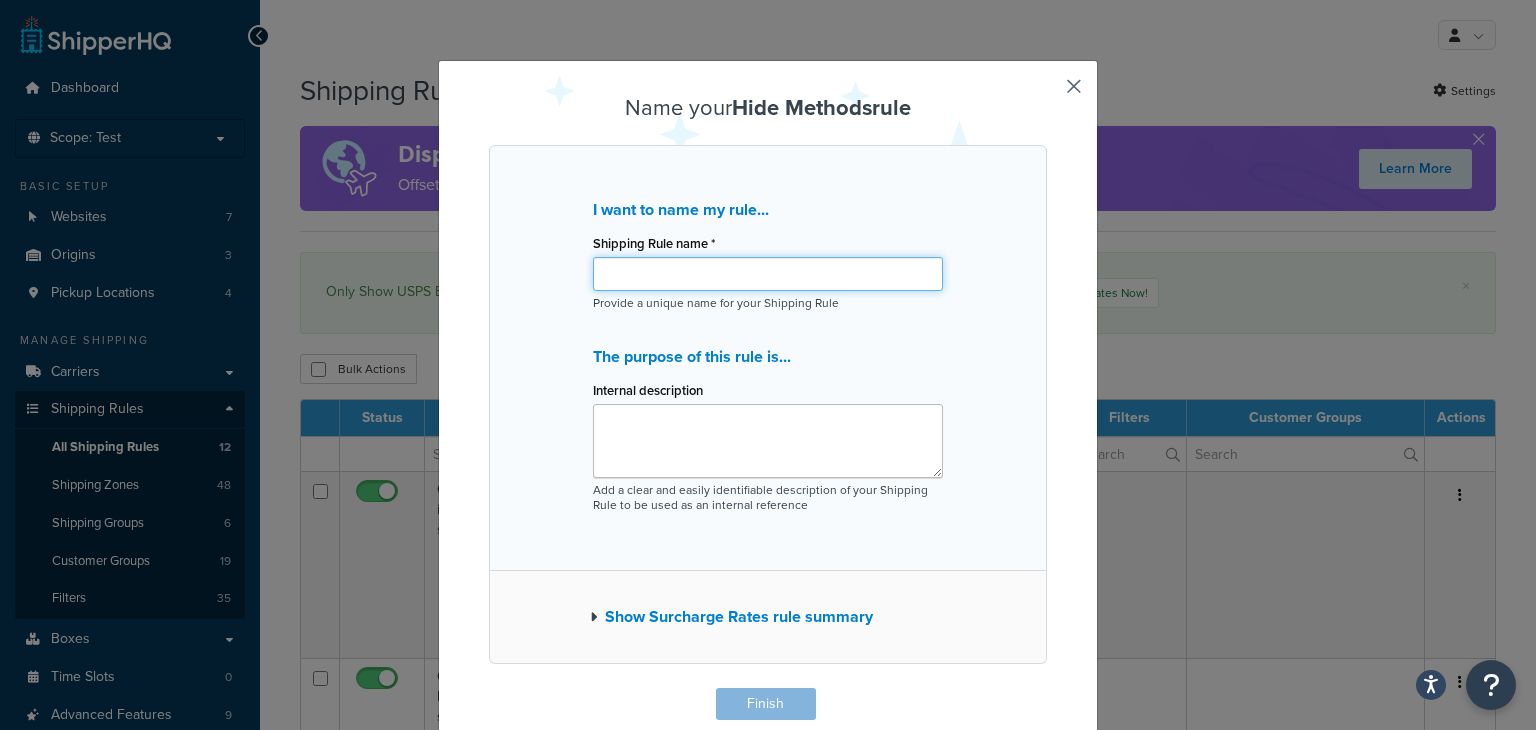 click on "Shipping Rule name *" at bounding box center [768, 274] 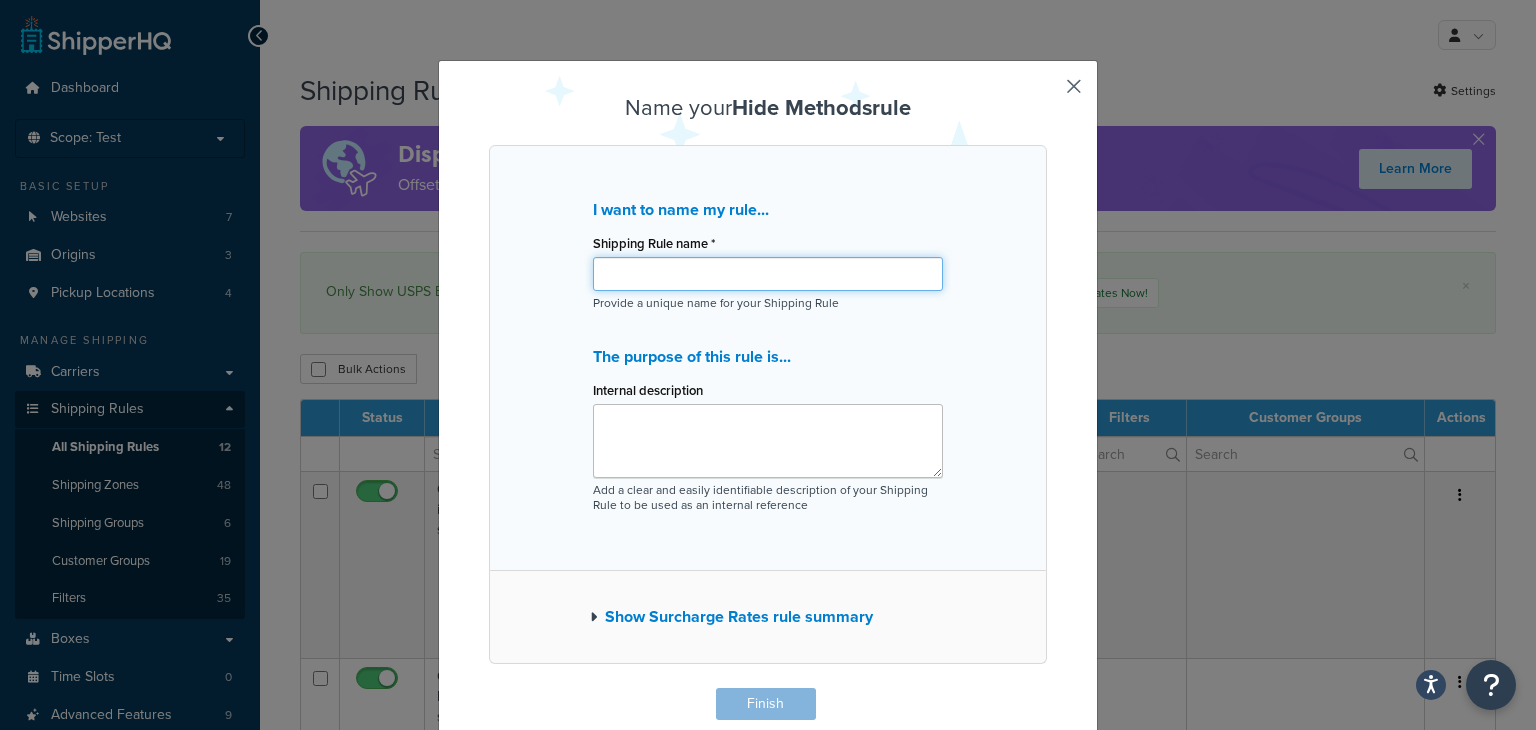 click on "Shipping Rule name *" at bounding box center [768, 274] 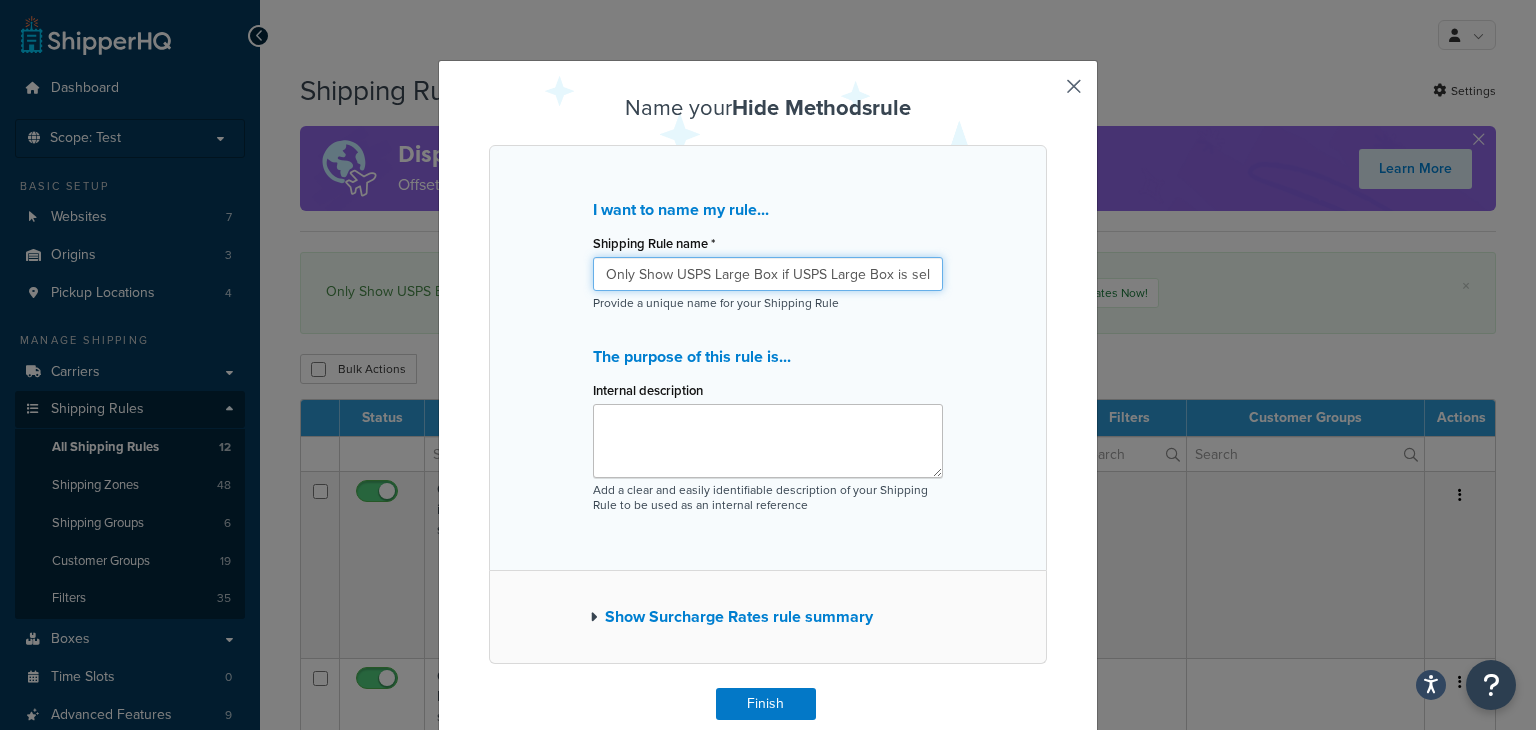 scroll, scrollTop: 0, scrollLeft: 28, axis: horizontal 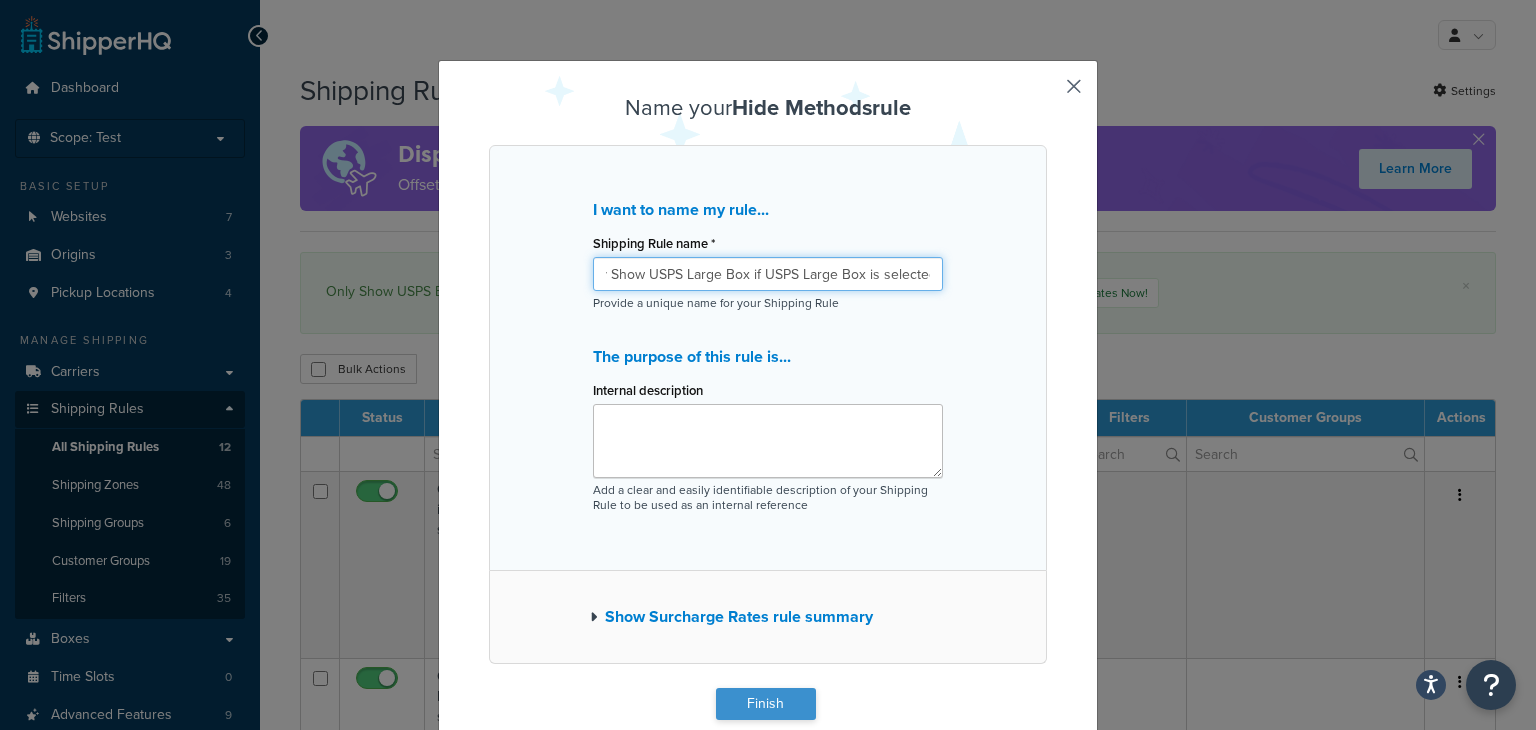 type on "Only Show USPS Large Box if USPS Large Box is selected" 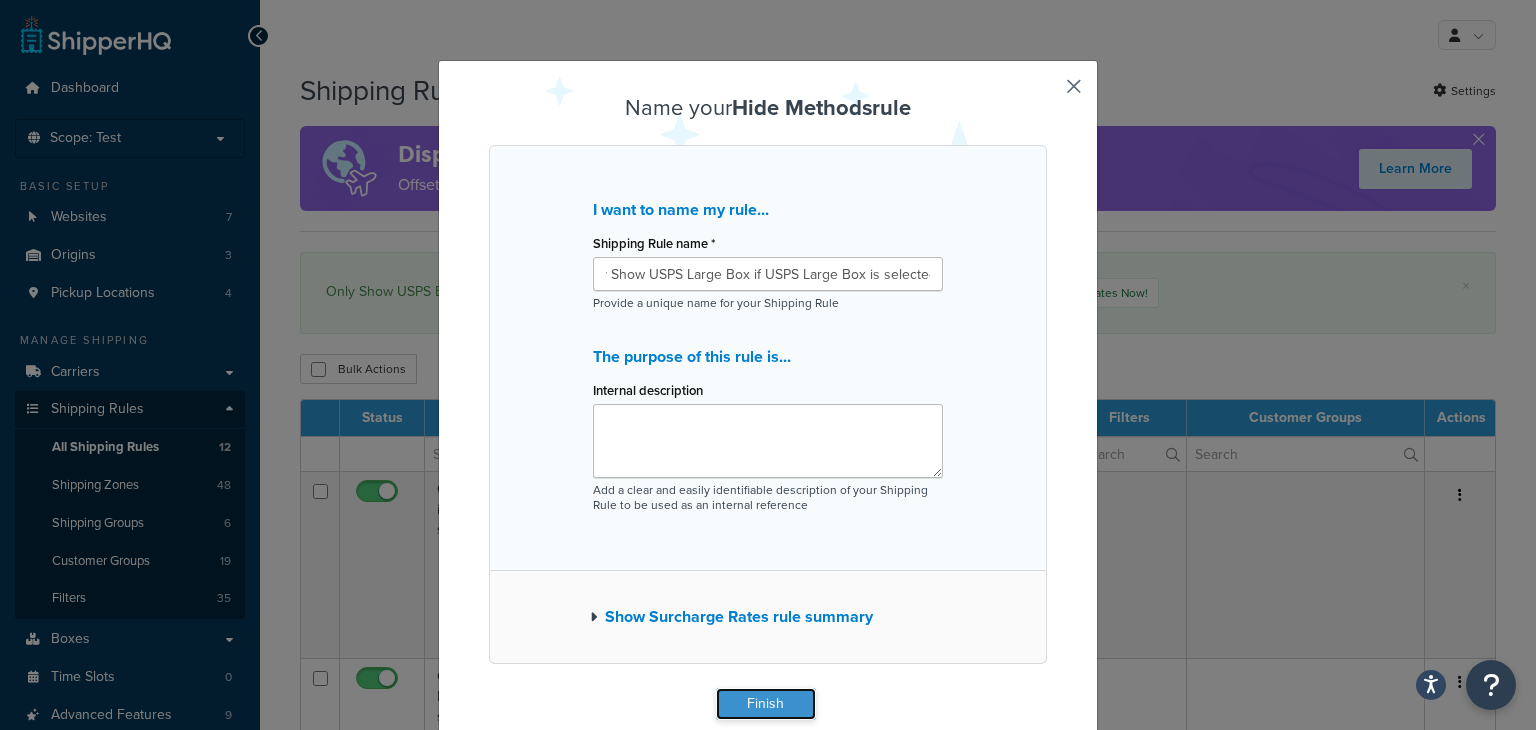 scroll, scrollTop: 0, scrollLeft: 0, axis: both 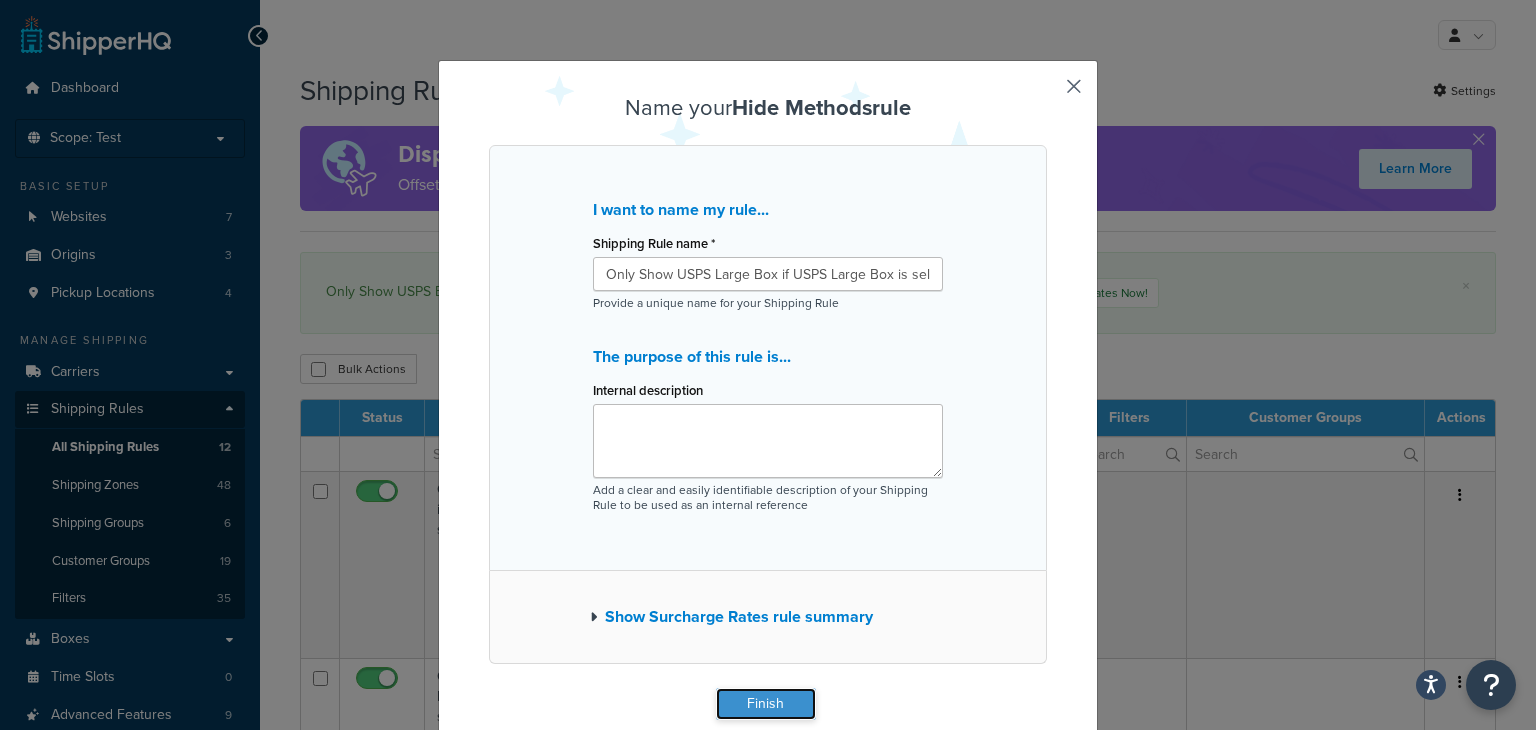 click on "Finish" at bounding box center [766, 704] 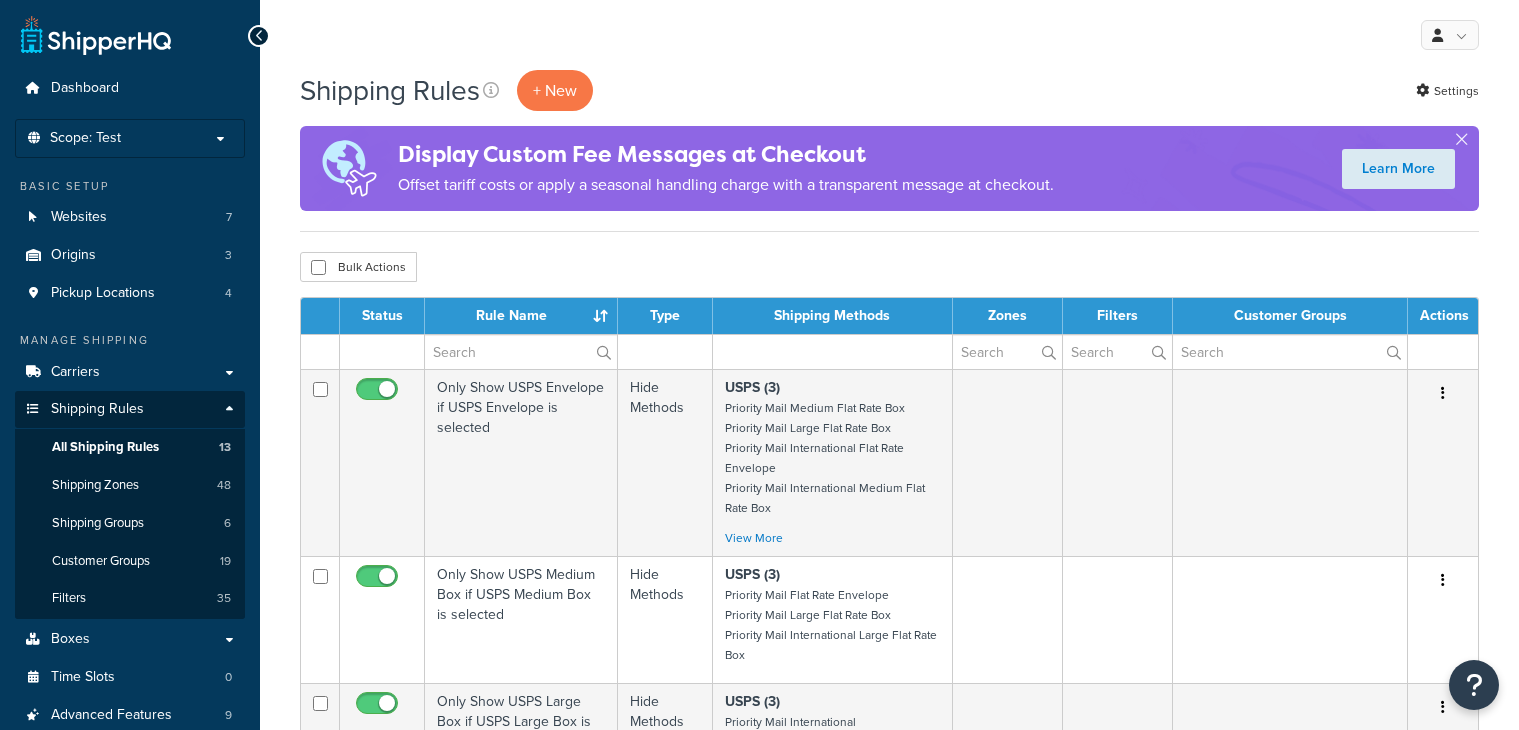 scroll, scrollTop: 0, scrollLeft: 0, axis: both 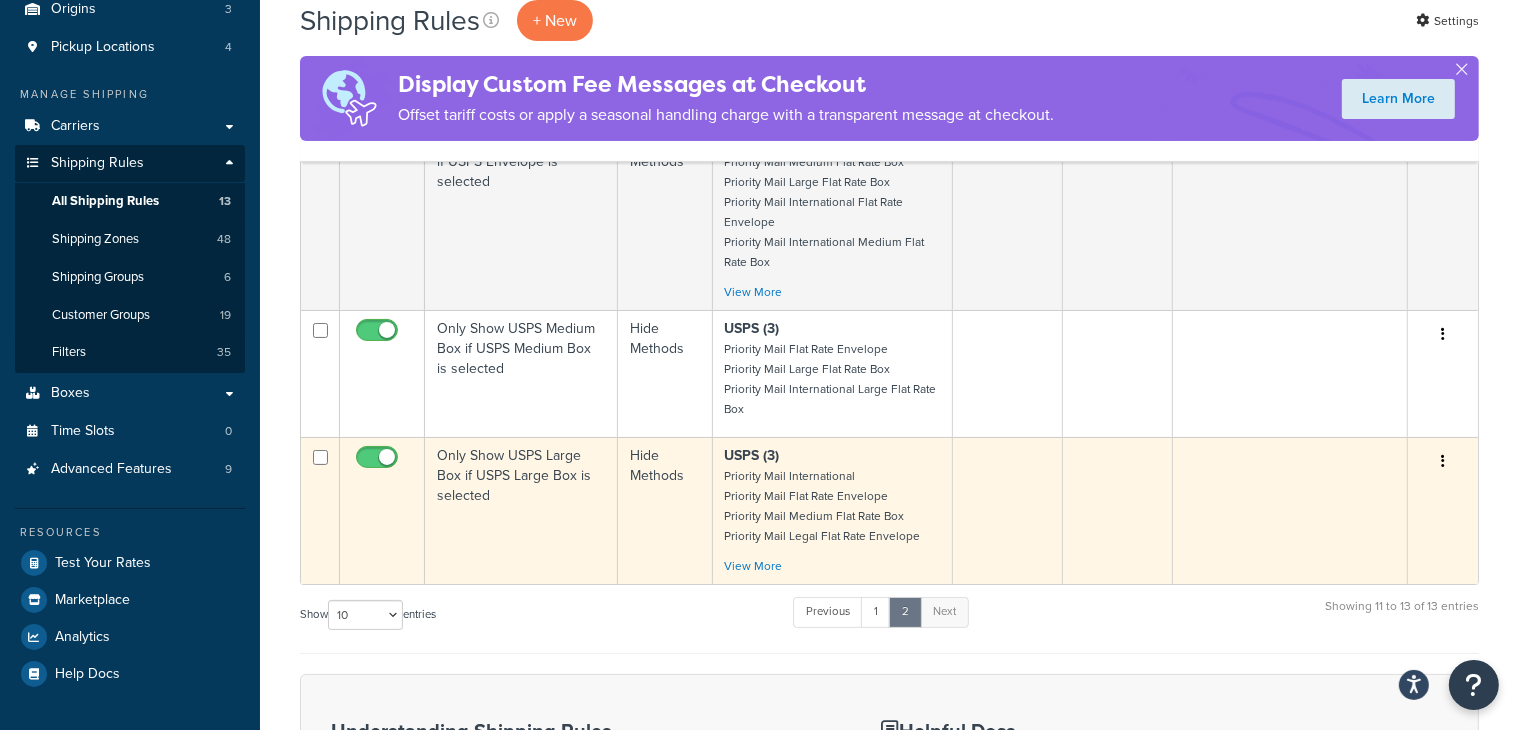 click on "Only Show USPS Large Box if USPS Large Box is selected" at bounding box center (521, 510) 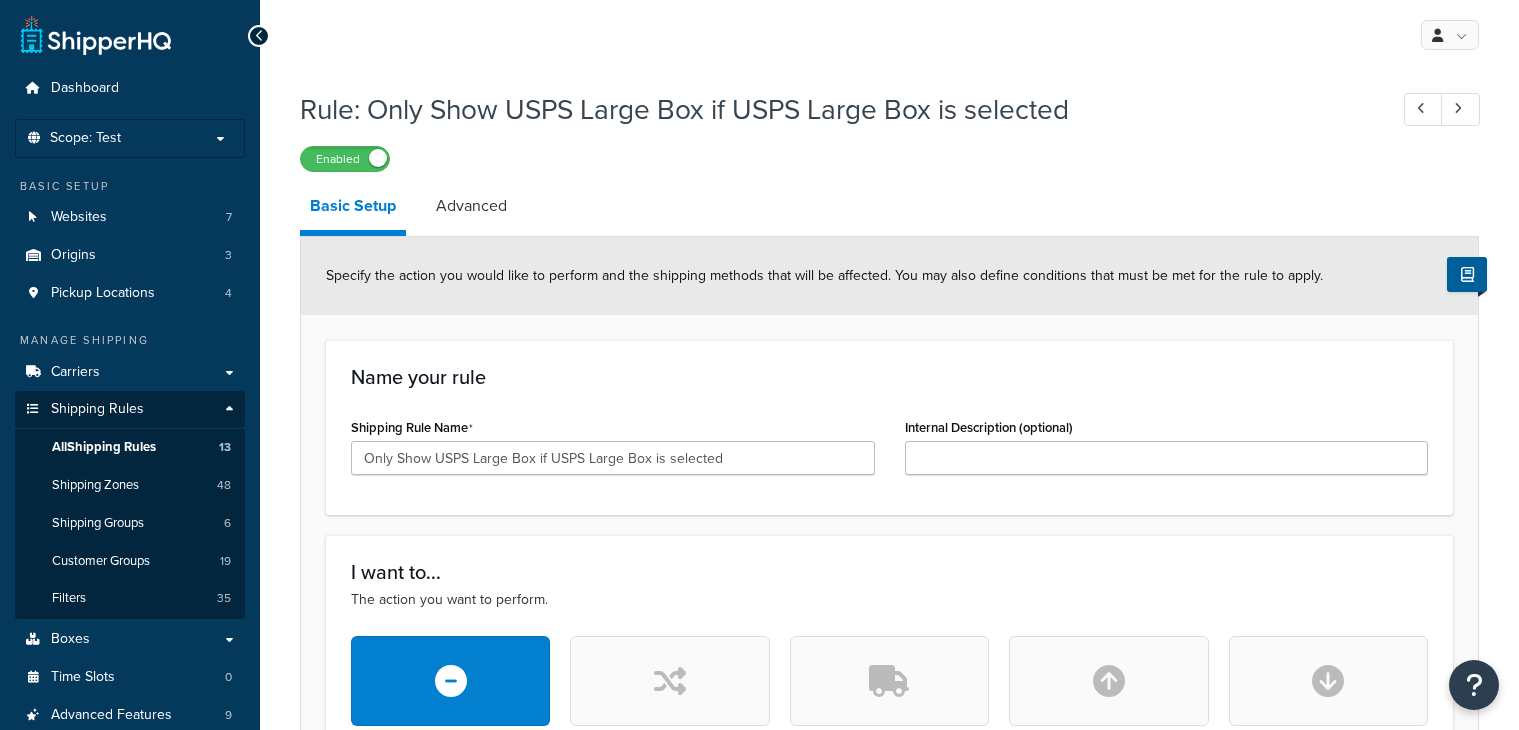 scroll, scrollTop: 0, scrollLeft: 0, axis: both 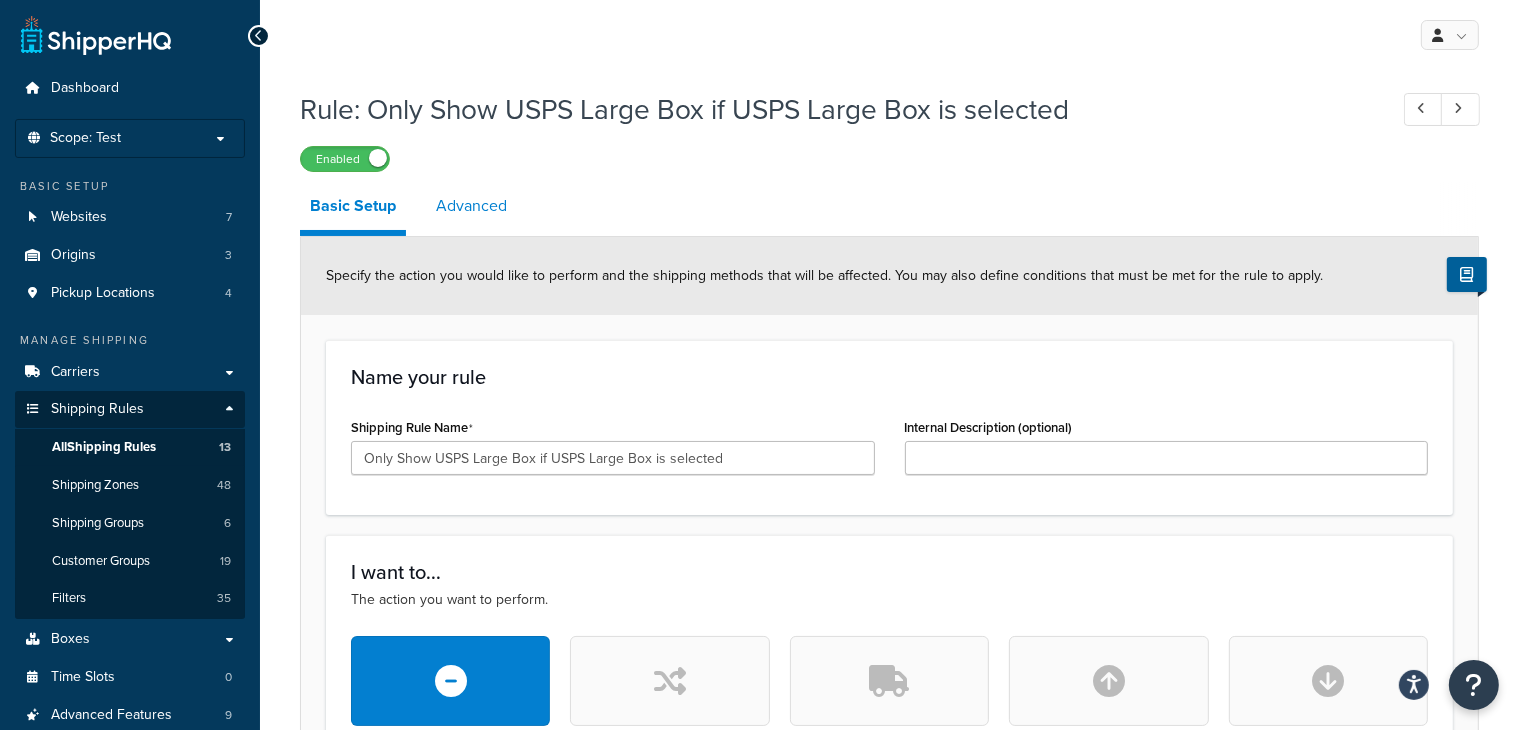 click on "Advanced" at bounding box center (471, 206) 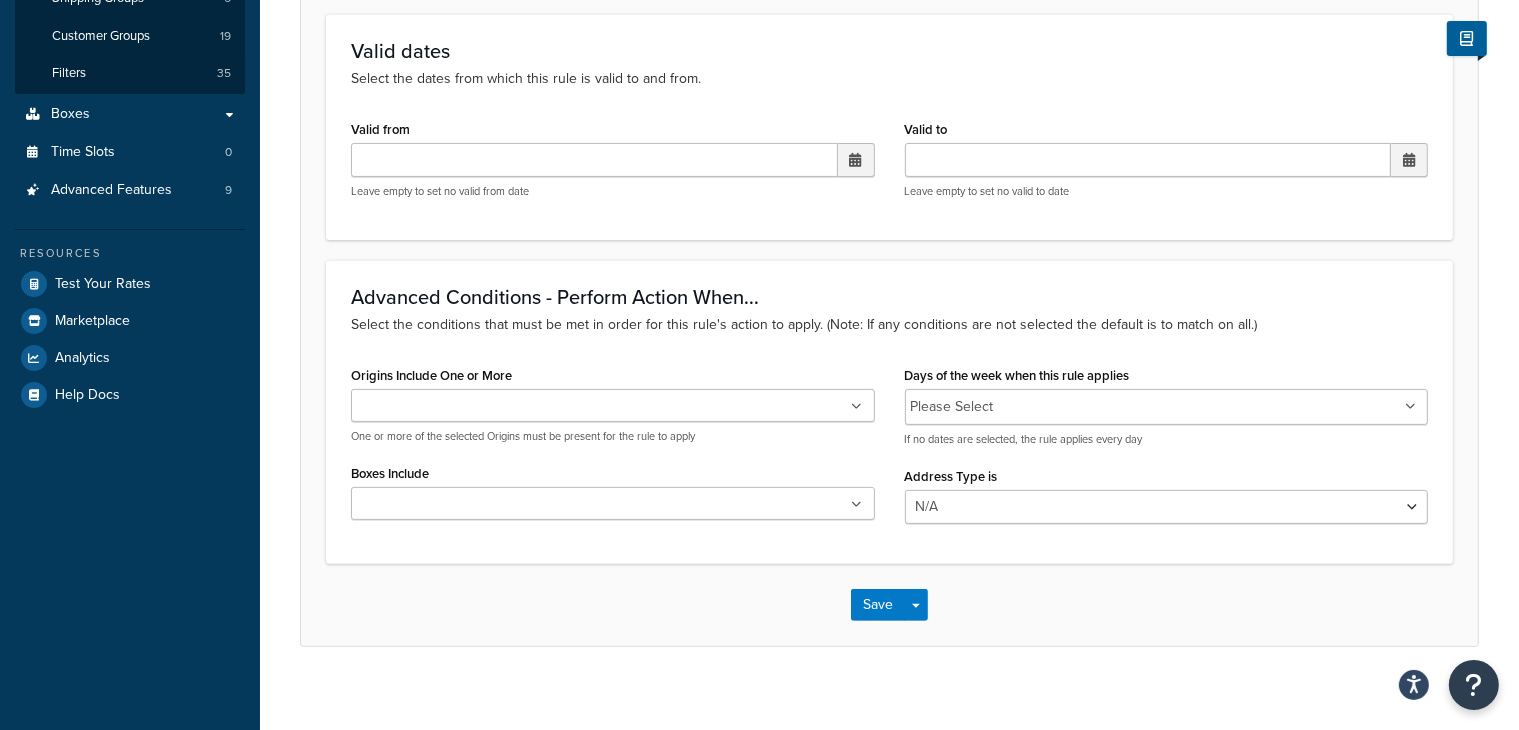 scroll, scrollTop: 540, scrollLeft: 0, axis: vertical 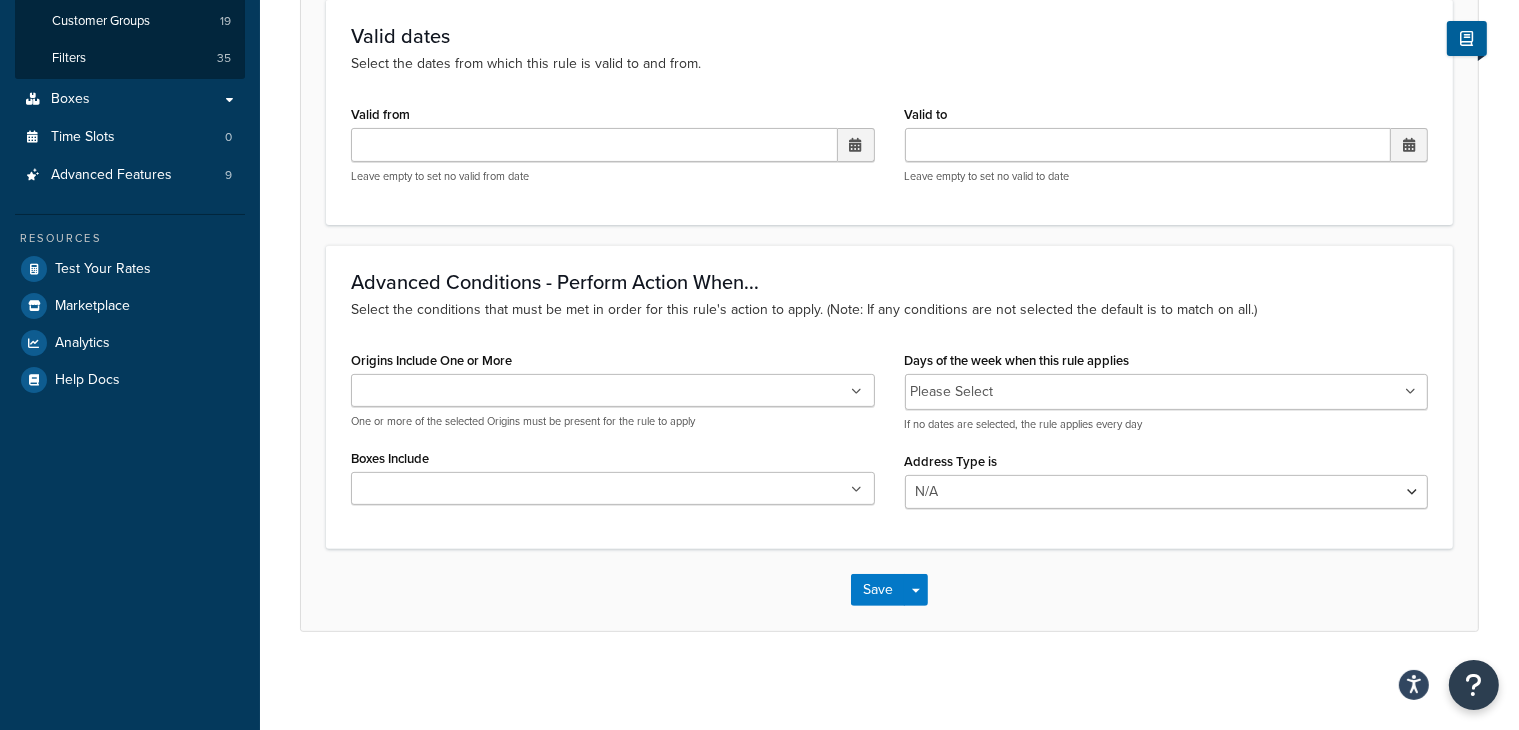 click at bounding box center [613, 488] 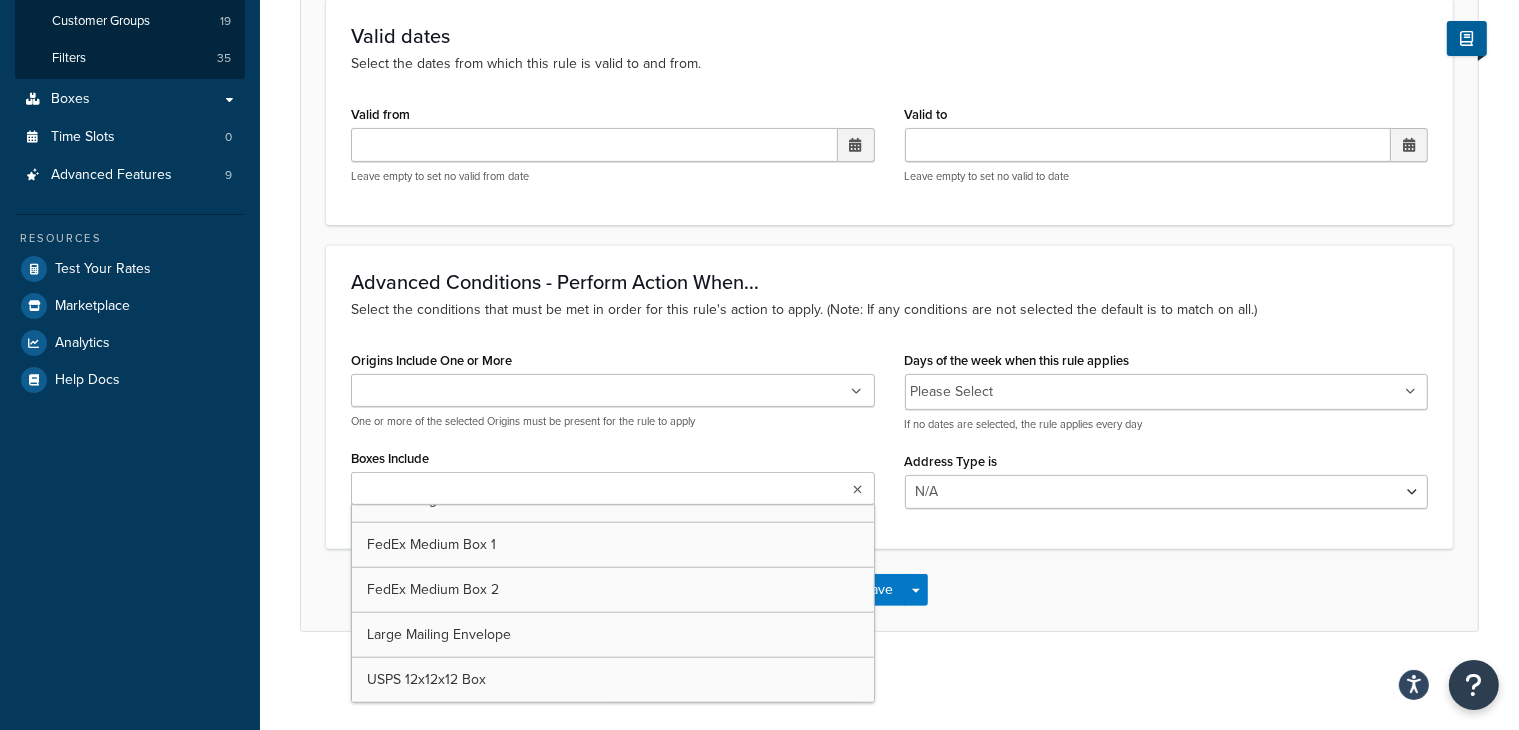 scroll, scrollTop: 2240, scrollLeft: 0, axis: vertical 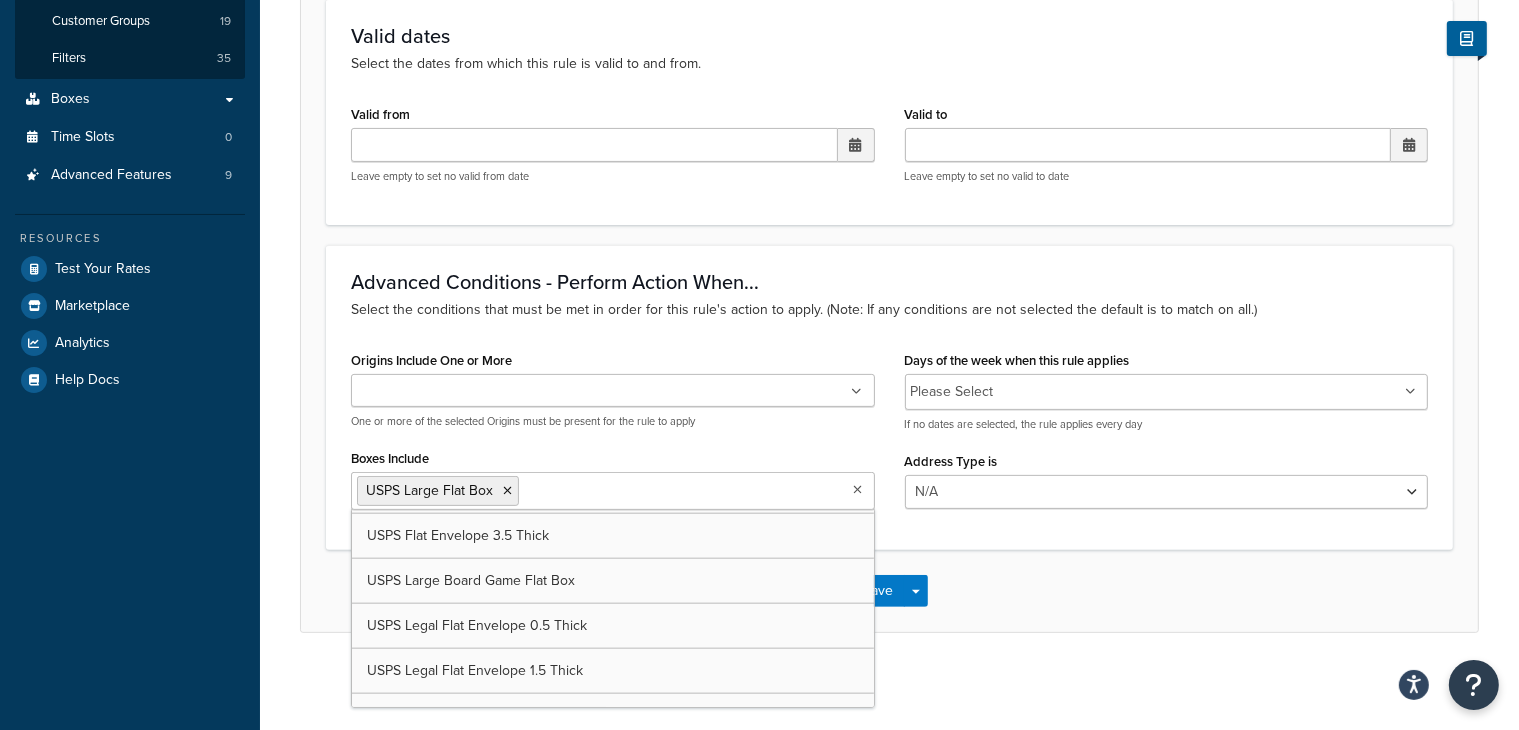 click on "My Profile   Billing   Global Settings   Contact Us   Logout Rule: Only Show USPS Large Box if USPS Large Box is selected Enabled Basic Setup   Advanced   Advanced filtering conditions that you see here can be modified in the Rules Settings. Error message Choose to show an error message when shipping methods do not show   Show error message when this rule applies Valid dates Select the dates from which this rule is valid to and from. Valid from   ‹ August 2025 › Su Mo Tu We Th Fr Sa 27 28 29 30 31 1 2 3 4 5 6 7 8 9 10 11 12 13 14 15 16 17 18 19 20 21 22 23 24 25 26 27 28 29 30 31 1 2 3 4 5 6 12:00 AM Leave empty to set no valid from date Valid to   ‹ August 2025 › Su Mo Tu We Th Fr Sa 27 28 29 30 31 1 2 3 4 5 6 7 8 9 10 11 12 13 14 15 16 17 18 19 20 21 22 23 24 25 26 27 28 29 30 31 1 2 3 4 5 6 12:00 AM Leave empty to set no valid to date Advanced Conditions - Perform Action When... Origins Include One or More   California Nevada Tennessee Boxes Include   USPS Large Flat Box   12x12x12 box" at bounding box center (889, 96) 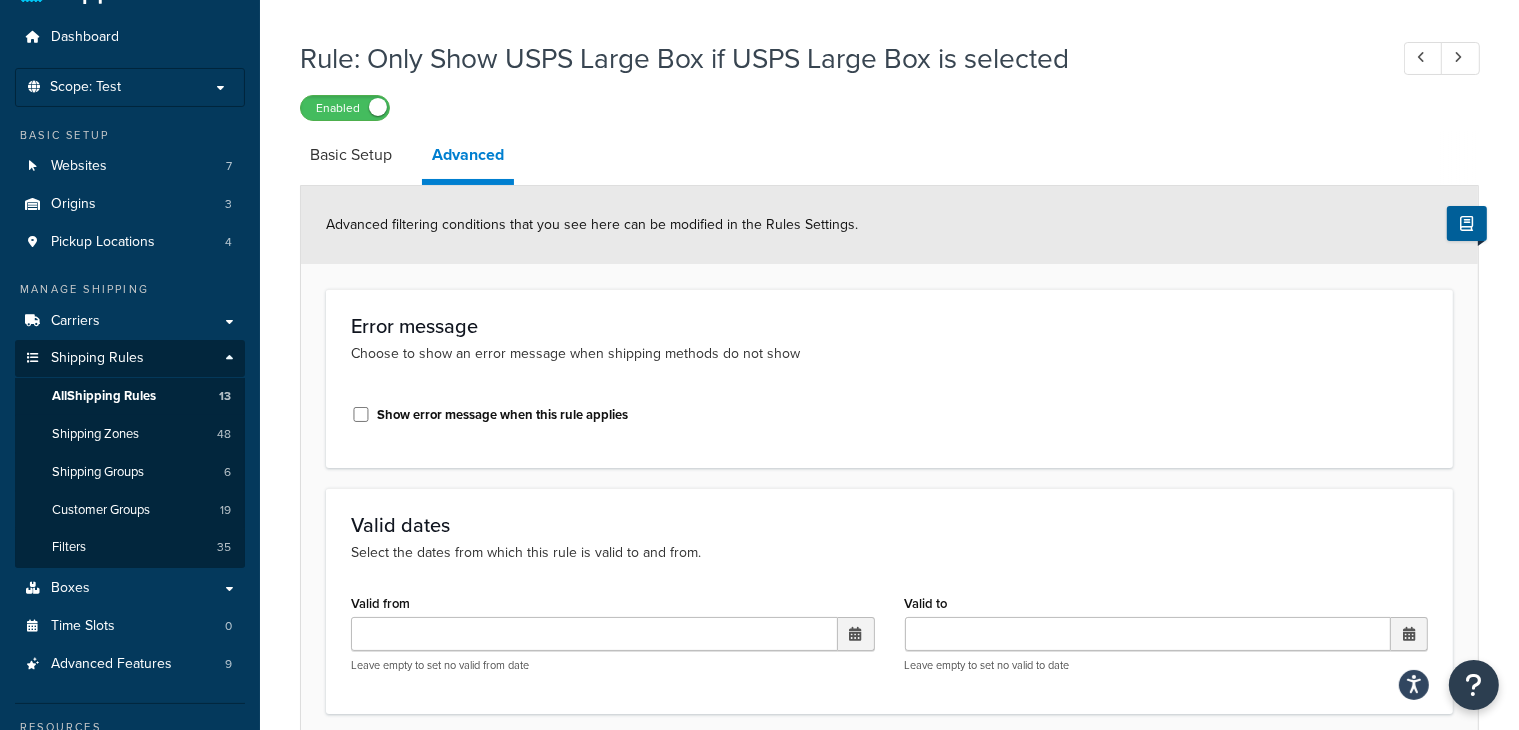 scroll, scrollTop: 0, scrollLeft: 0, axis: both 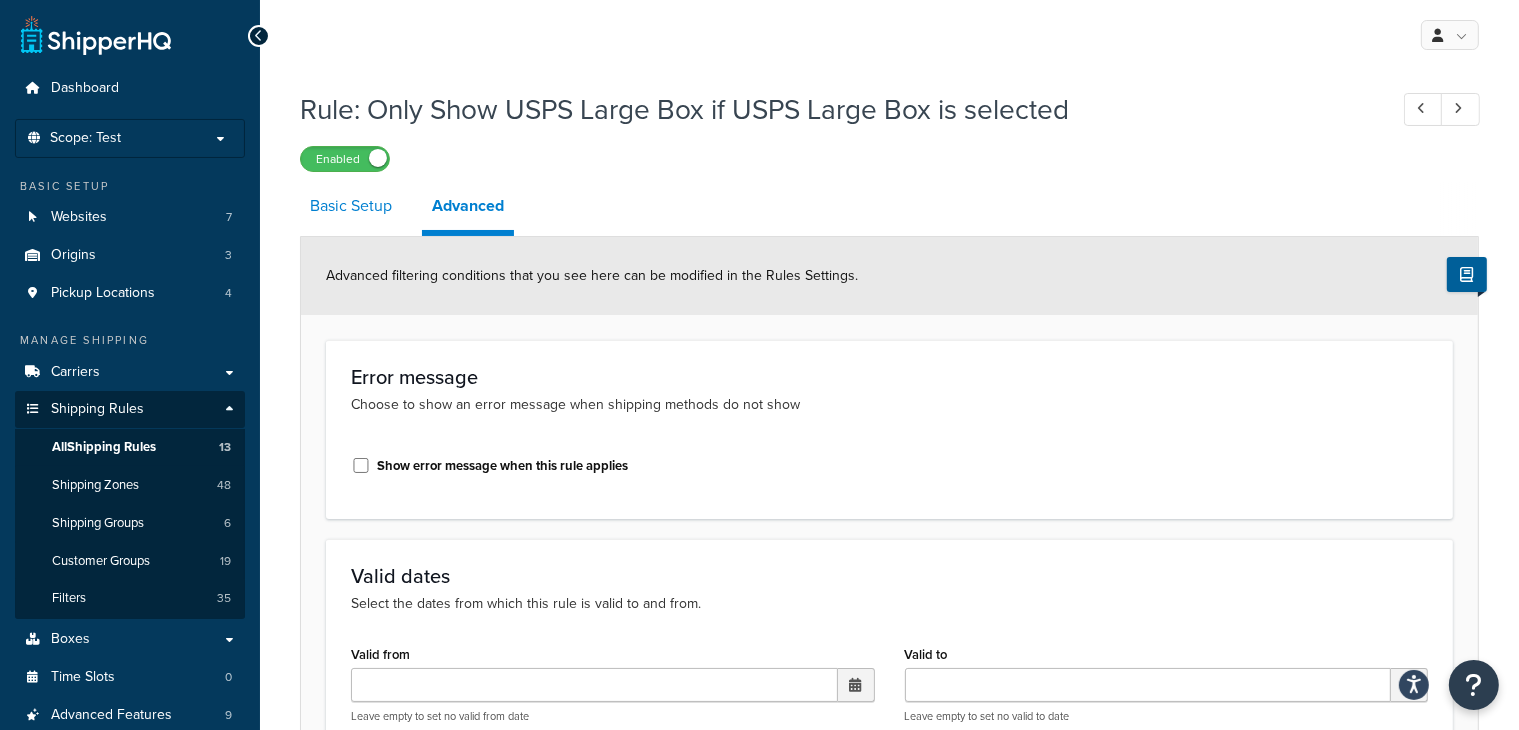 click on "Basic Setup" at bounding box center (351, 206) 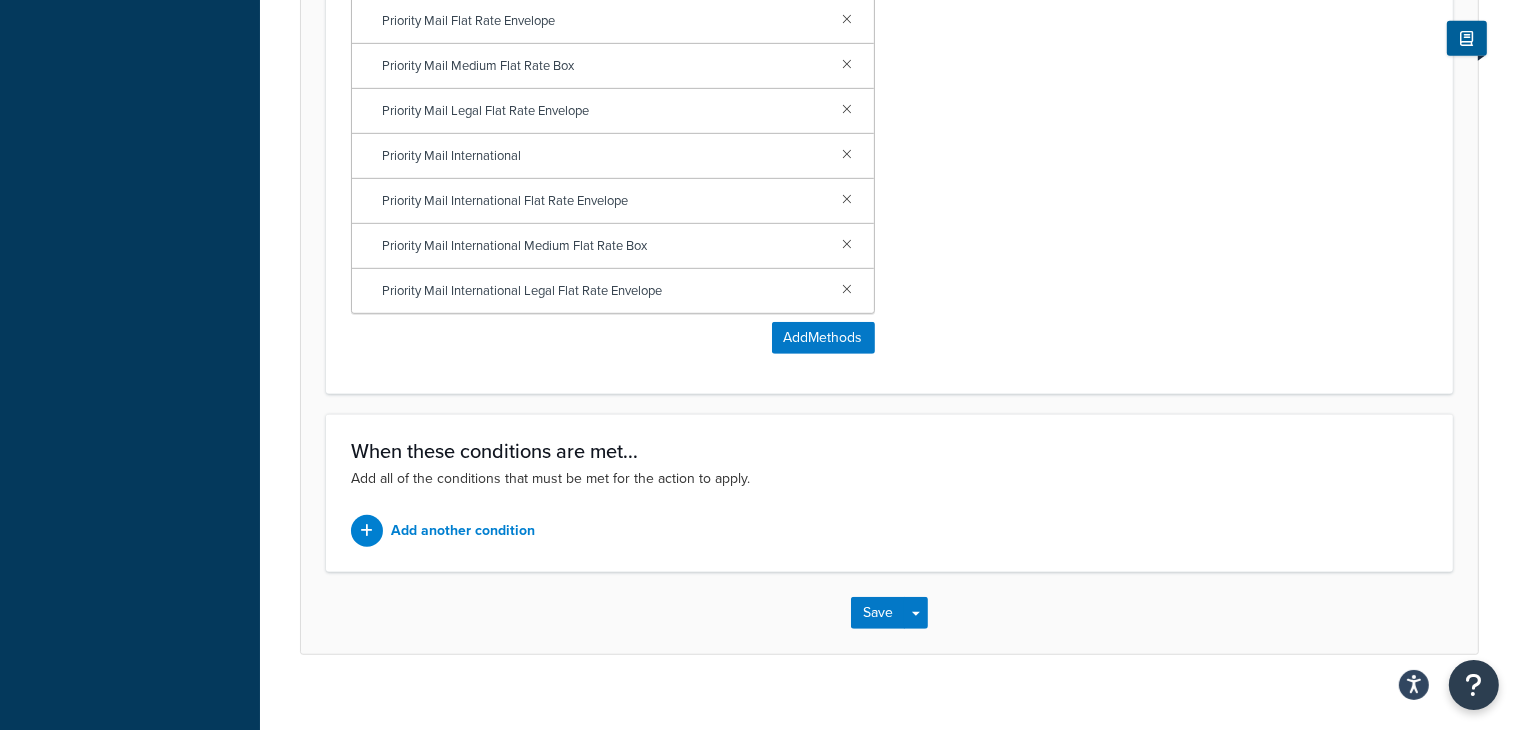 scroll, scrollTop: 1065, scrollLeft: 0, axis: vertical 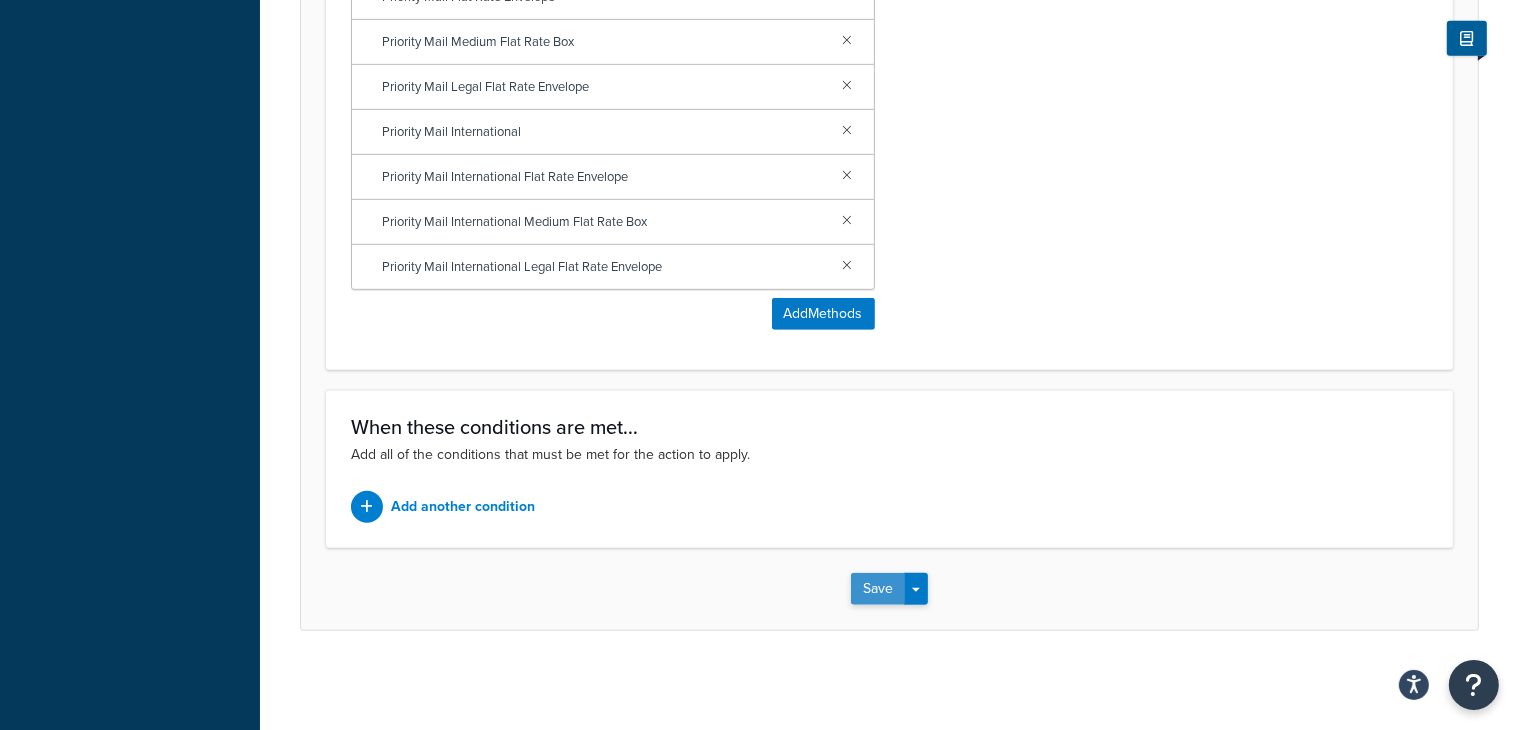 click on "Save" at bounding box center [878, 589] 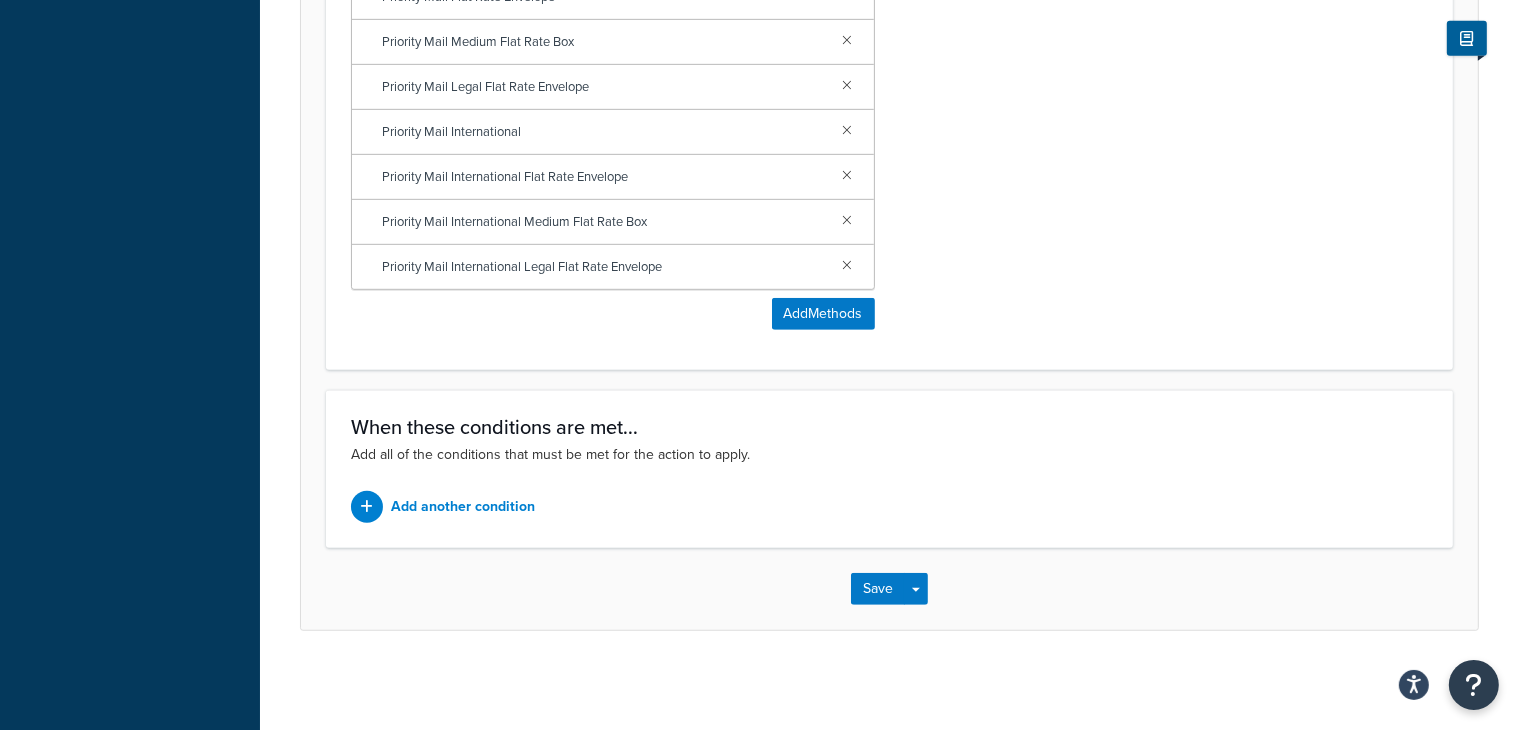 scroll, scrollTop: 0, scrollLeft: 0, axis: both 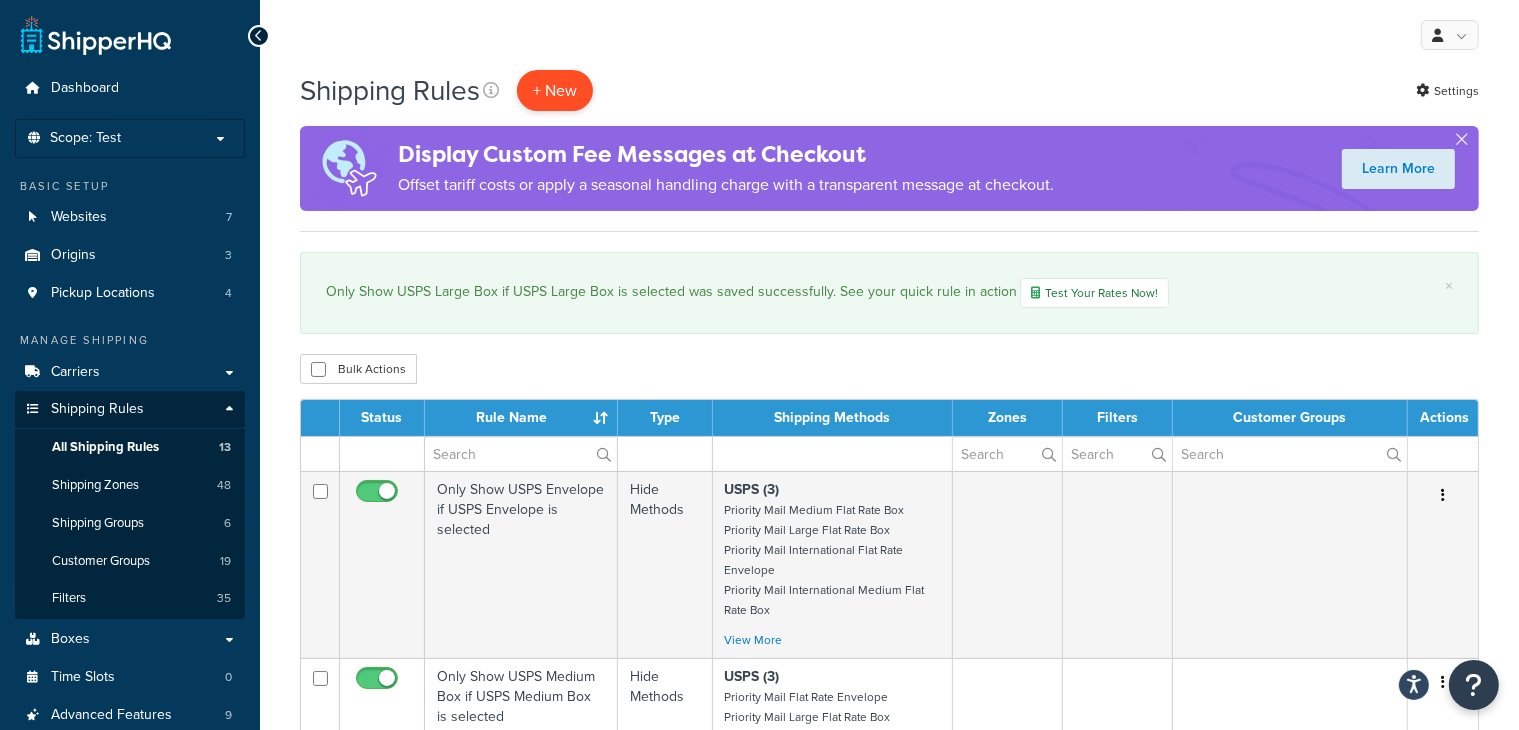 click on "+ New" at bounding box center (555, 90) 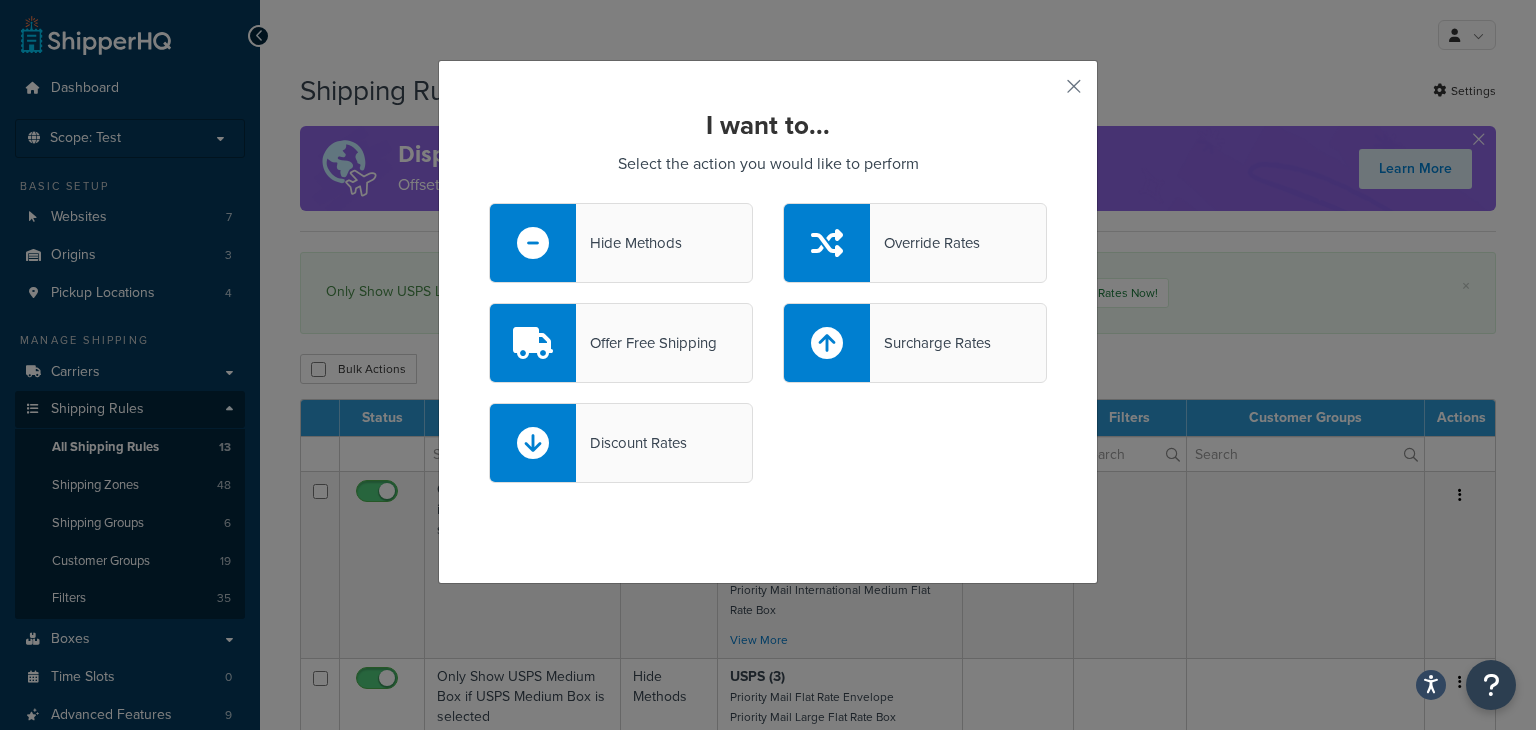 click on "Hide Methods" at bounding box center (629, 243) 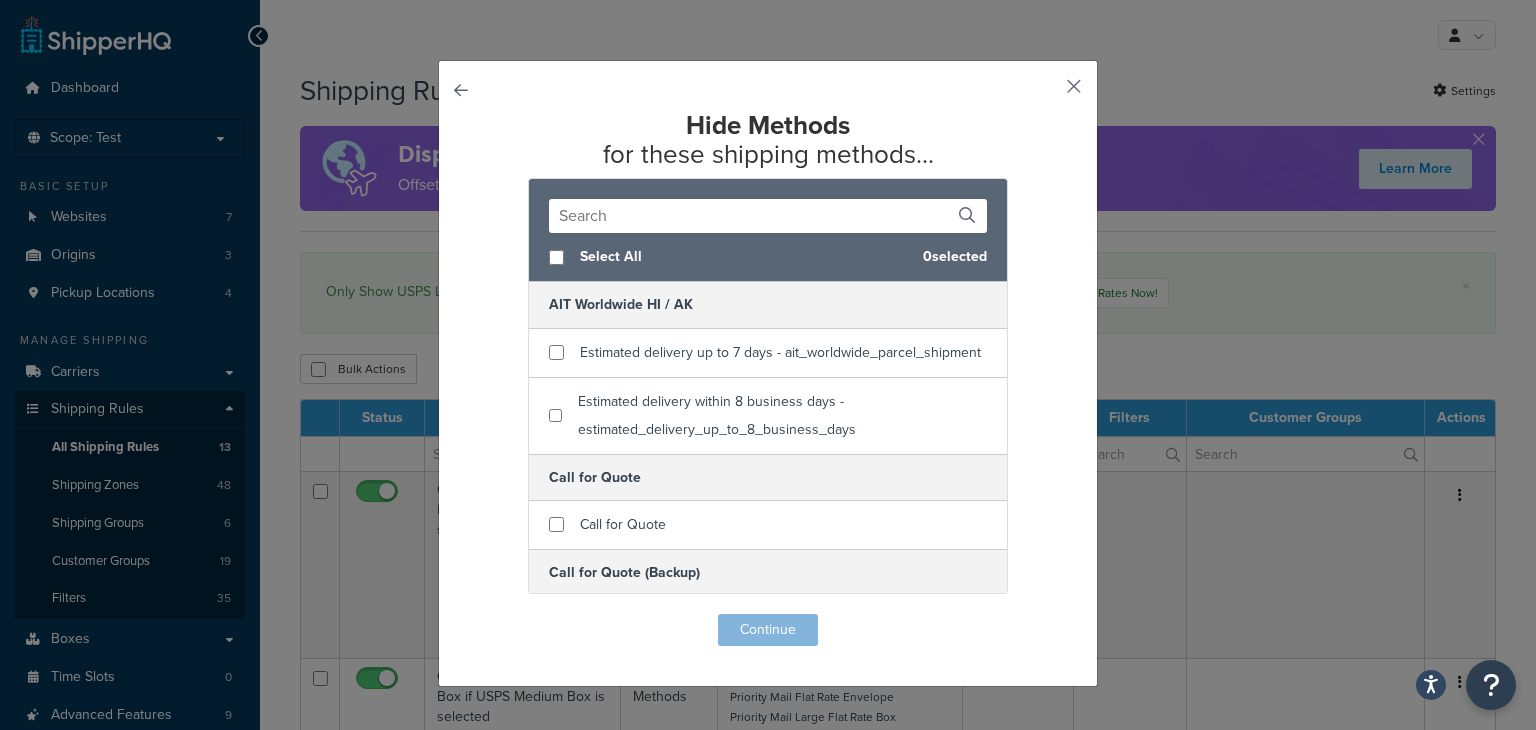 click at bounding box center (1044, 93) 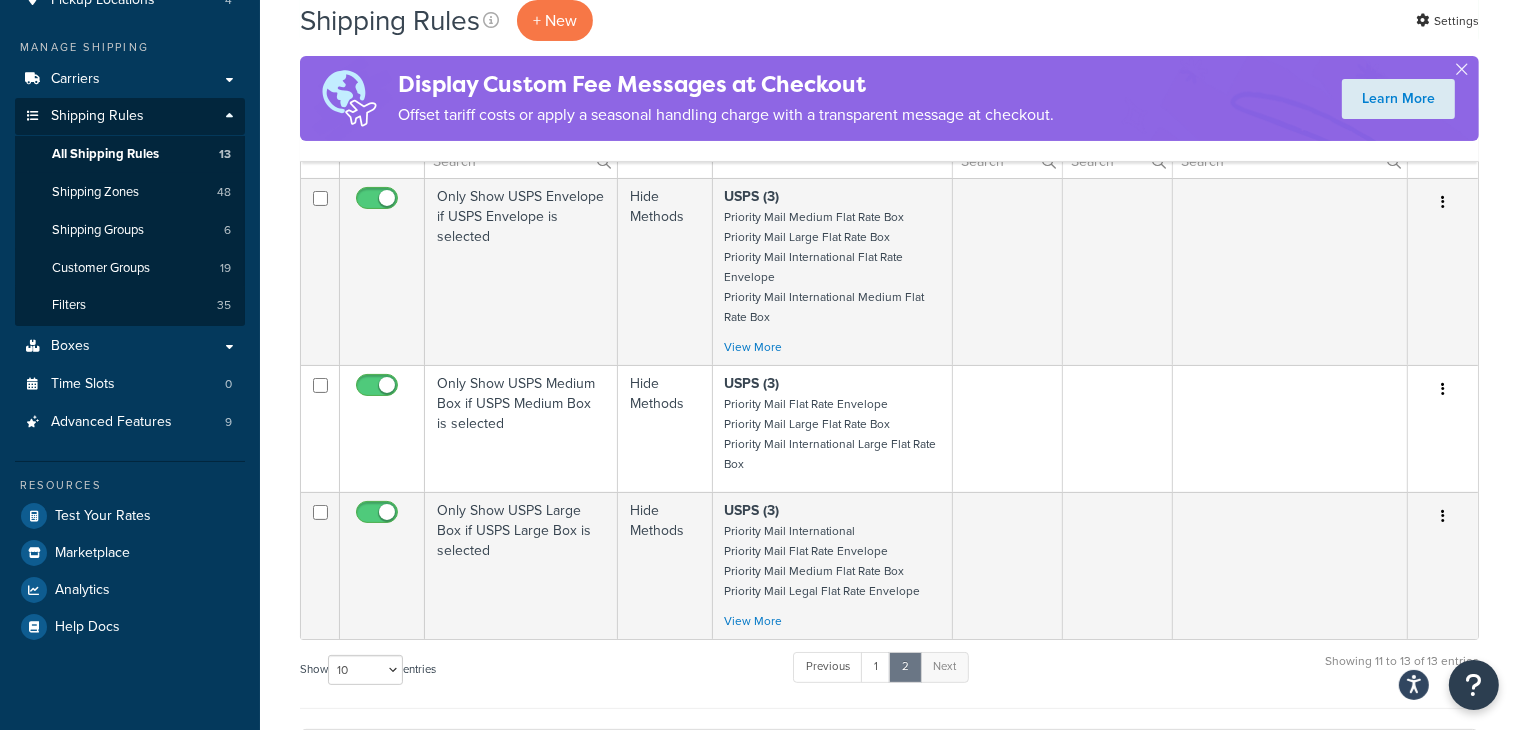 scroll, scrollTop: 264, scrollLeft: 0, axis: vertical 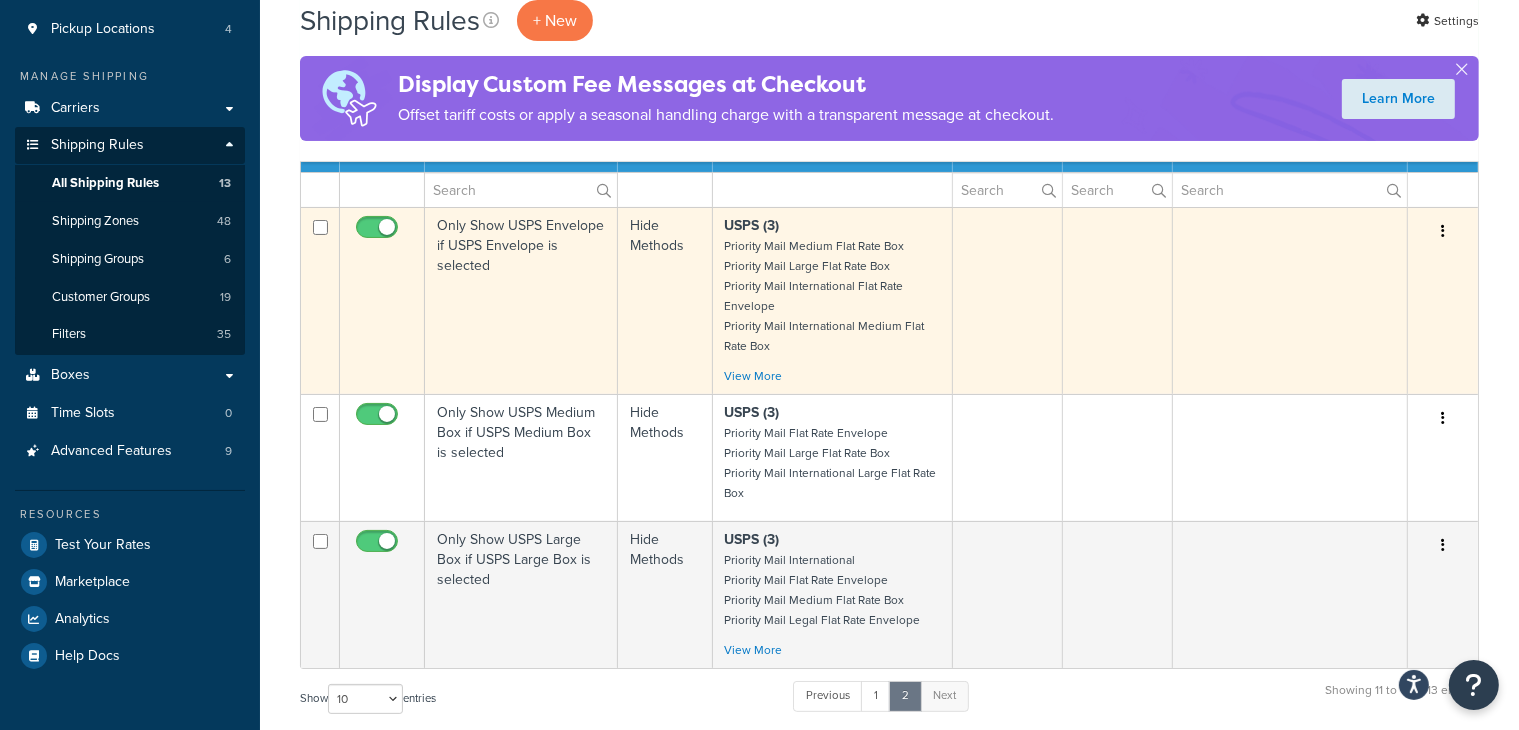 click on "Only Show USPS Envelope if USPS Envelope is selected" at bounding box center (521, 300) 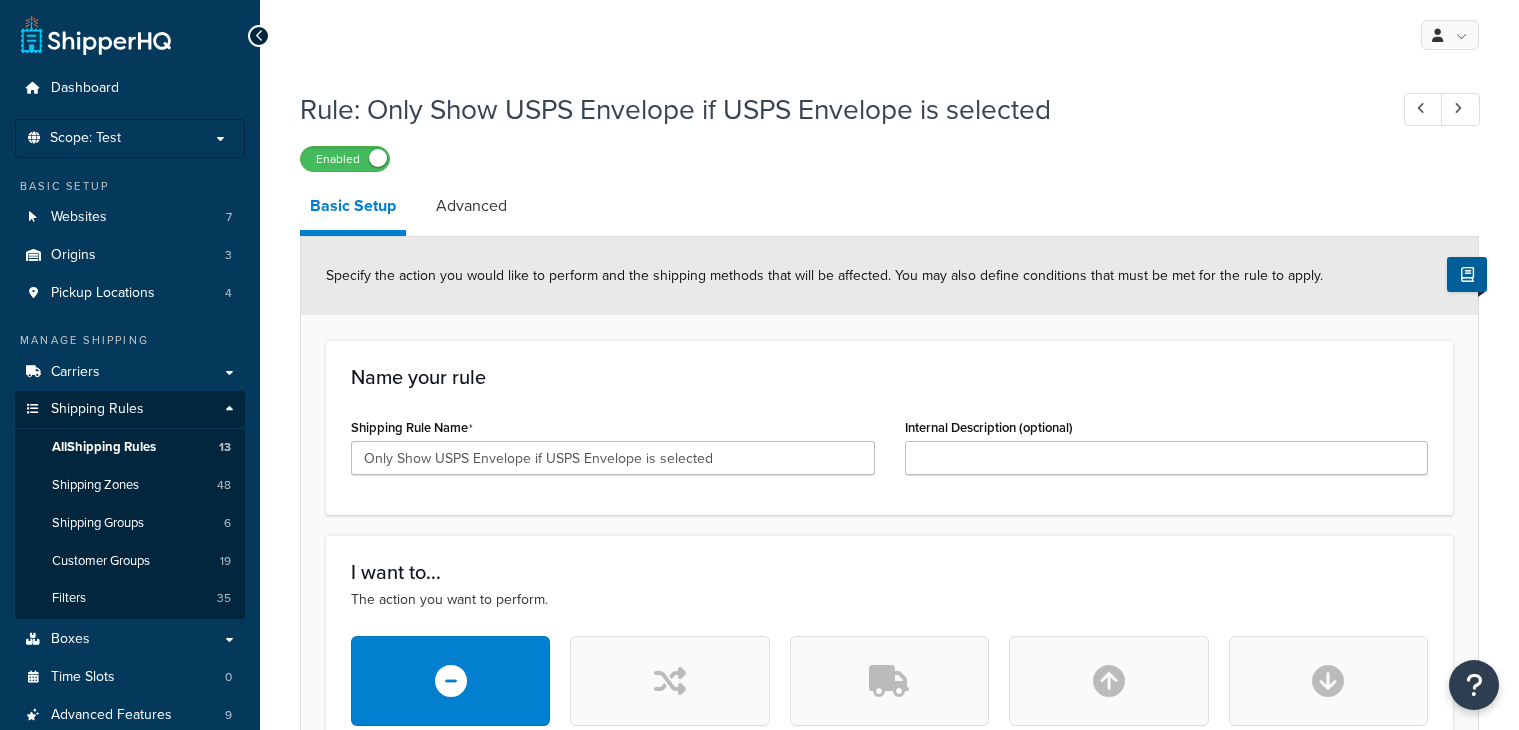 scroll, scrollTop: 0, scrollLeft: 0, axis: both 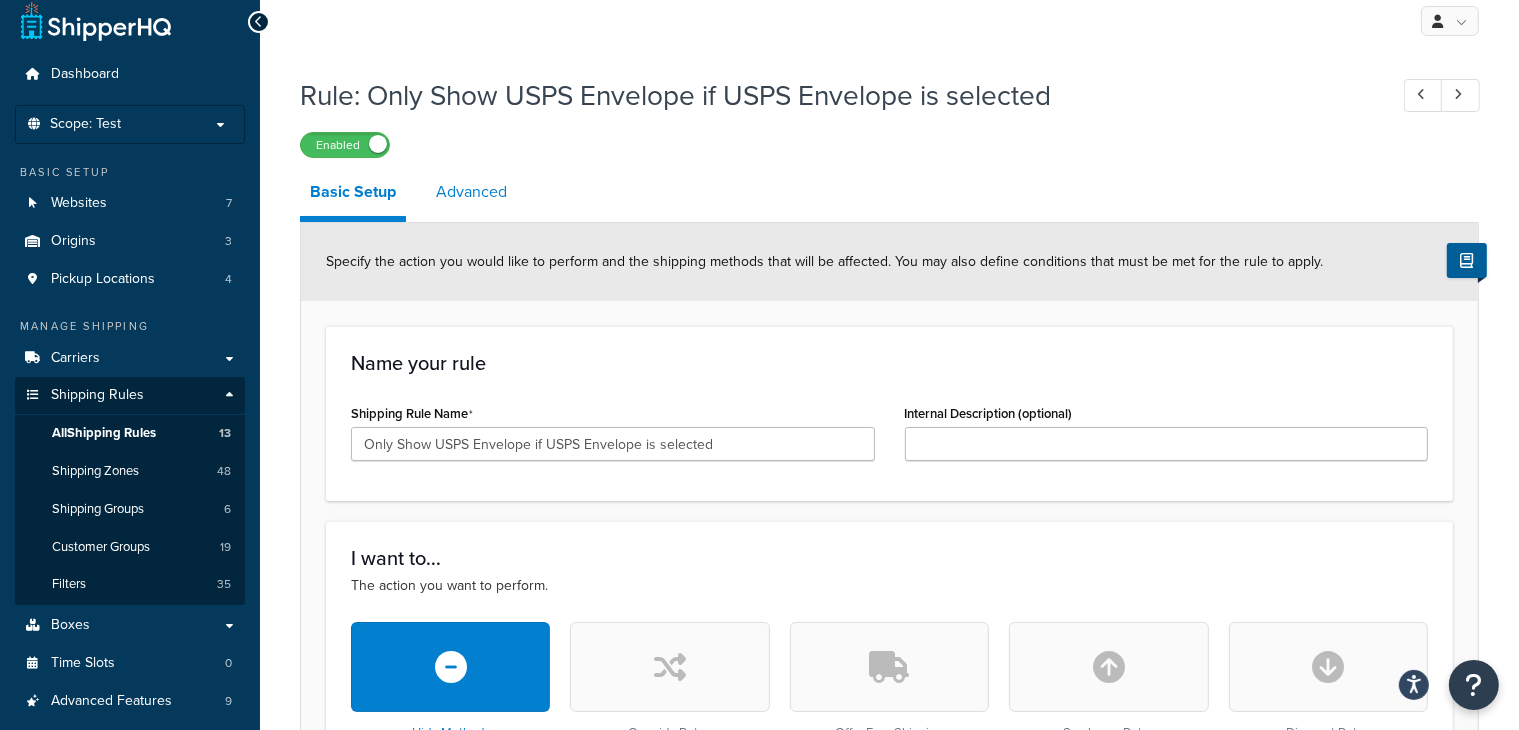 click on "Advanced" at bounding box center [471, 192] 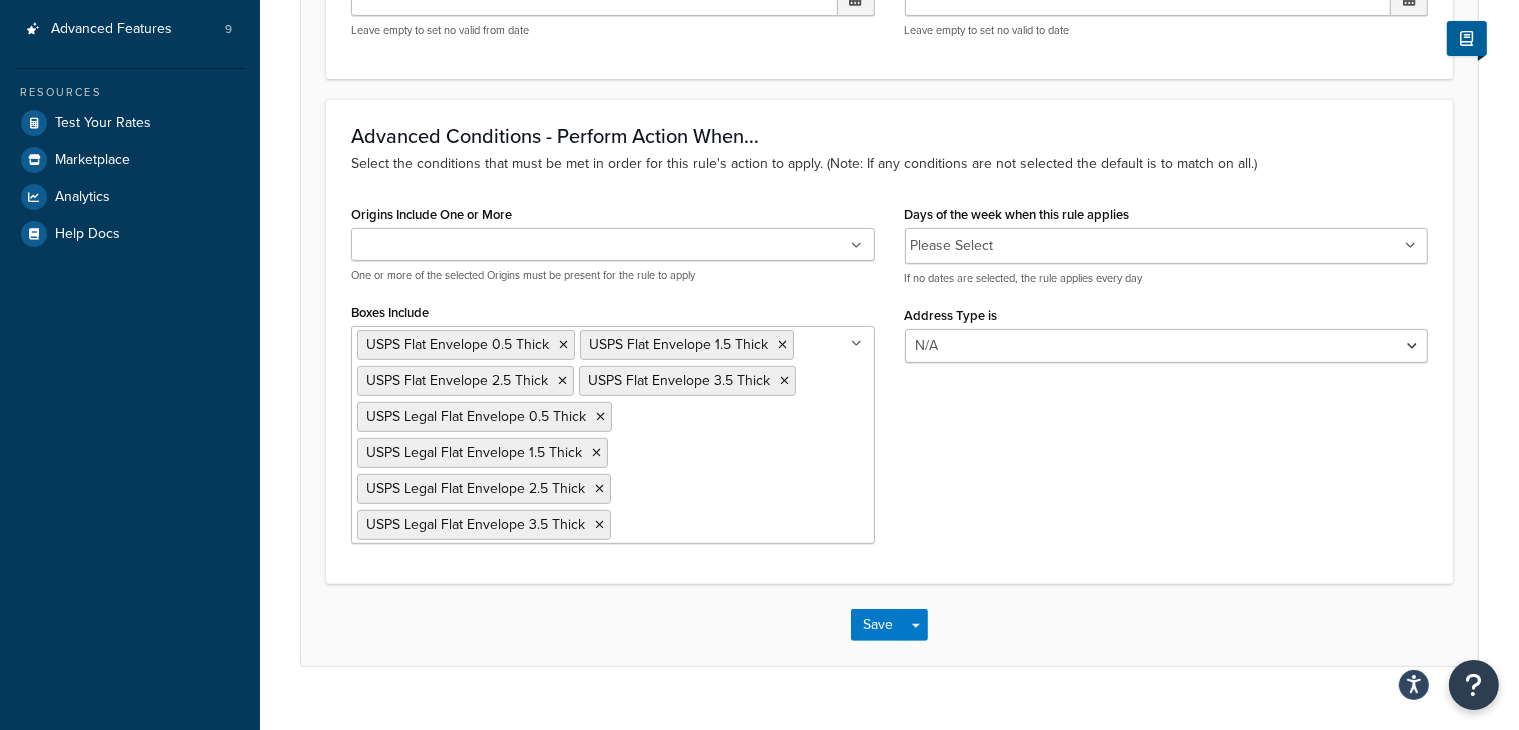 scroll, scrollTop: 703, scrollLeft: 0, axis: vertical 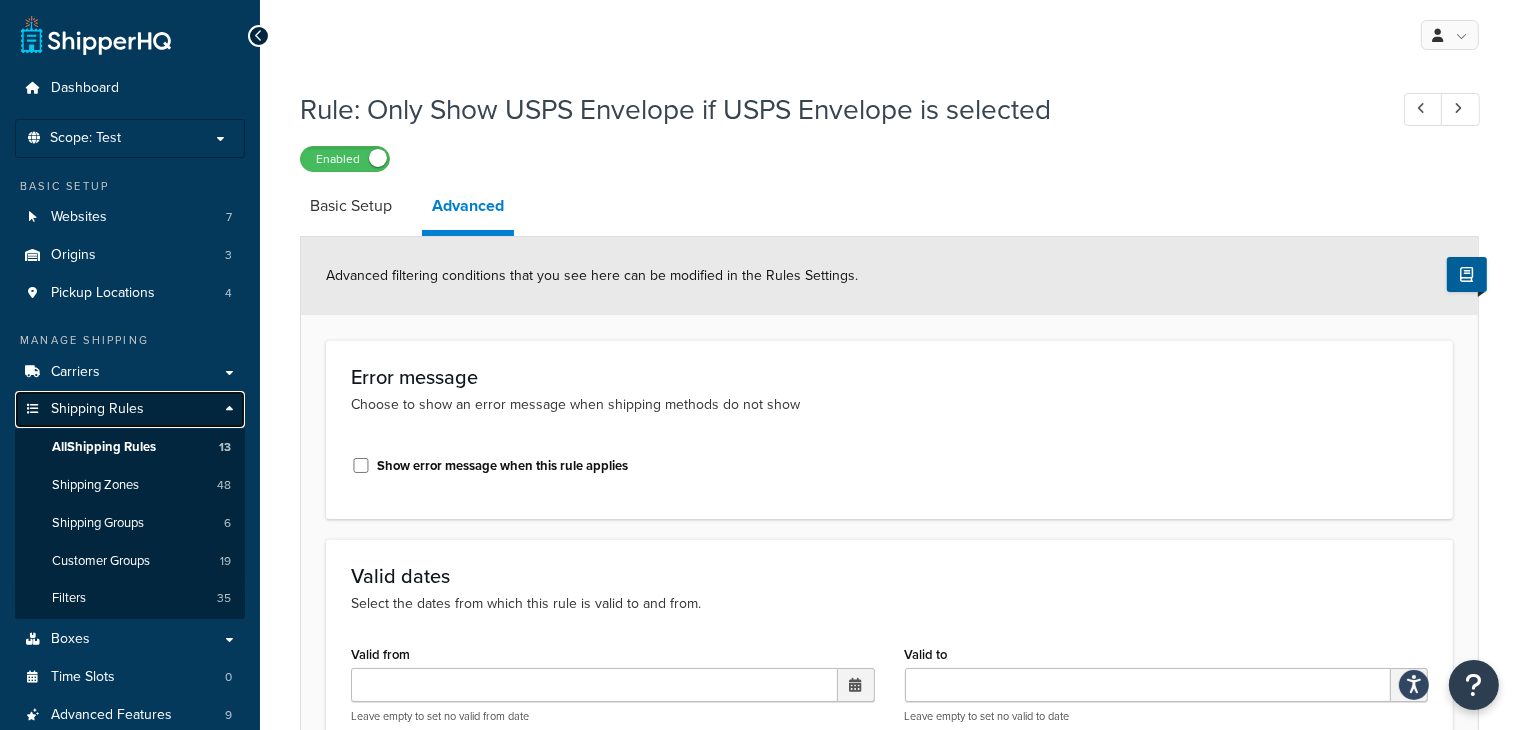 click on "Shipping Rules" at bounding box center [97, 409] 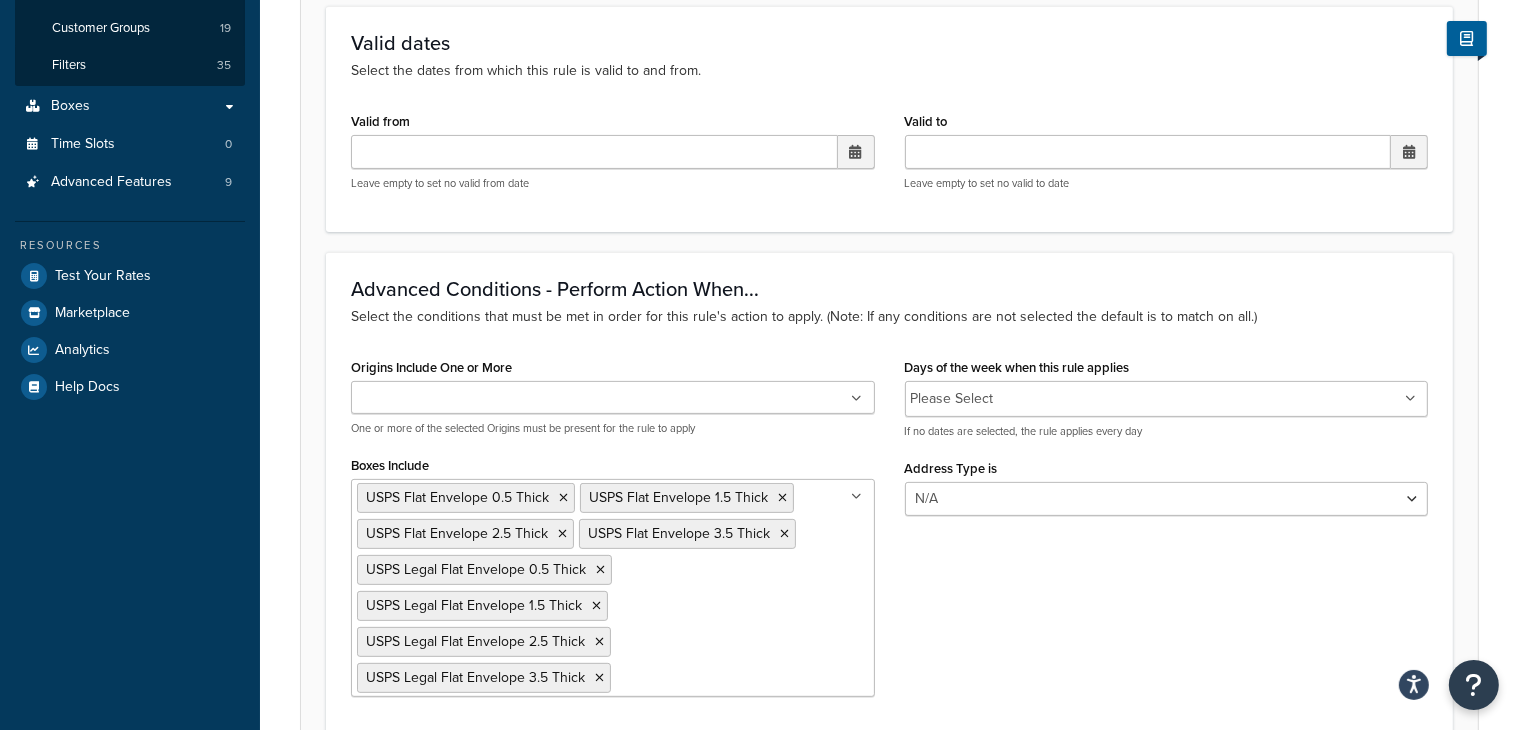 scroll, scrollTop: 720, scrollLeft: 0, axis: vertical 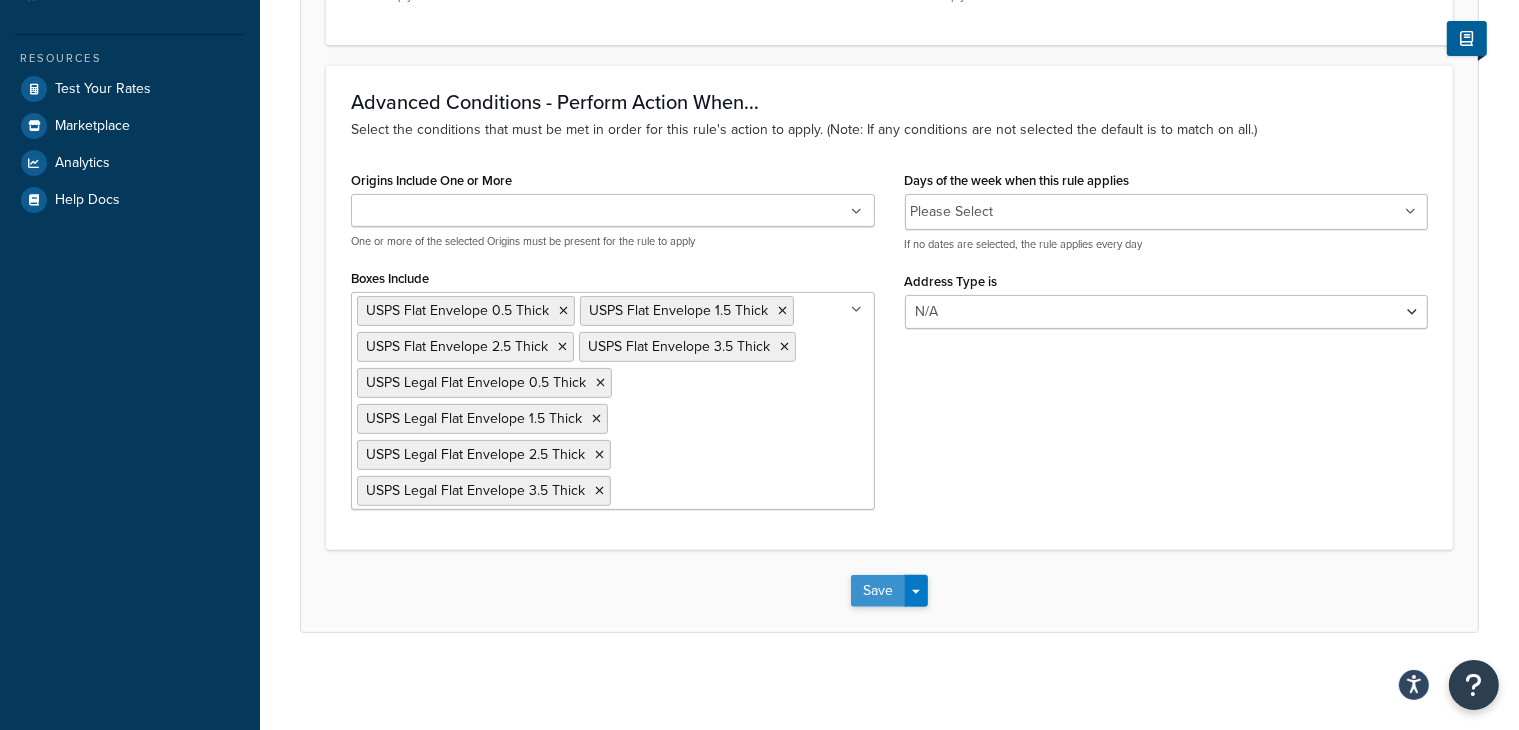 click on "Save" at bounding box center (878, 591) 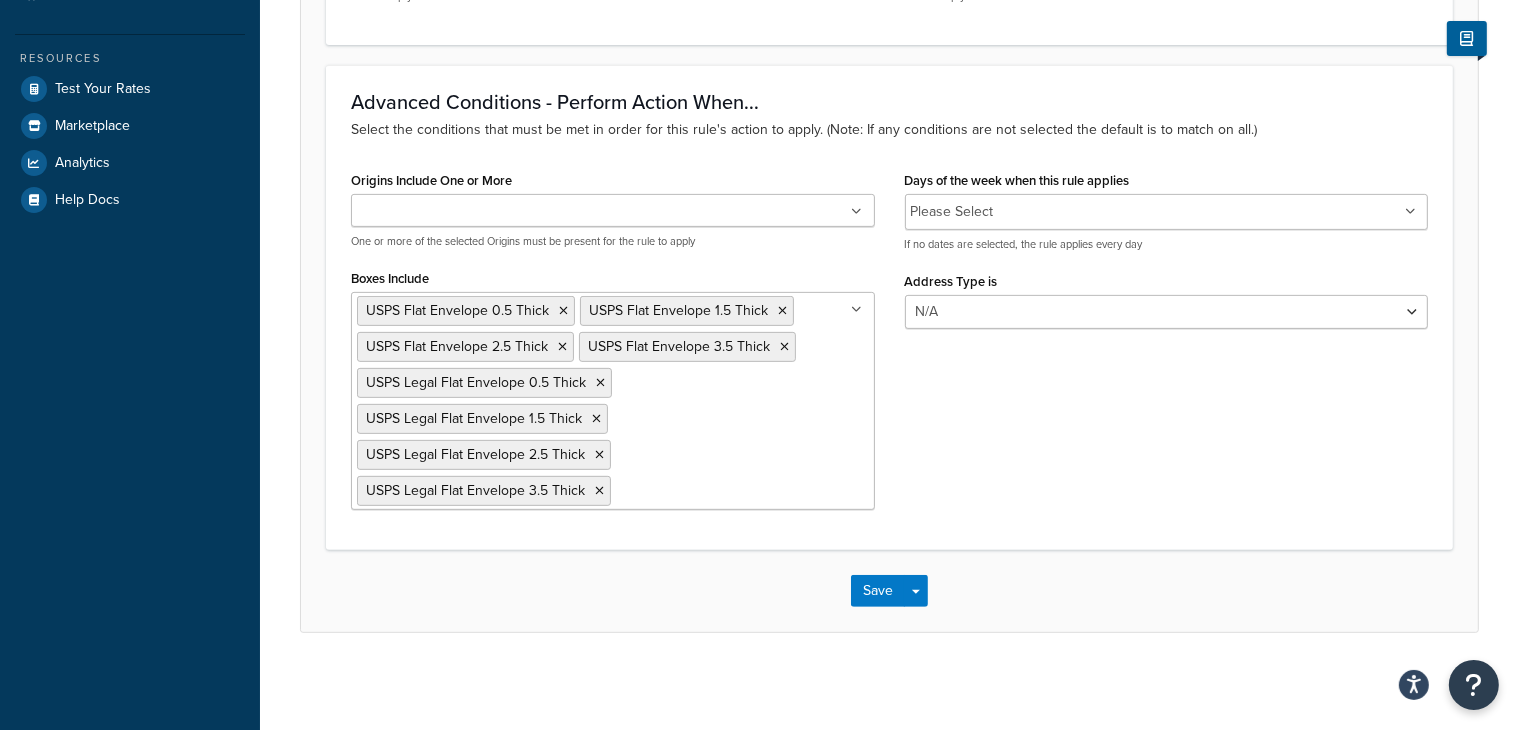 scroll, scrollTop: 0, scrollLeft: 0, axis: both 